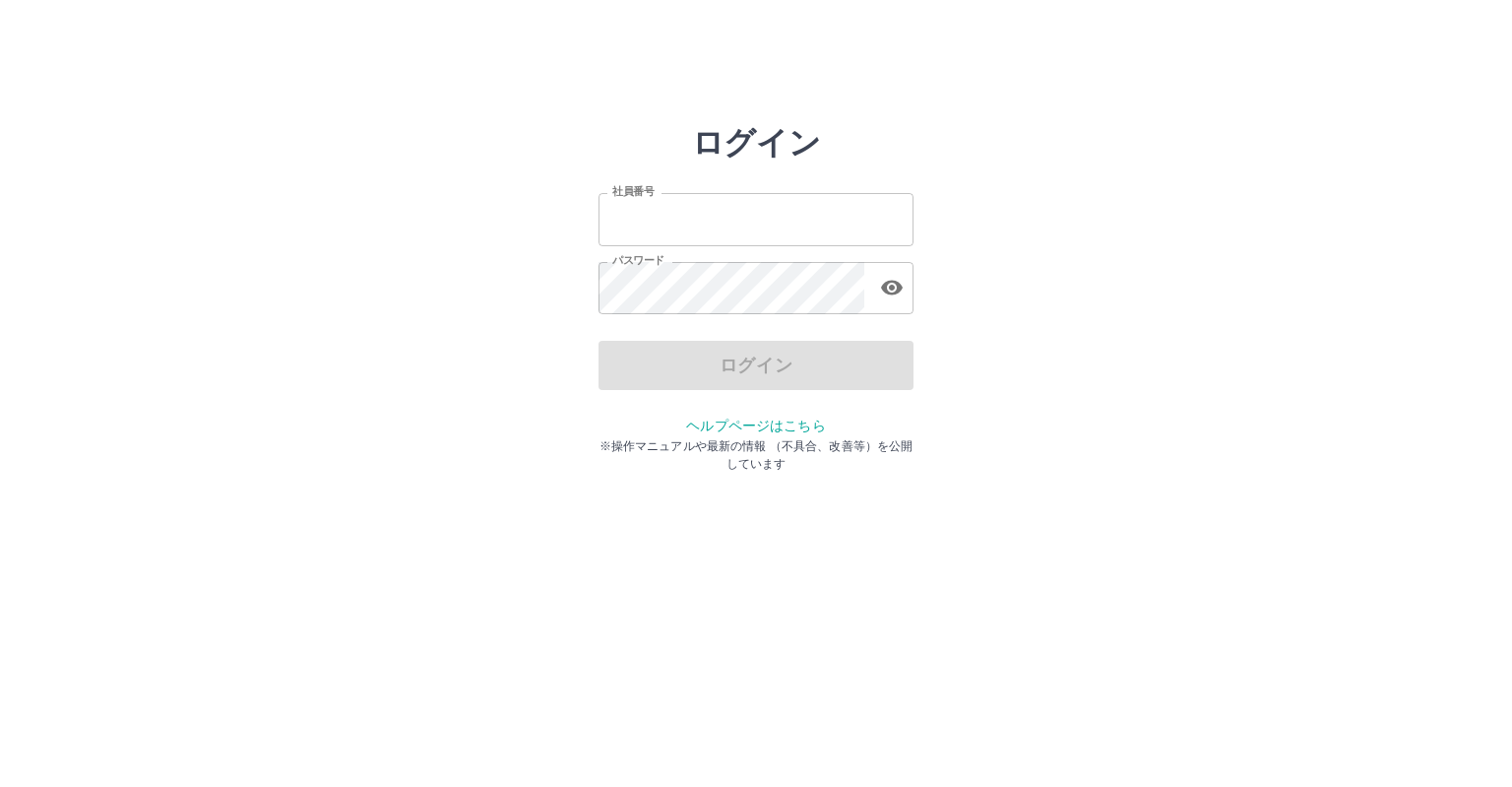 scroll, scrollTop: 0, scrollLeft: 0, axis: both 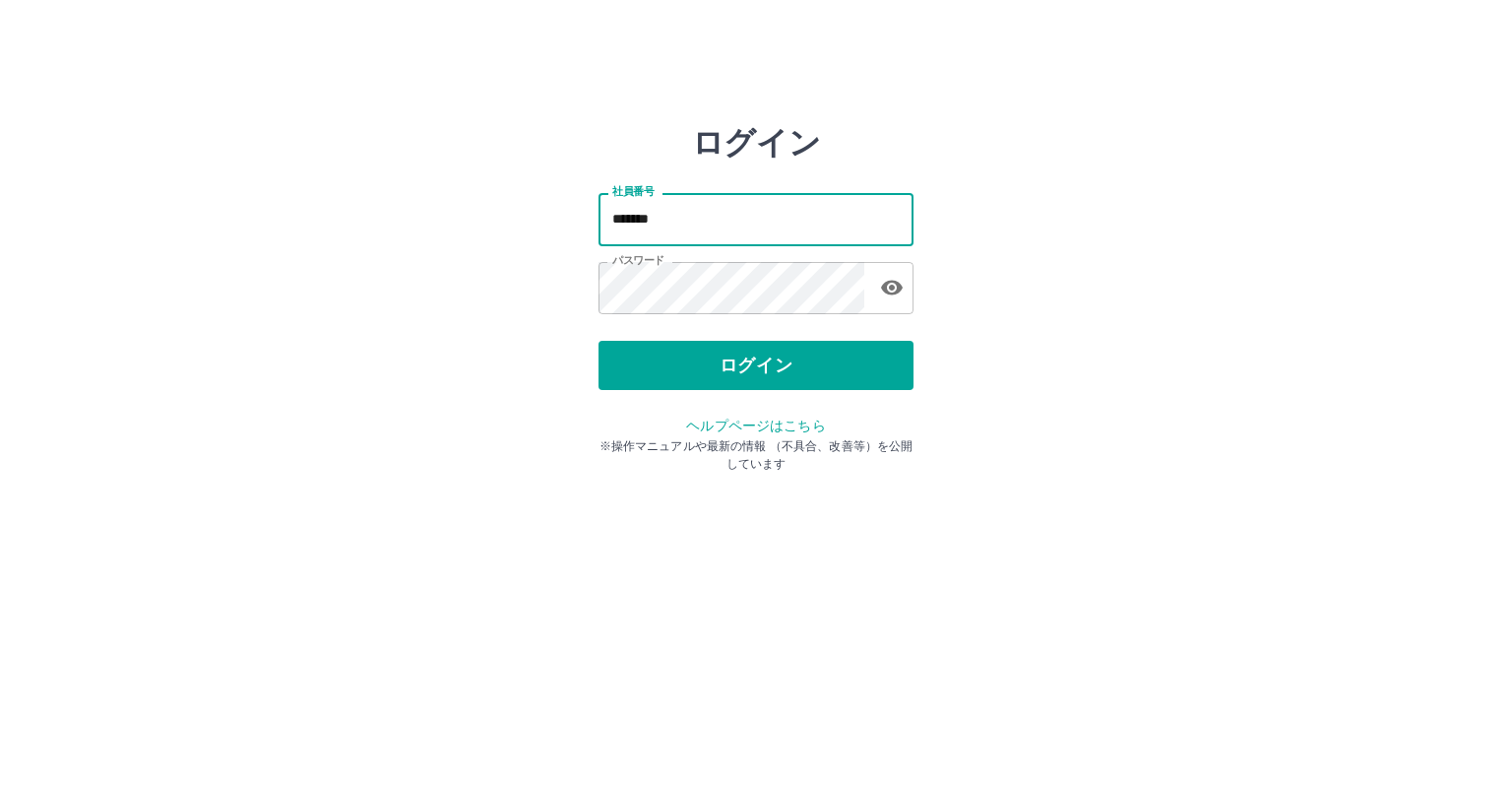click on "*******" at bounding box center (756, 219) 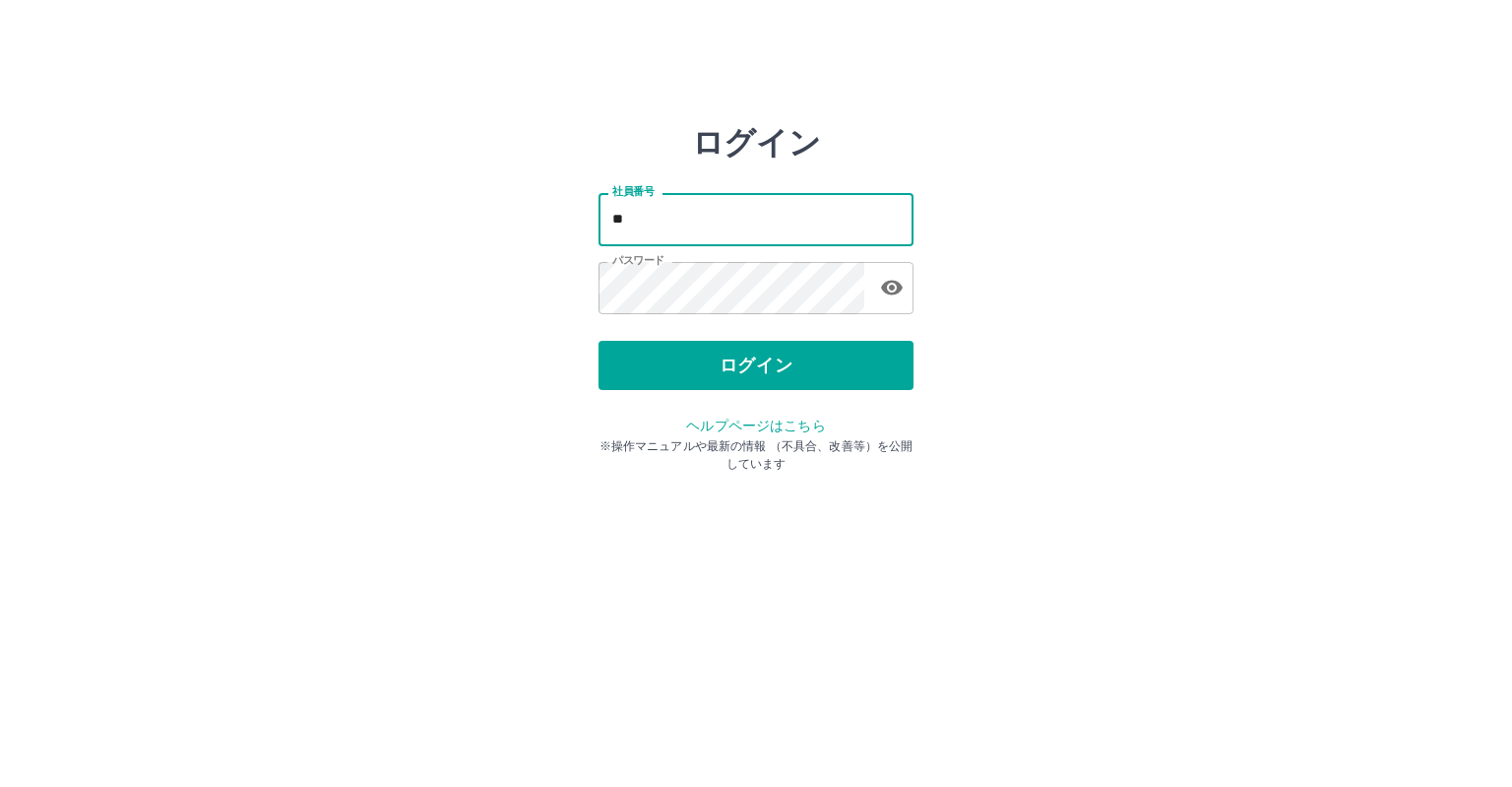 type on "*" 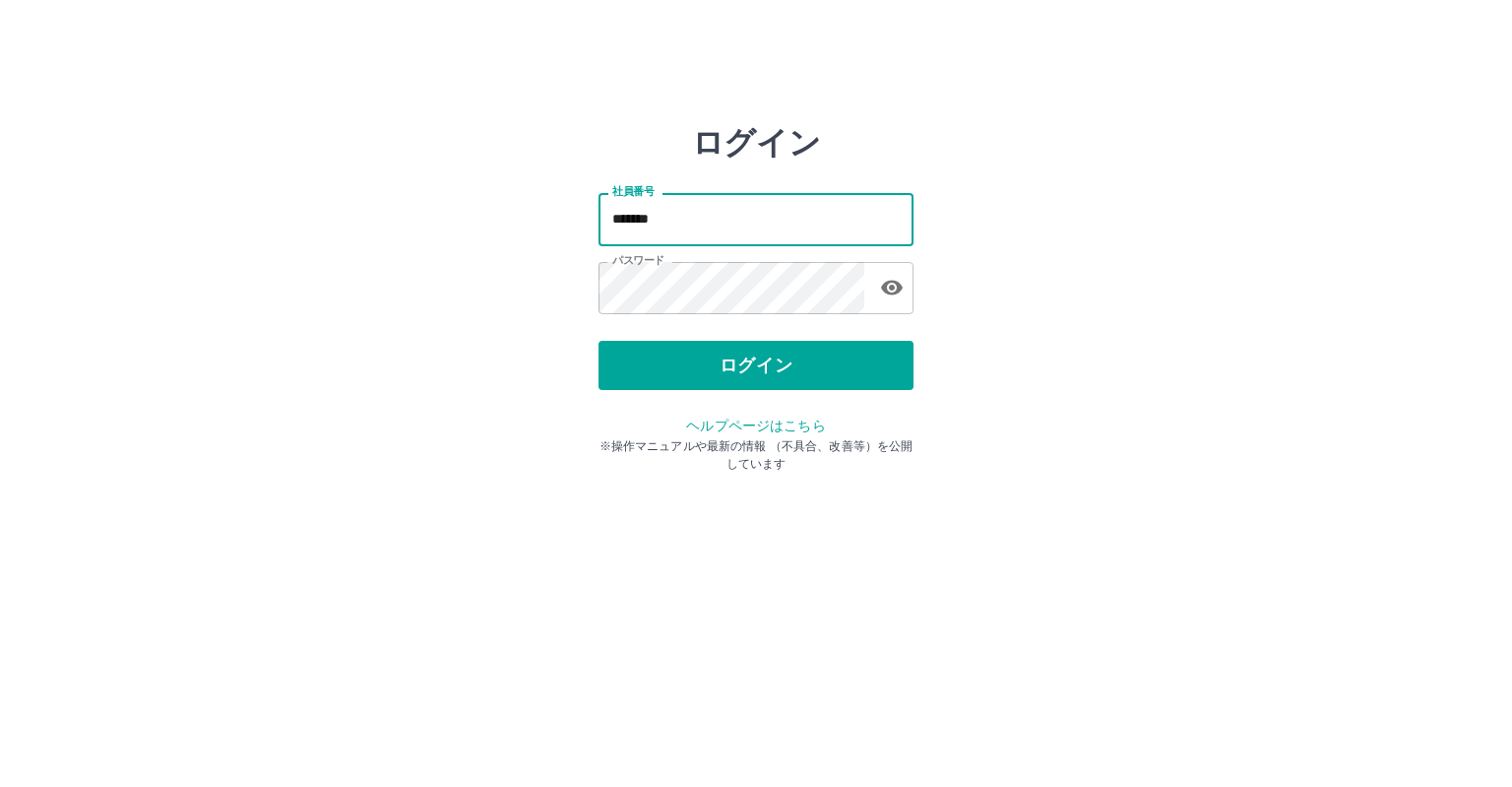 type on "*******" 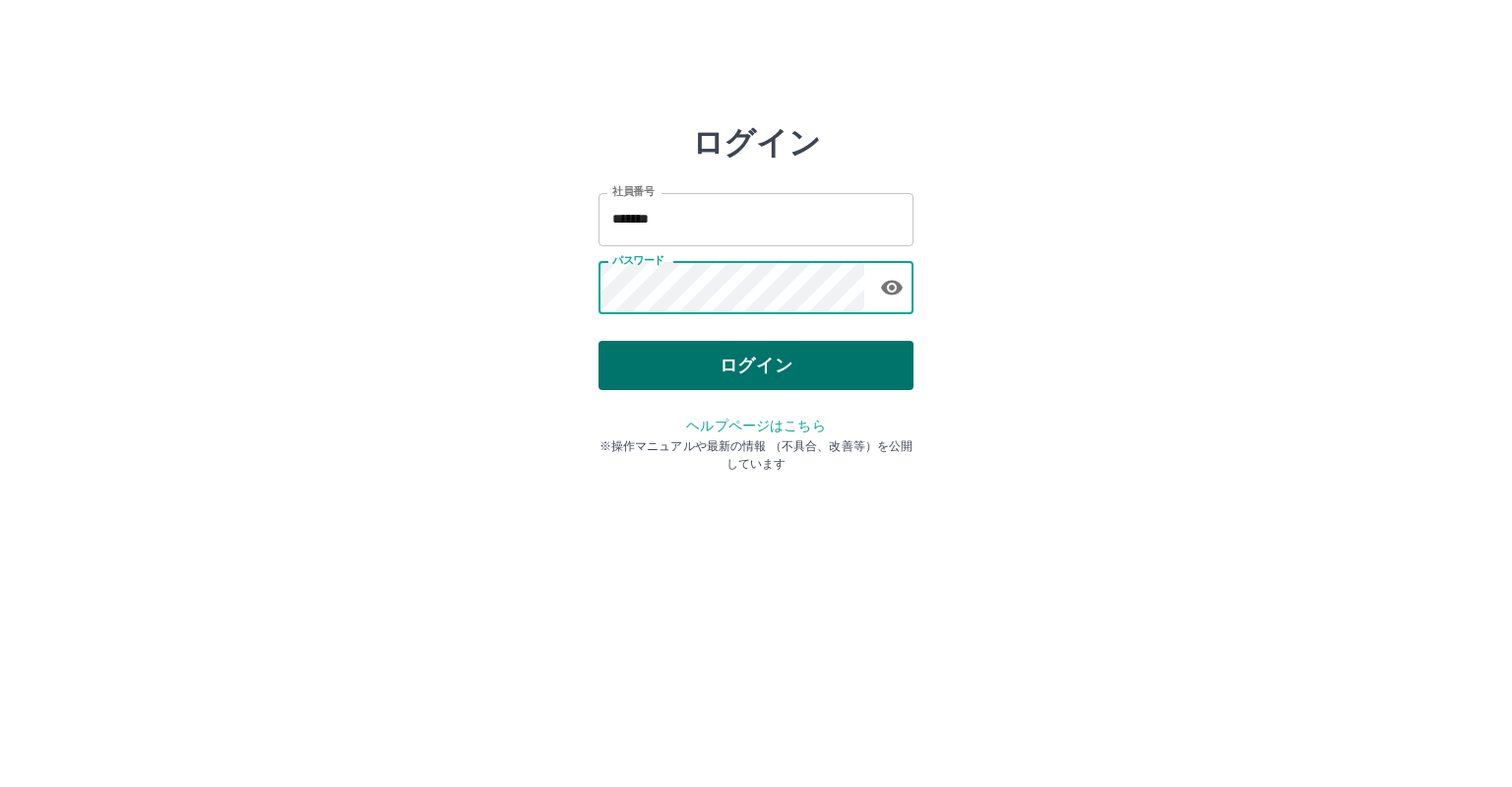 click on "ログイン" at bounding box center (756, 365) 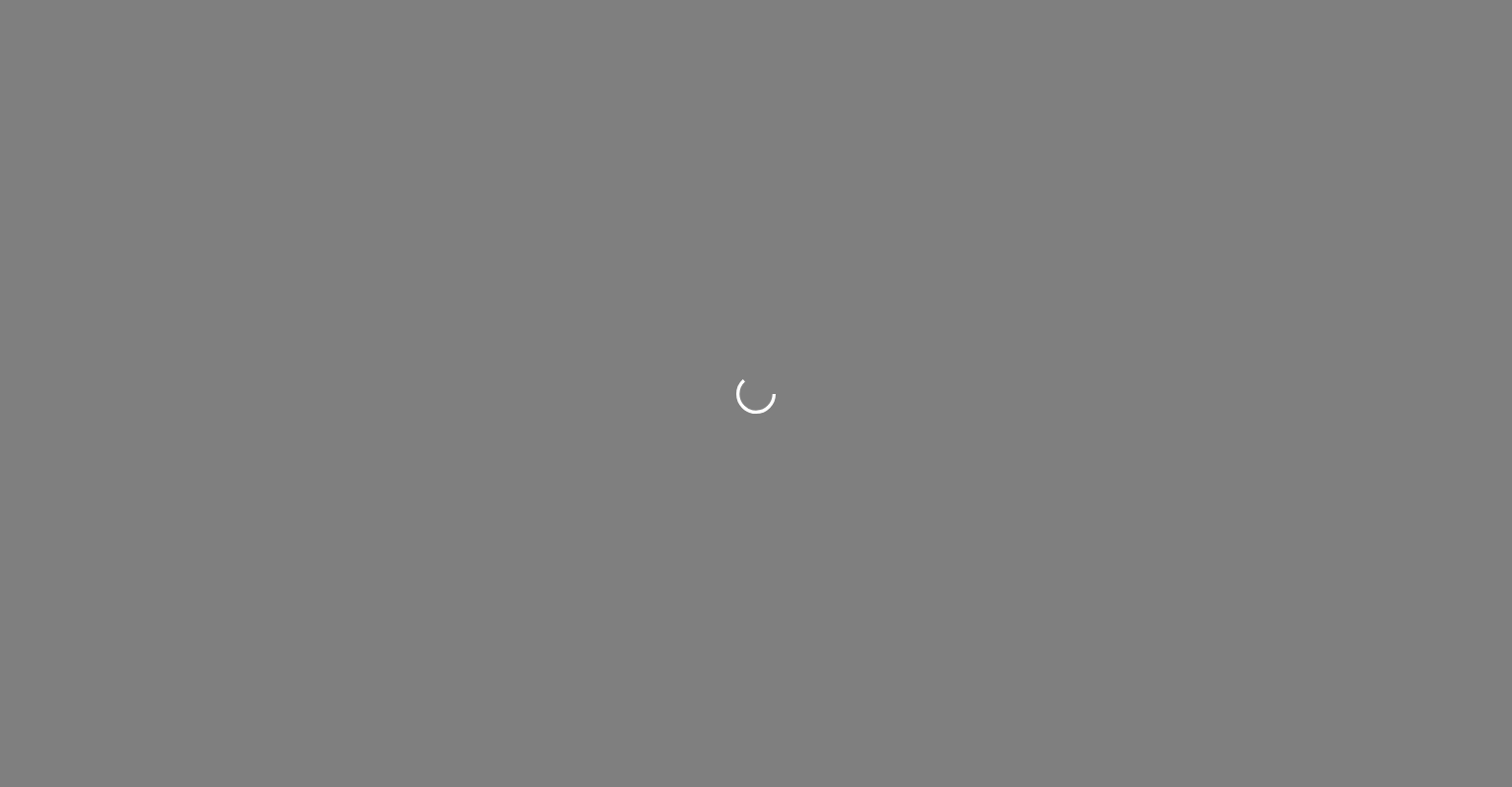 scroll, scrollTop: 0, scrollLeft: 0, axis: both 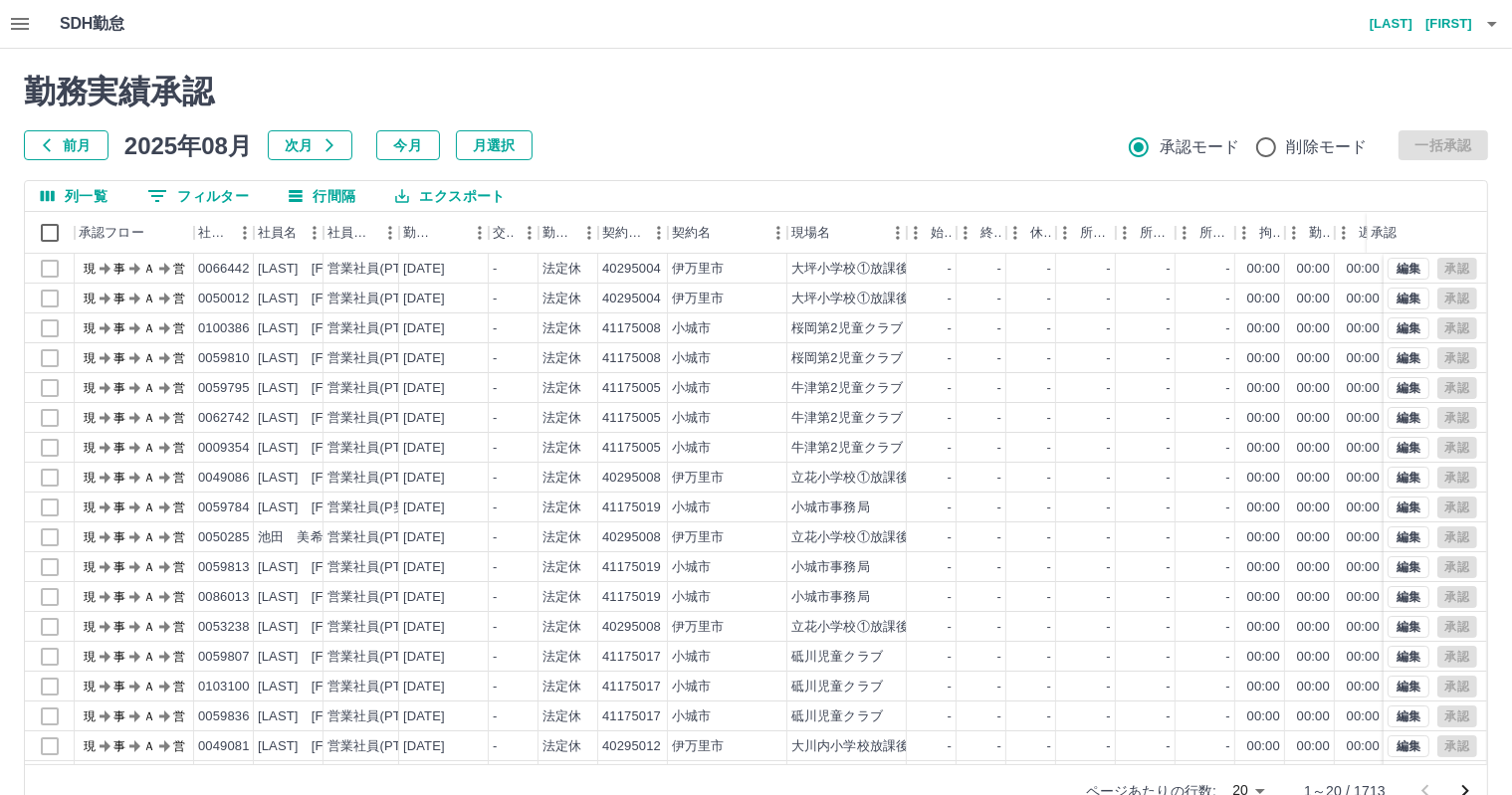 click 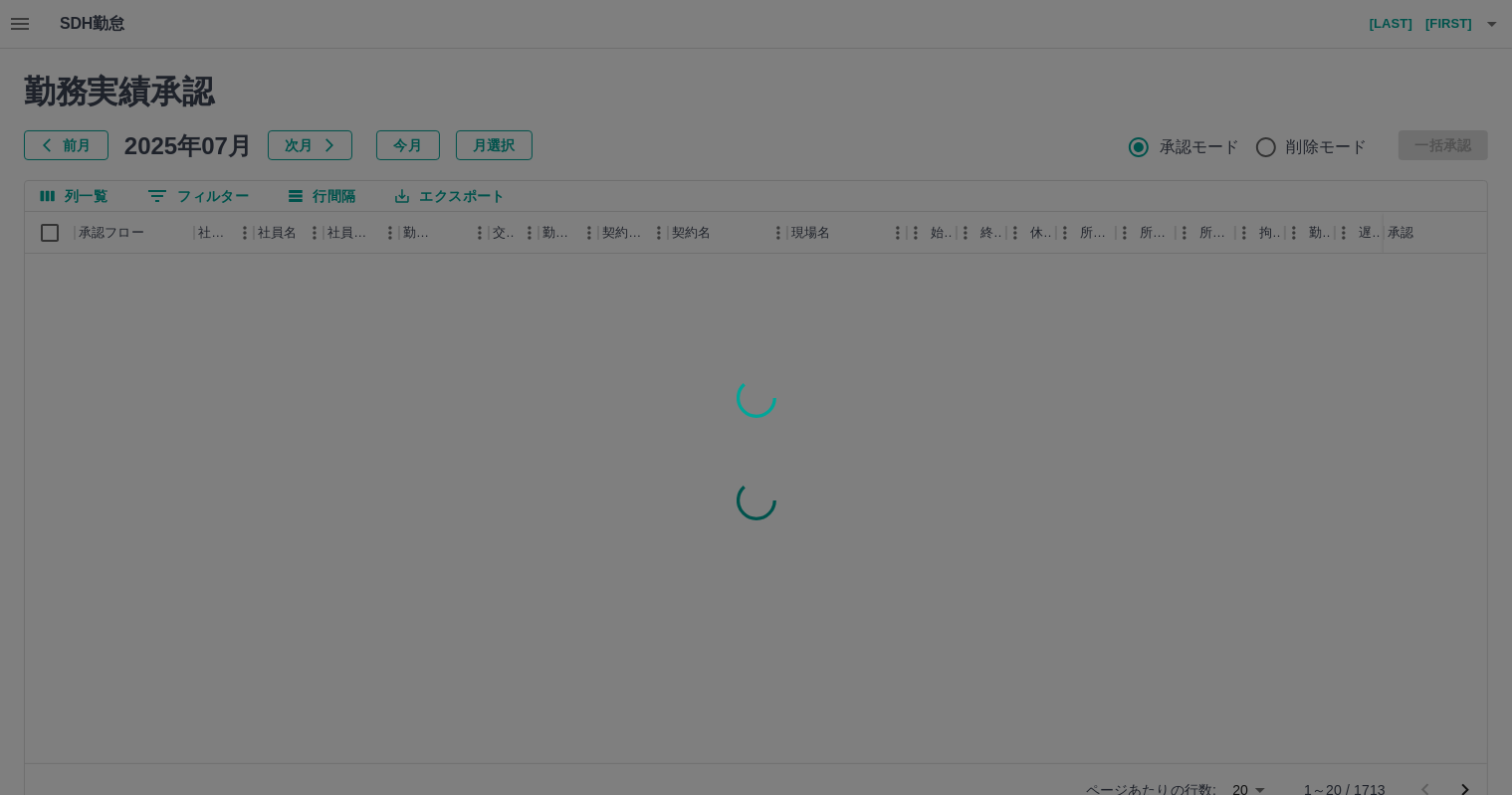 click at bounding box center (756, 397) 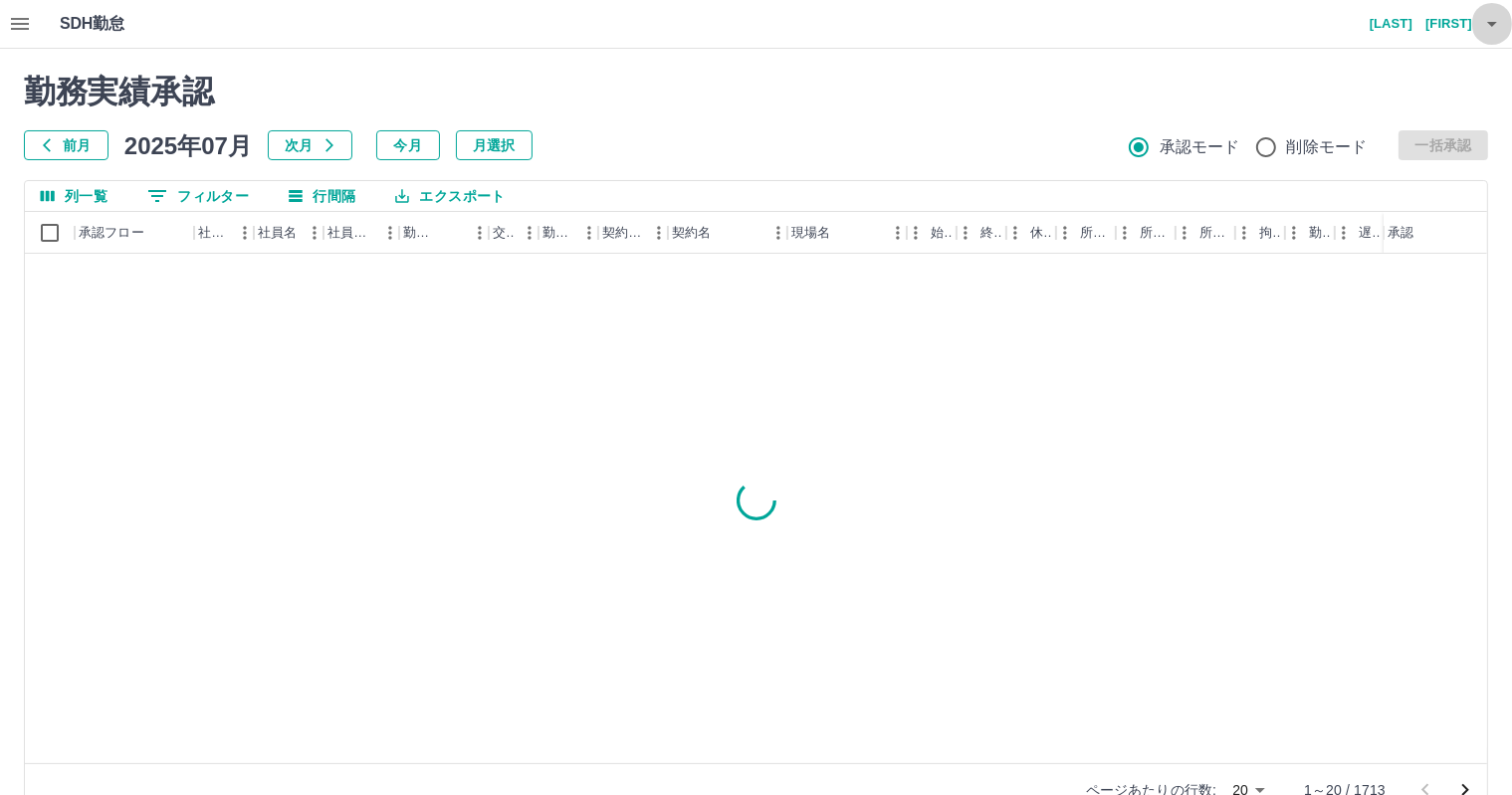 click 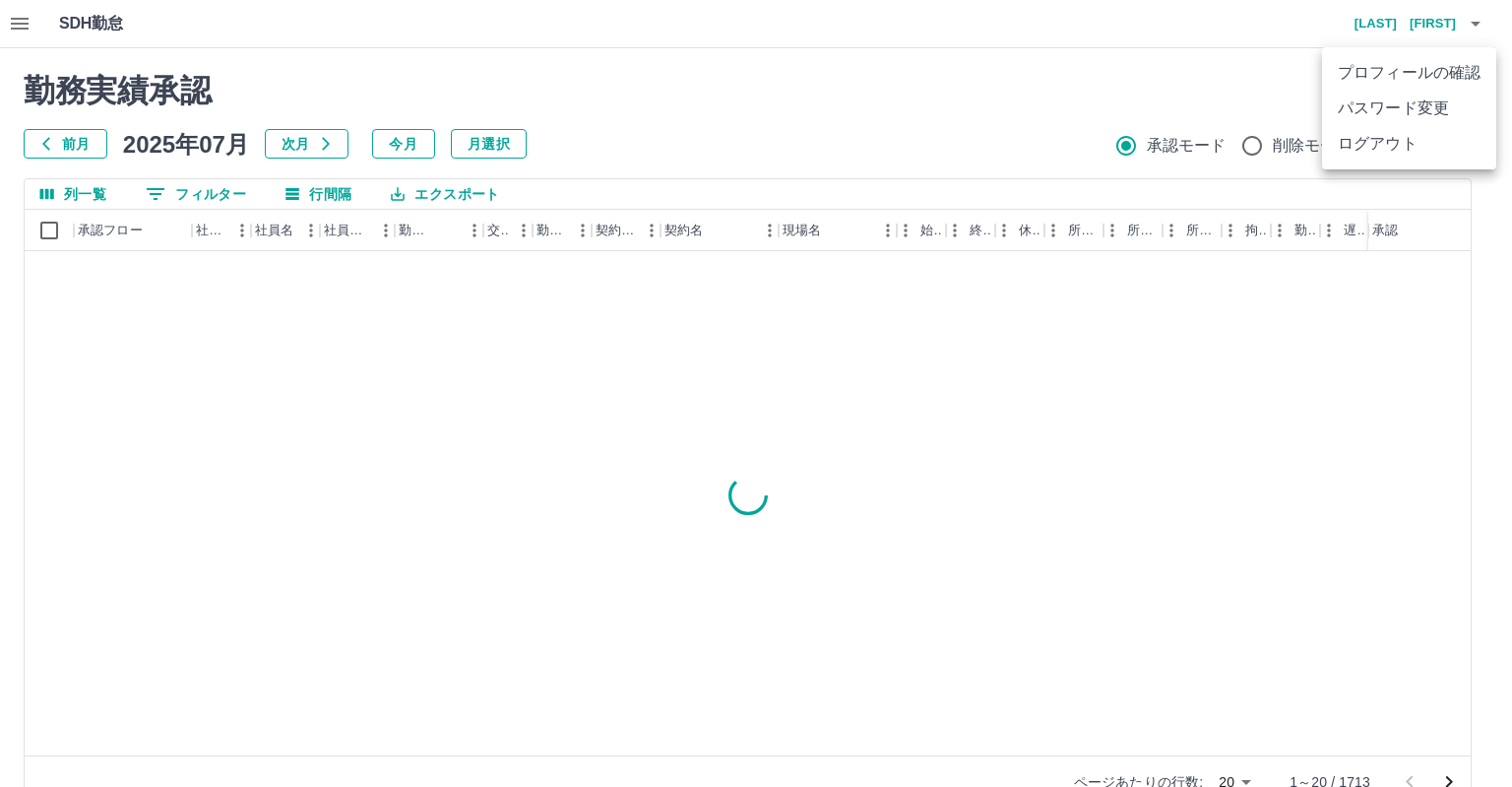 click on "ログアウト" at bounding box center (1409, 144) 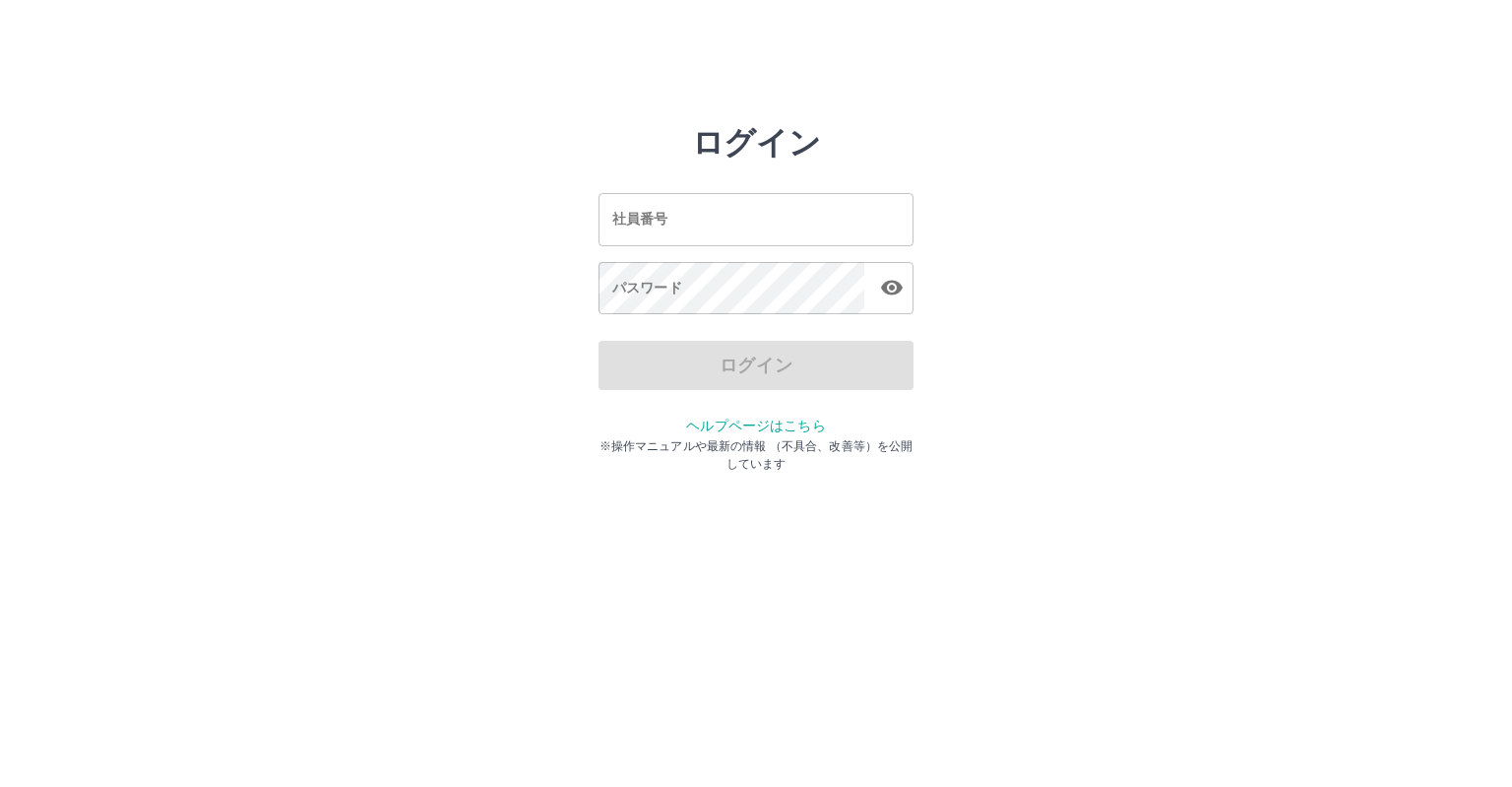 scroll, scrollTop: 0, scrollLeft: 0, axis: both 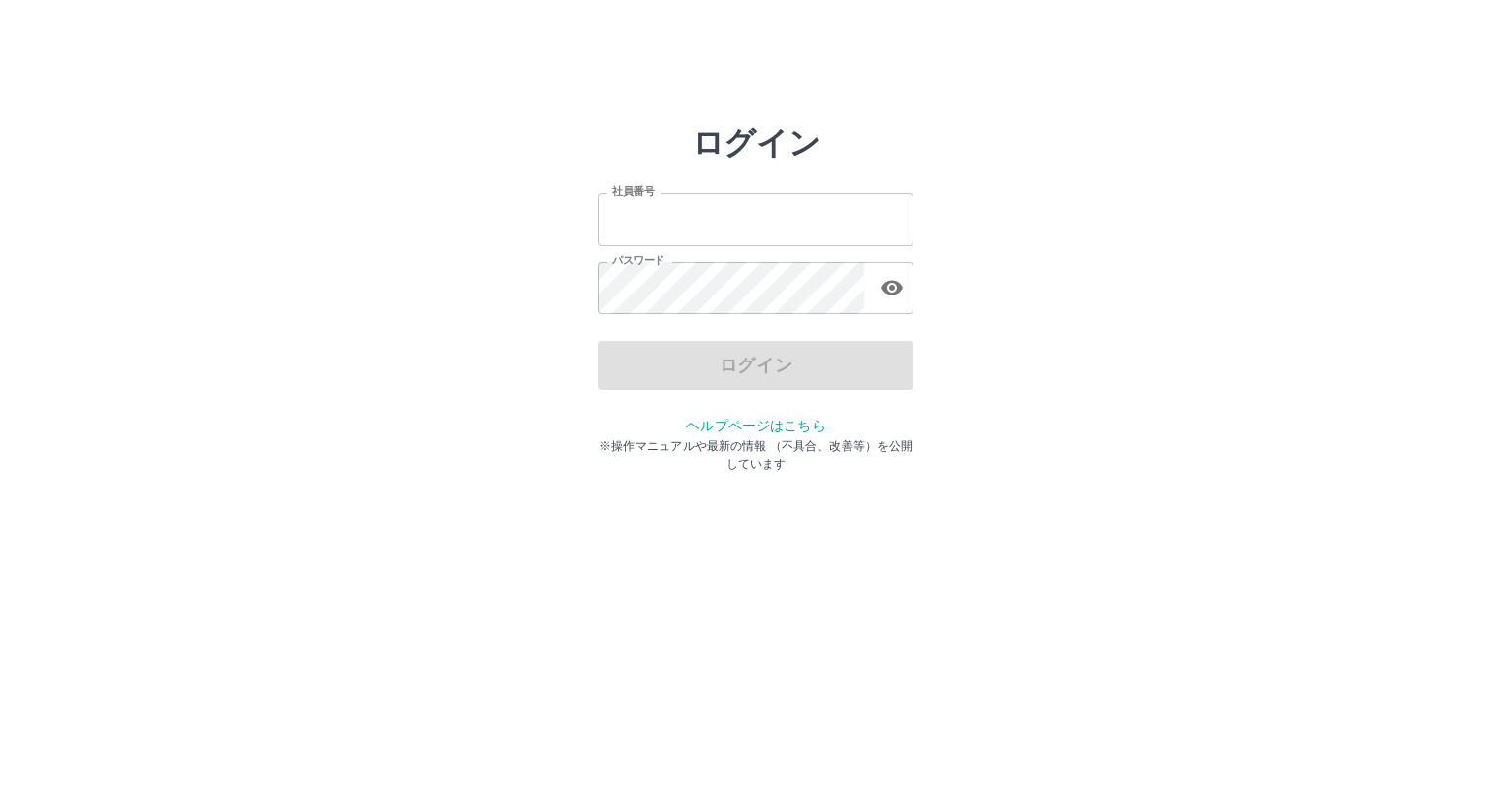 type on "*******" 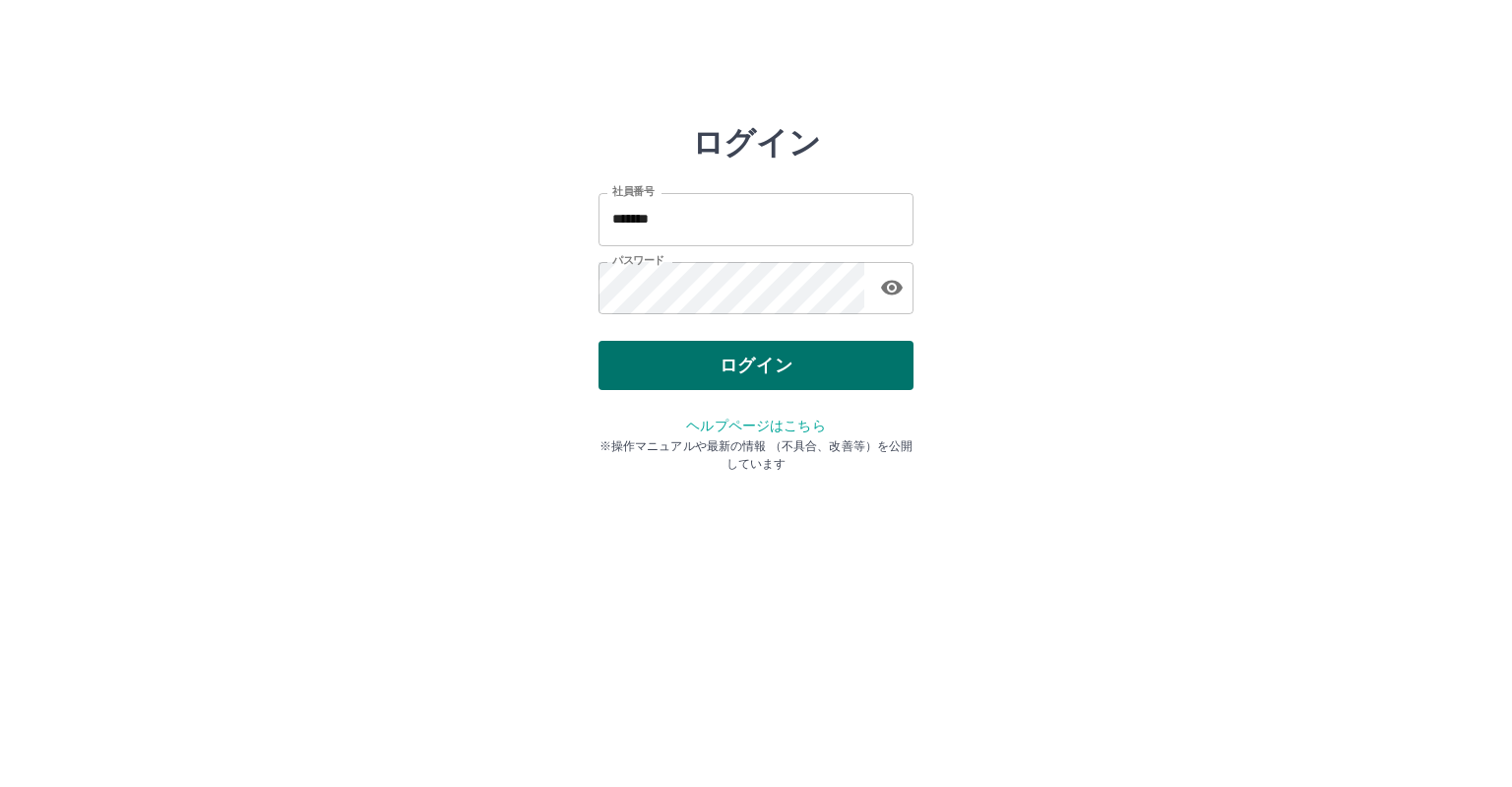 click on "ログイン" at bounding box center (756, 365) 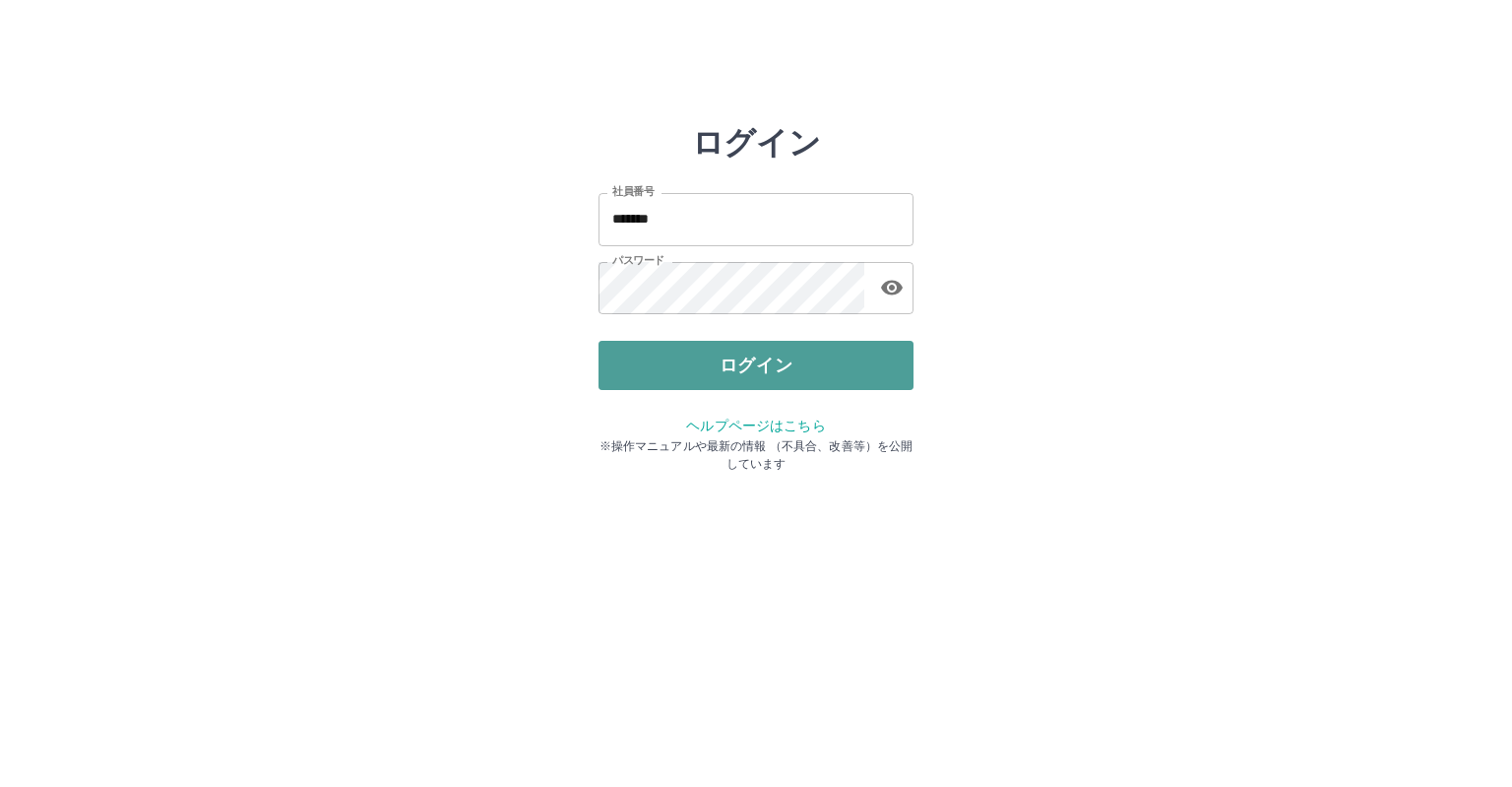 click on "ログイン" at bounding box center (756, 365) 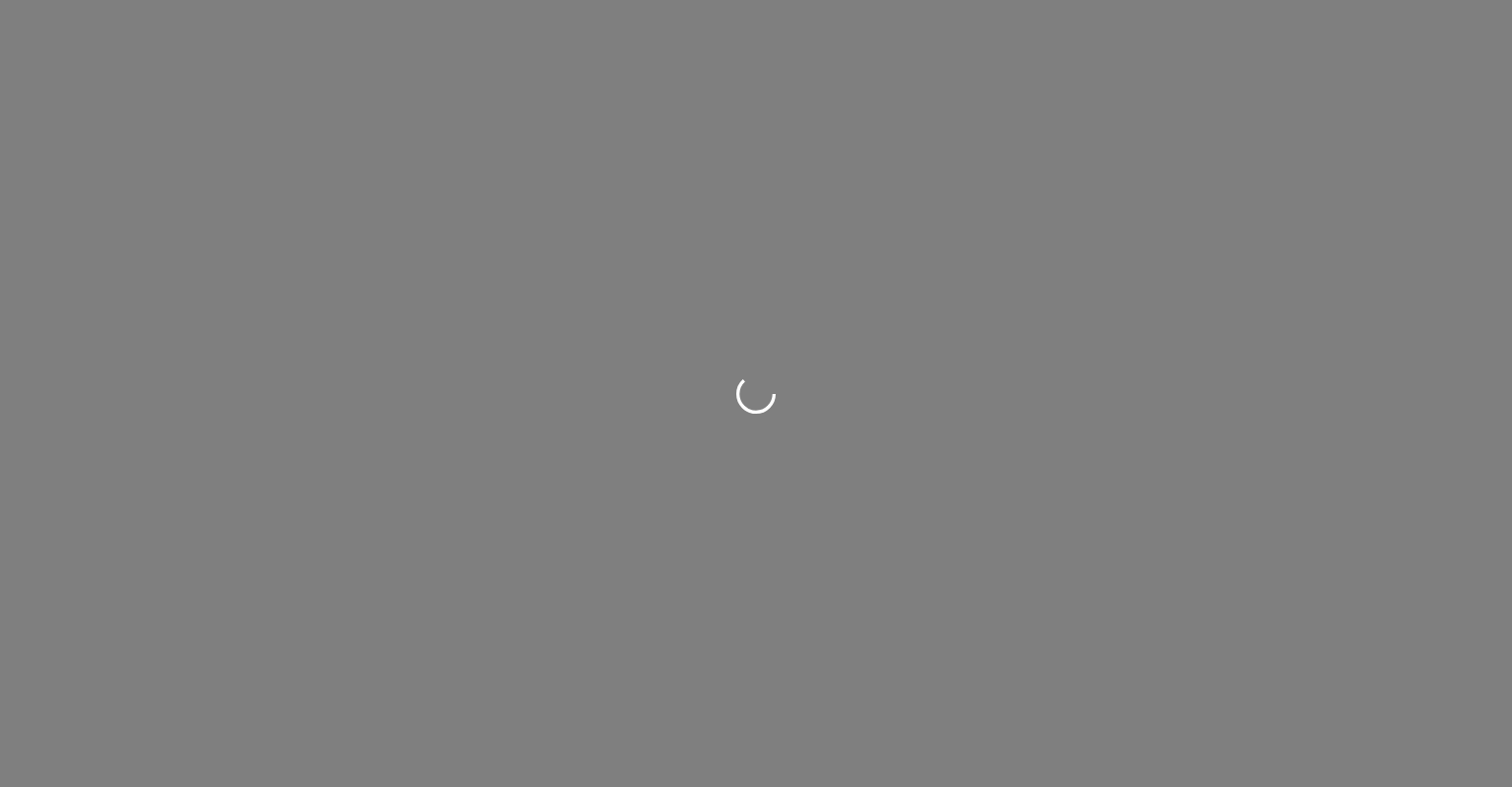 scroll, scrollTop: 0, scrollLeft: 0, axis: both 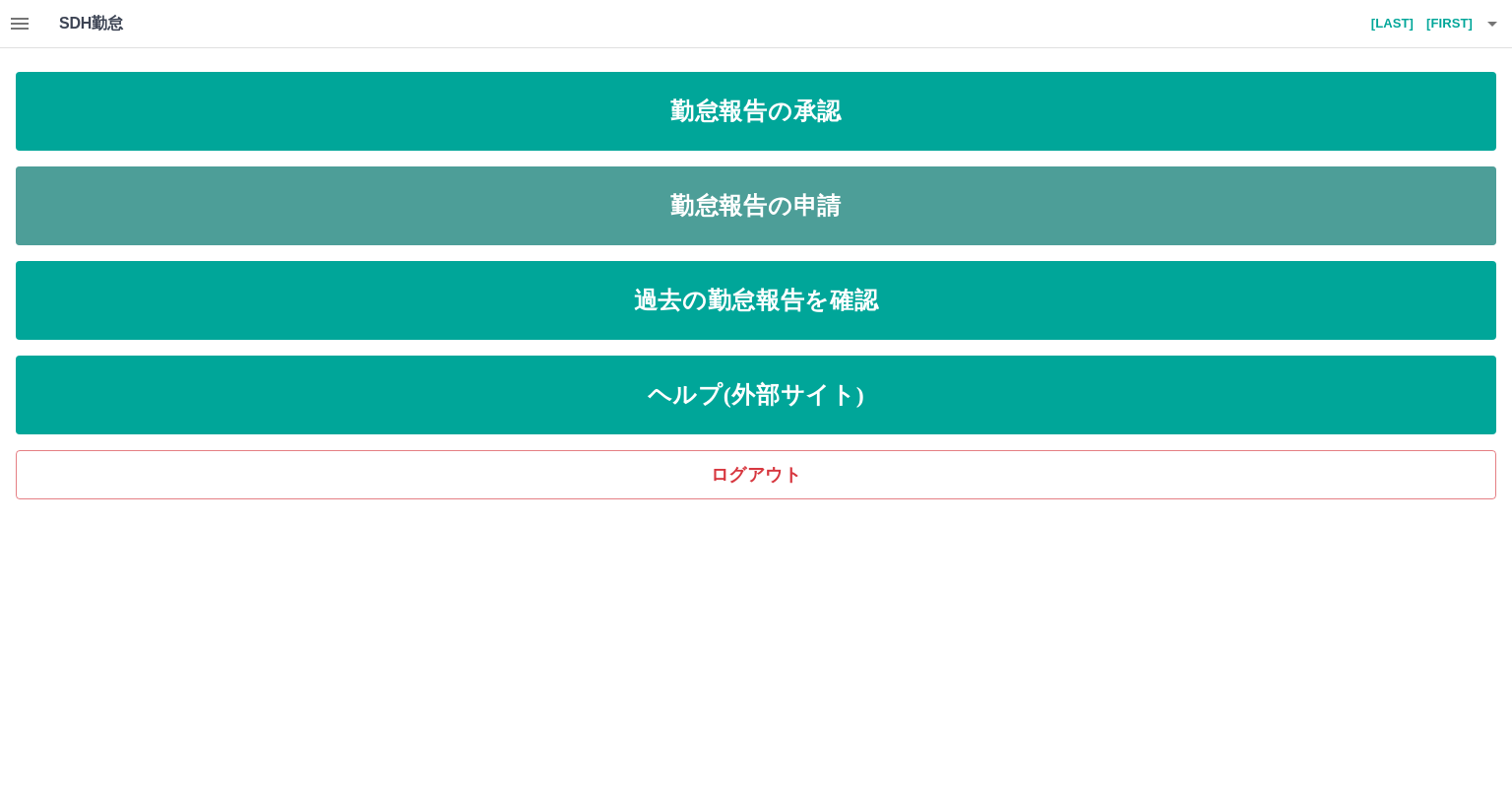 click on "勤怠報告の申請" at bounding box center [756, 206] 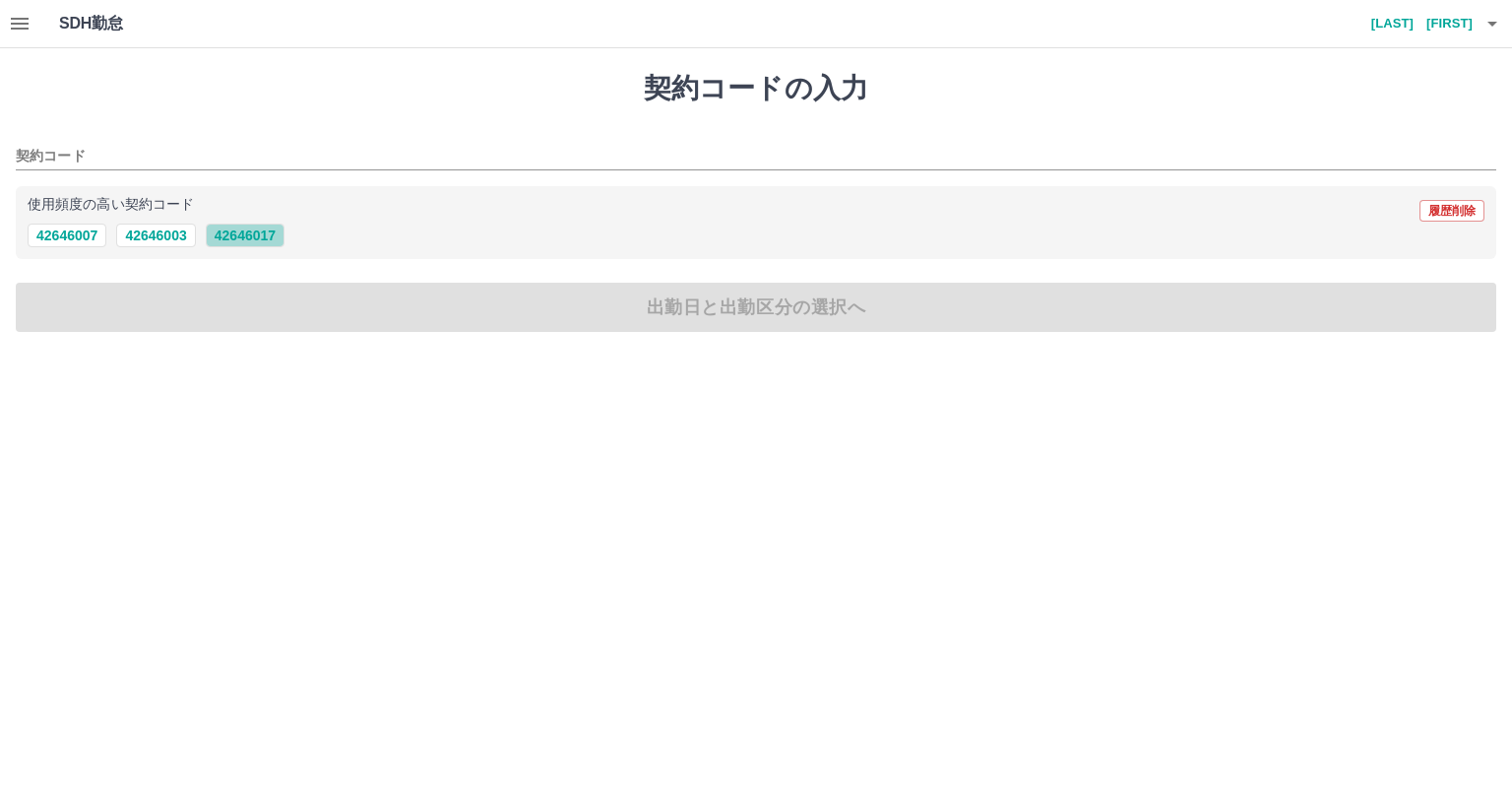 click on "42646017" at bounding box center [245, 235] 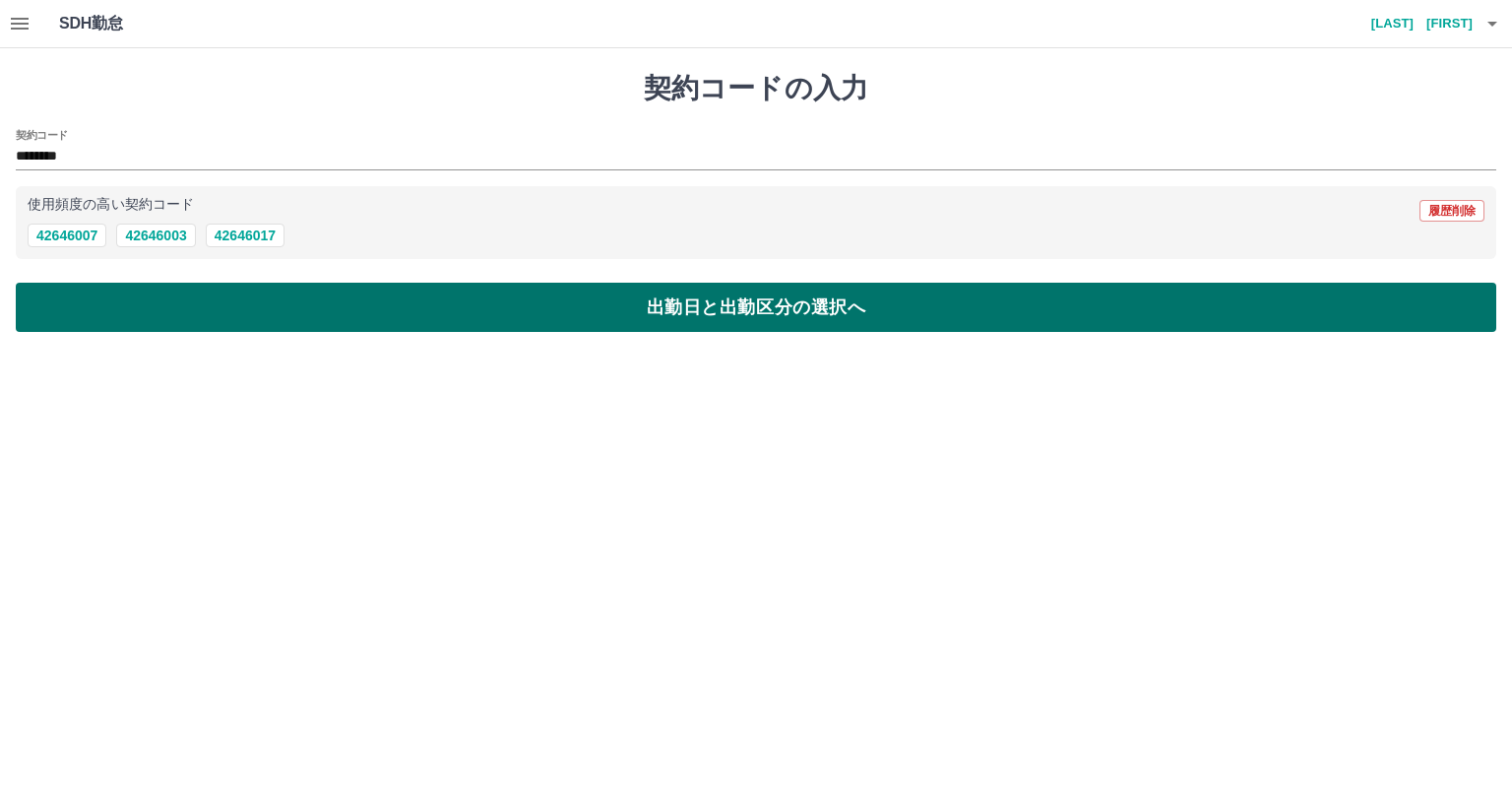 click on "出勤日と出勤区分の選択へ" at bounding box center [756, 307] 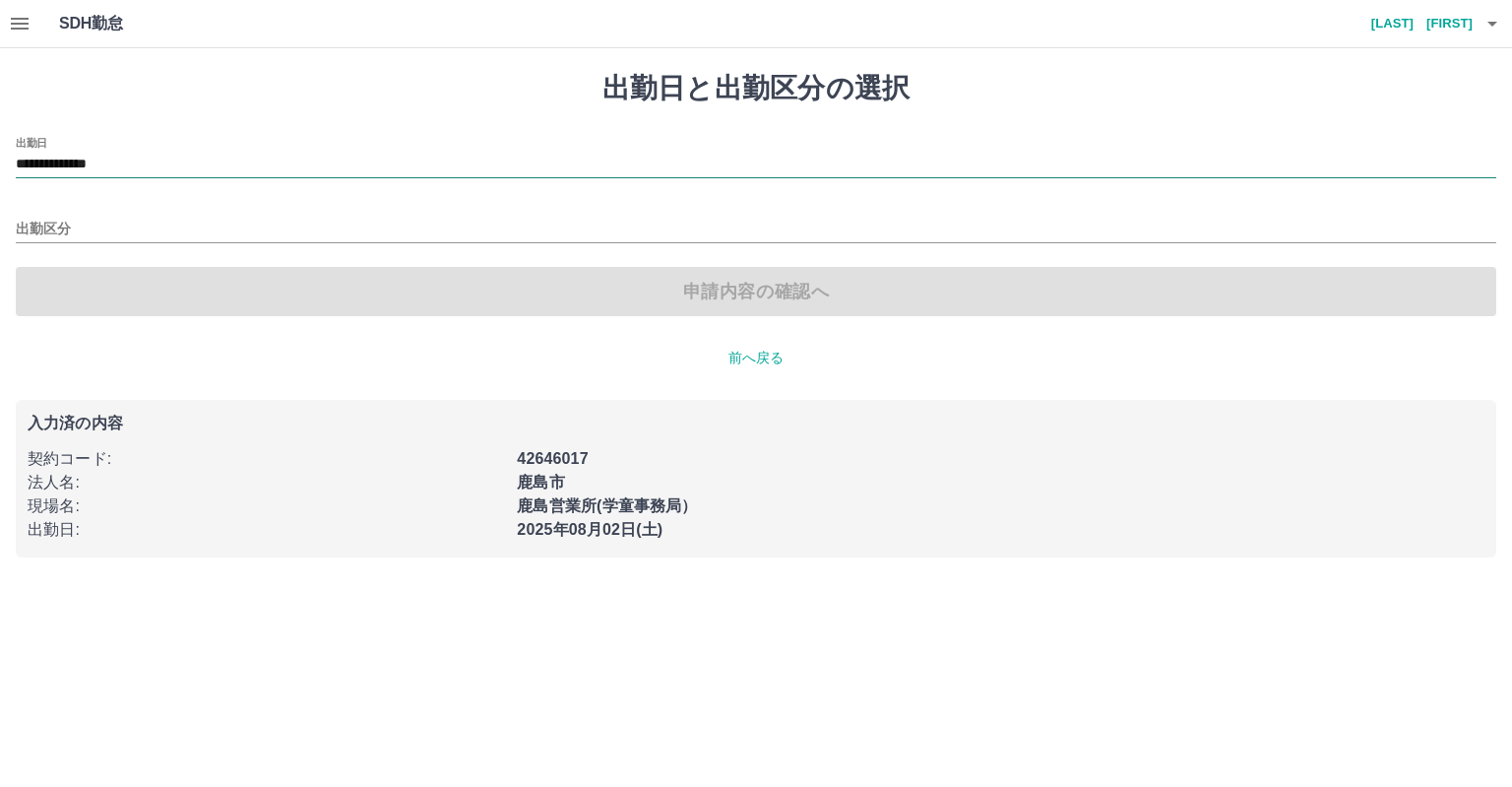 click on "**********" at bounding box center (756, 164) 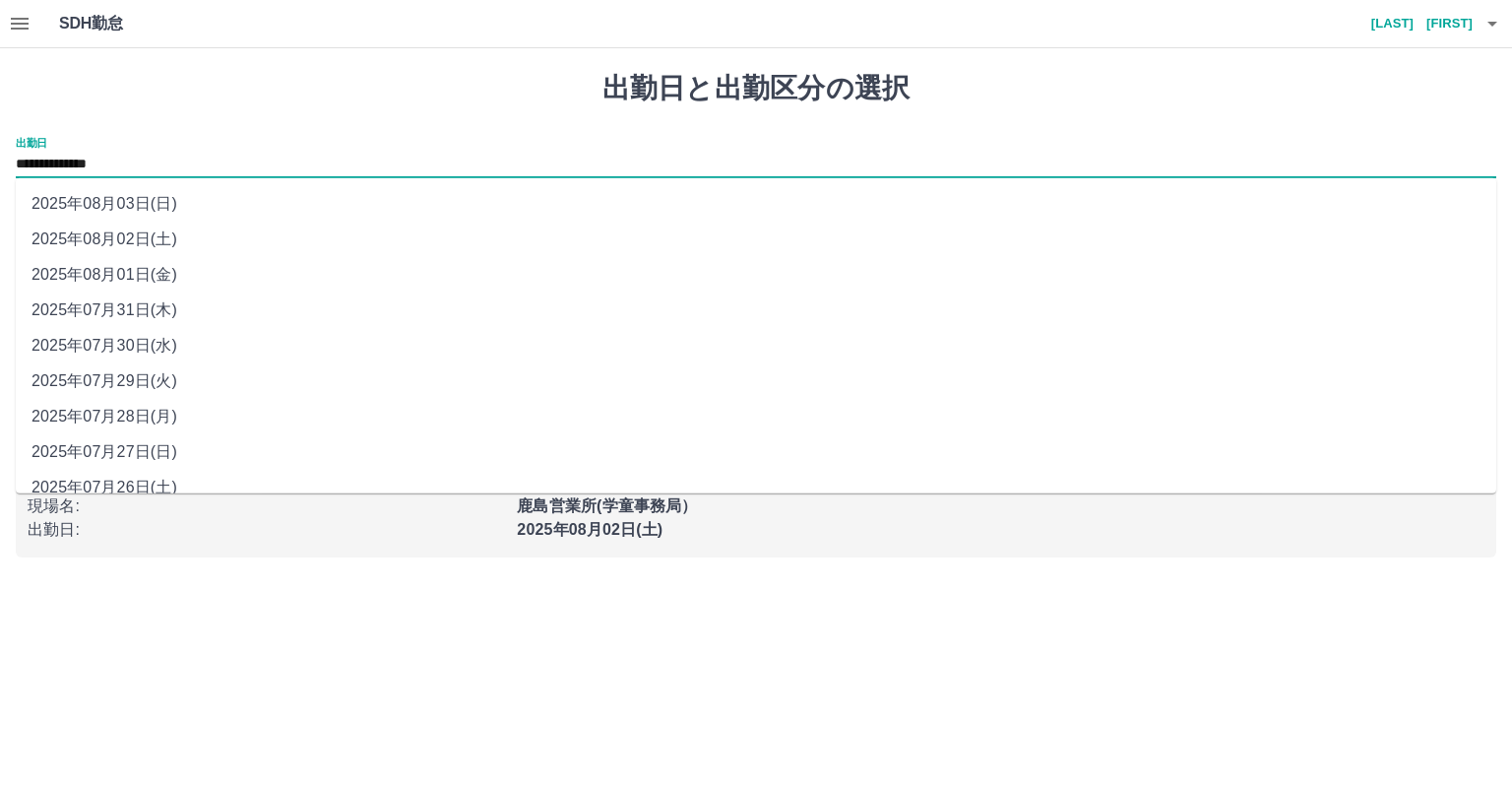 click on "2025年08月03日(日)" at bounding box center [756, 204] 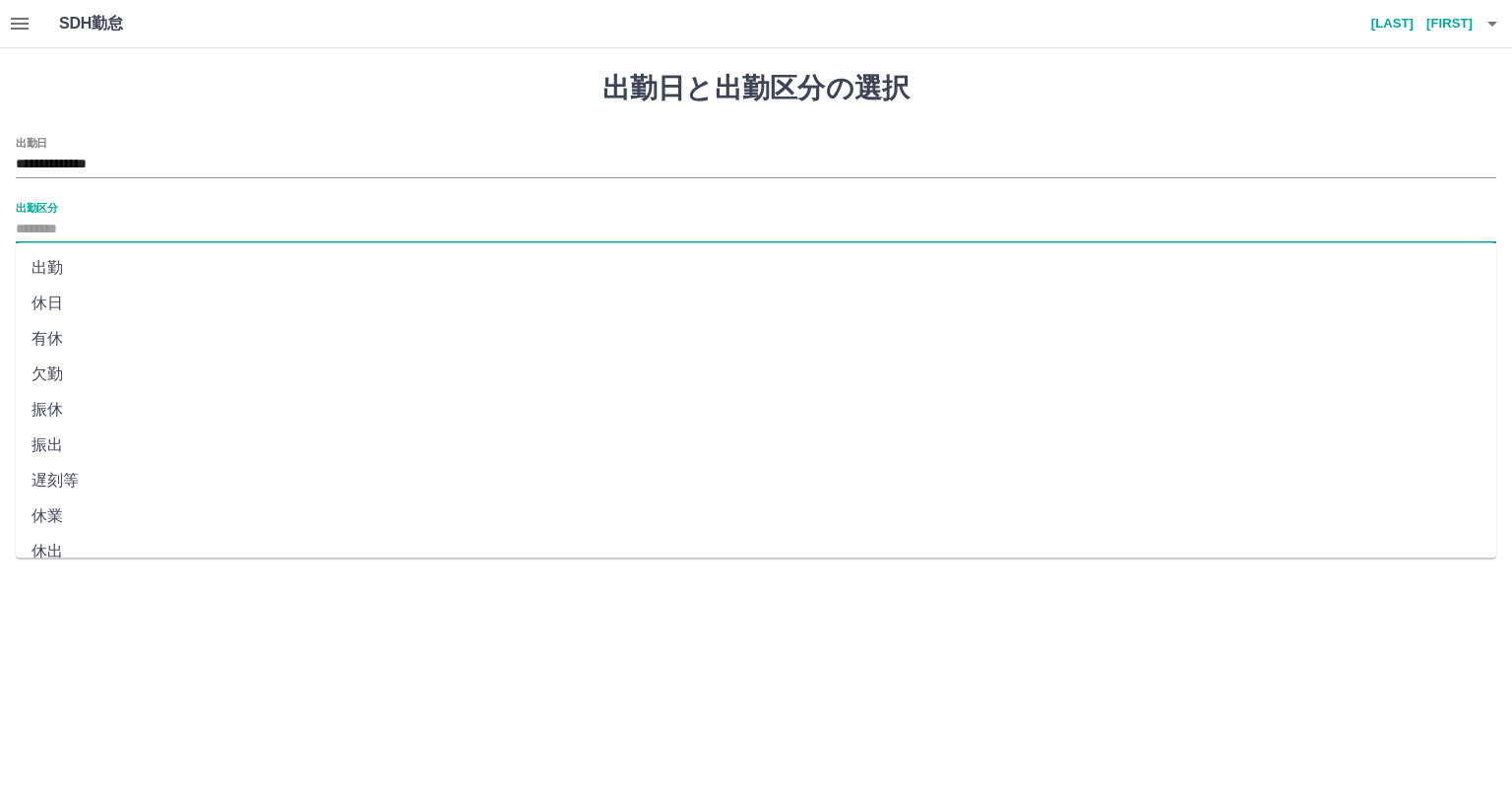 click on "出勤区分" at bounding box center [756, 230] 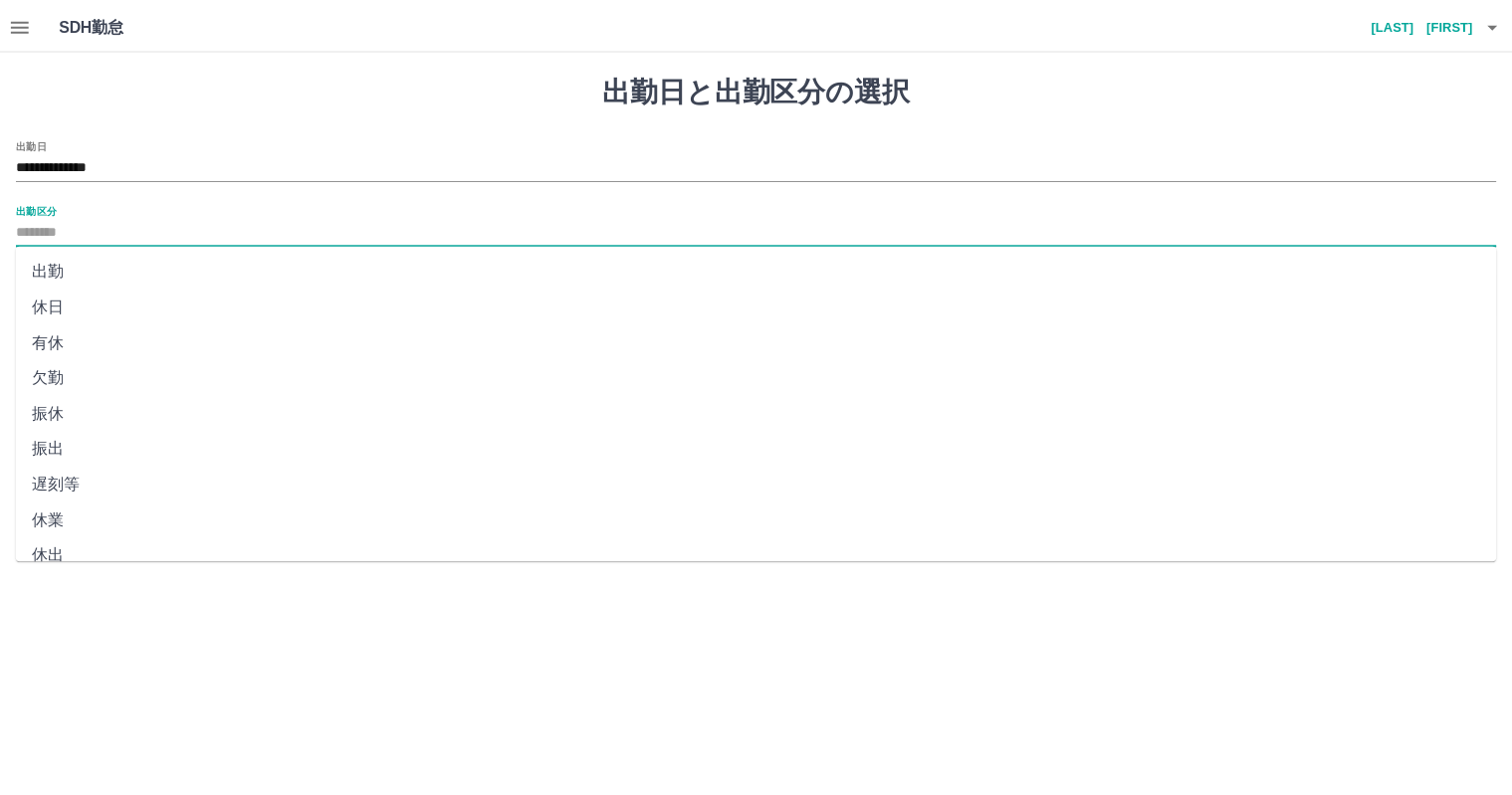 scroll, scrollTop: 331, scrollLeft: 0, axis: vertical 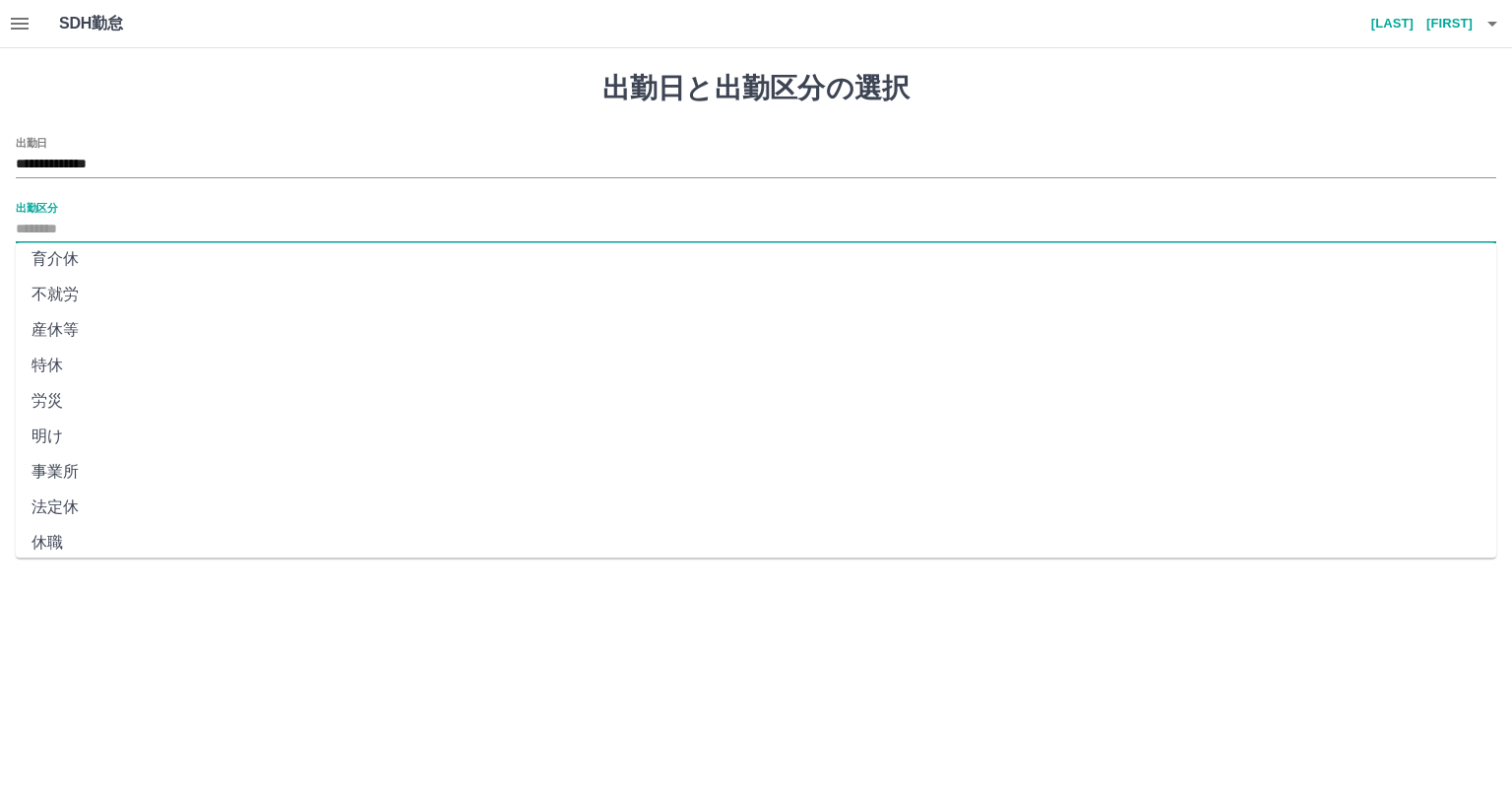 click on "法定休" at bounding box center (756, 507) 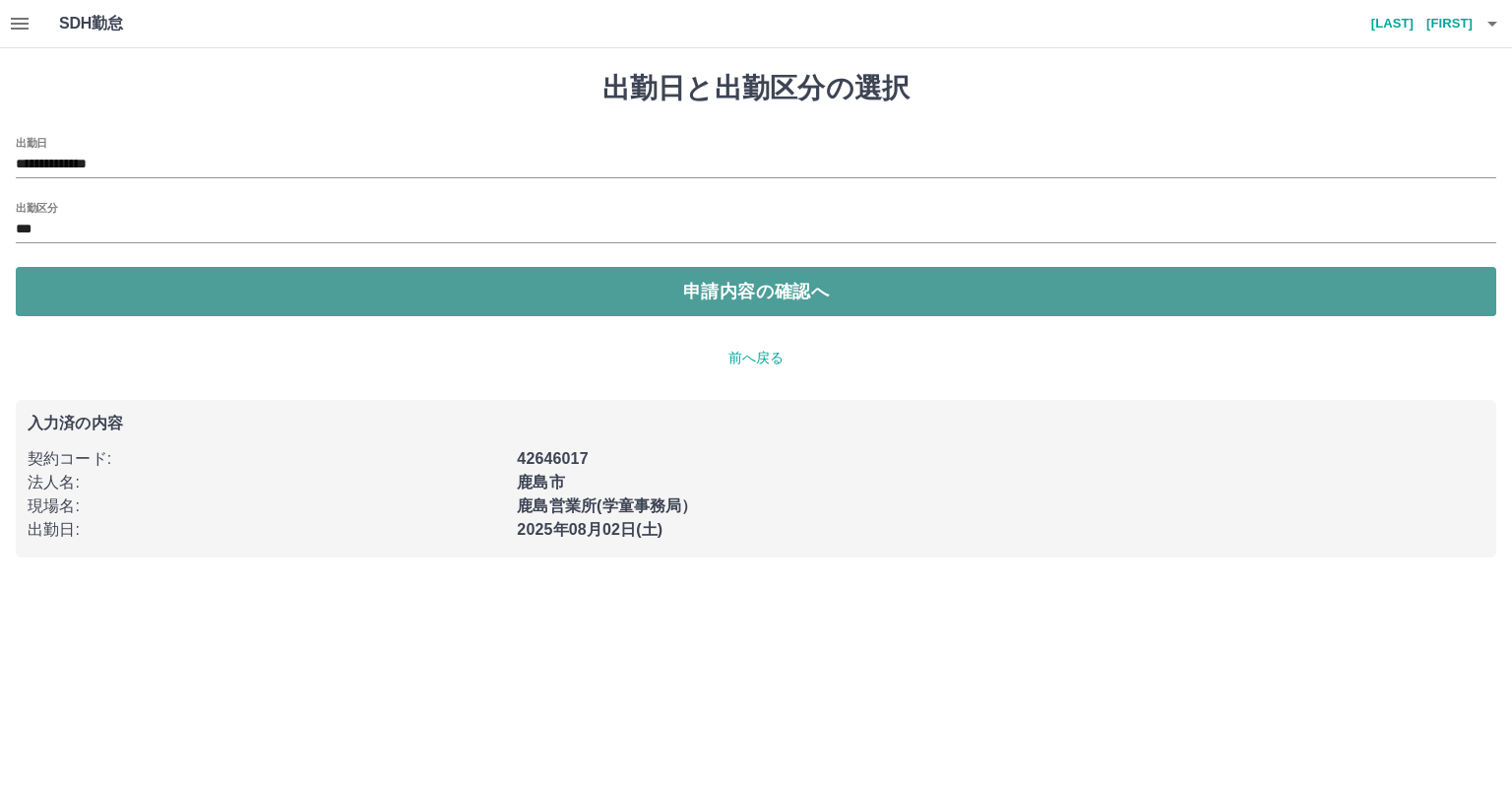 click on "申請内容の確認へ" at bounding box center (756, 292) 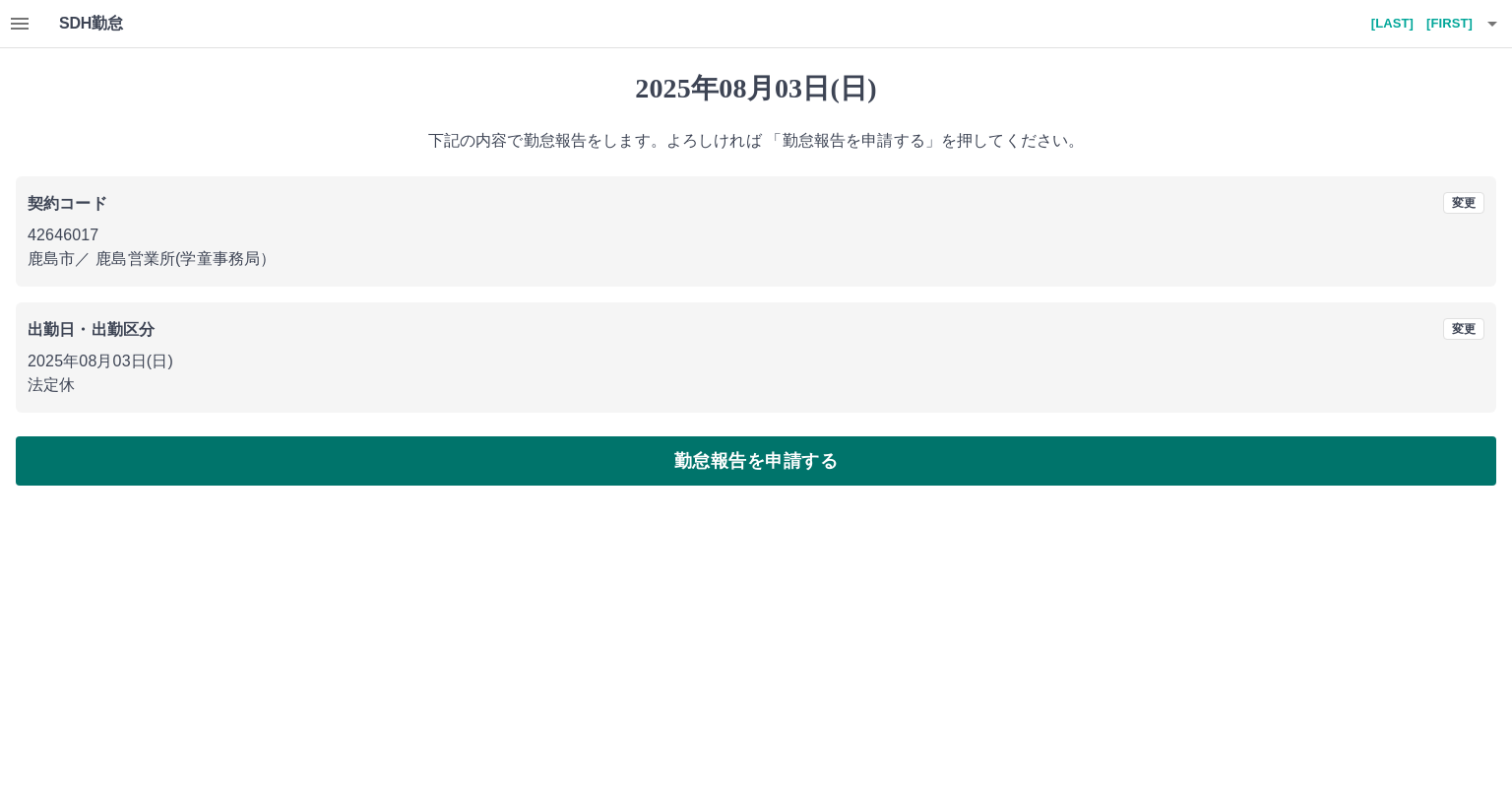 click on "勤怠報告を申請する" at bounding box center [756, 461] 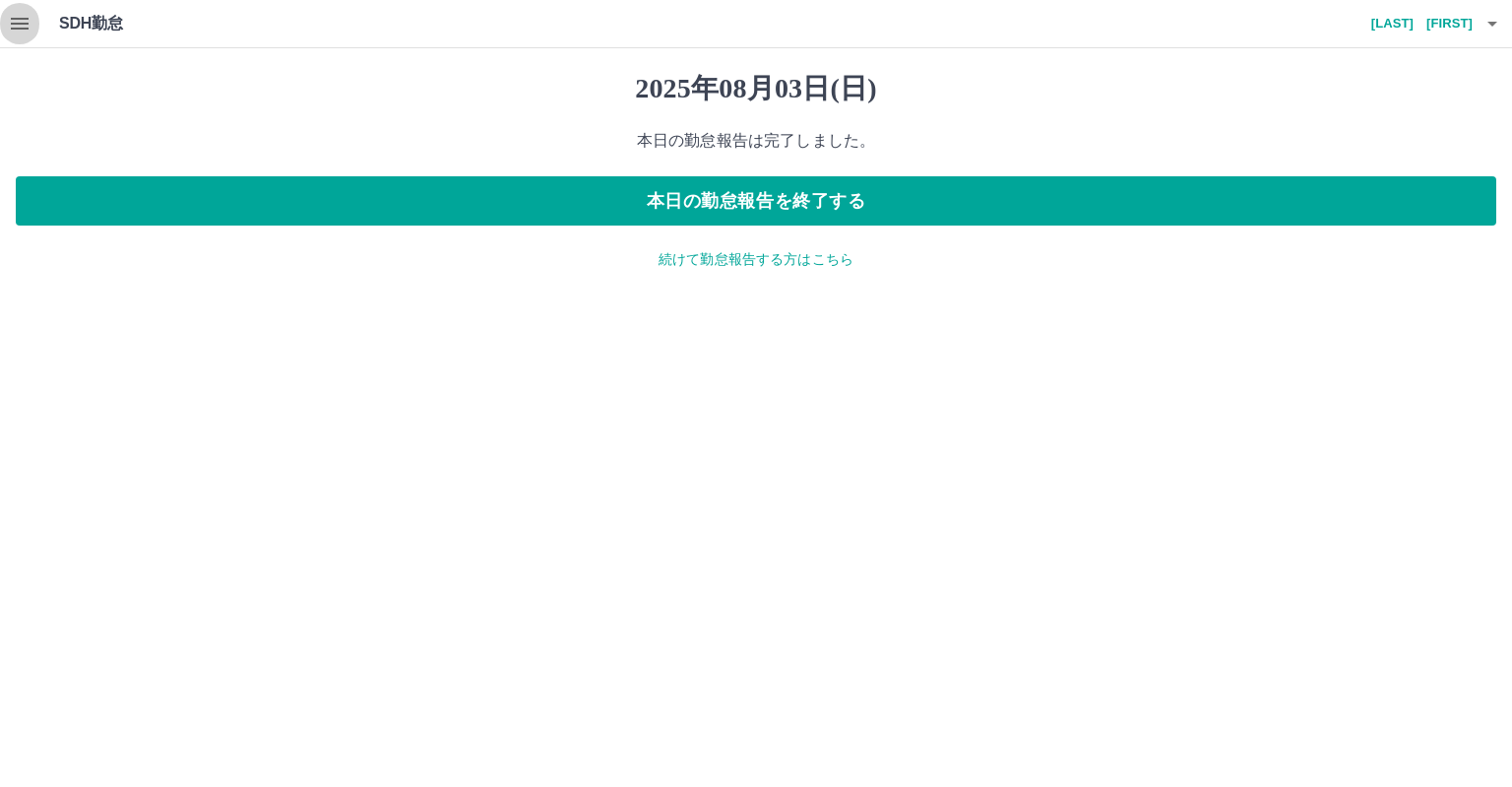 click 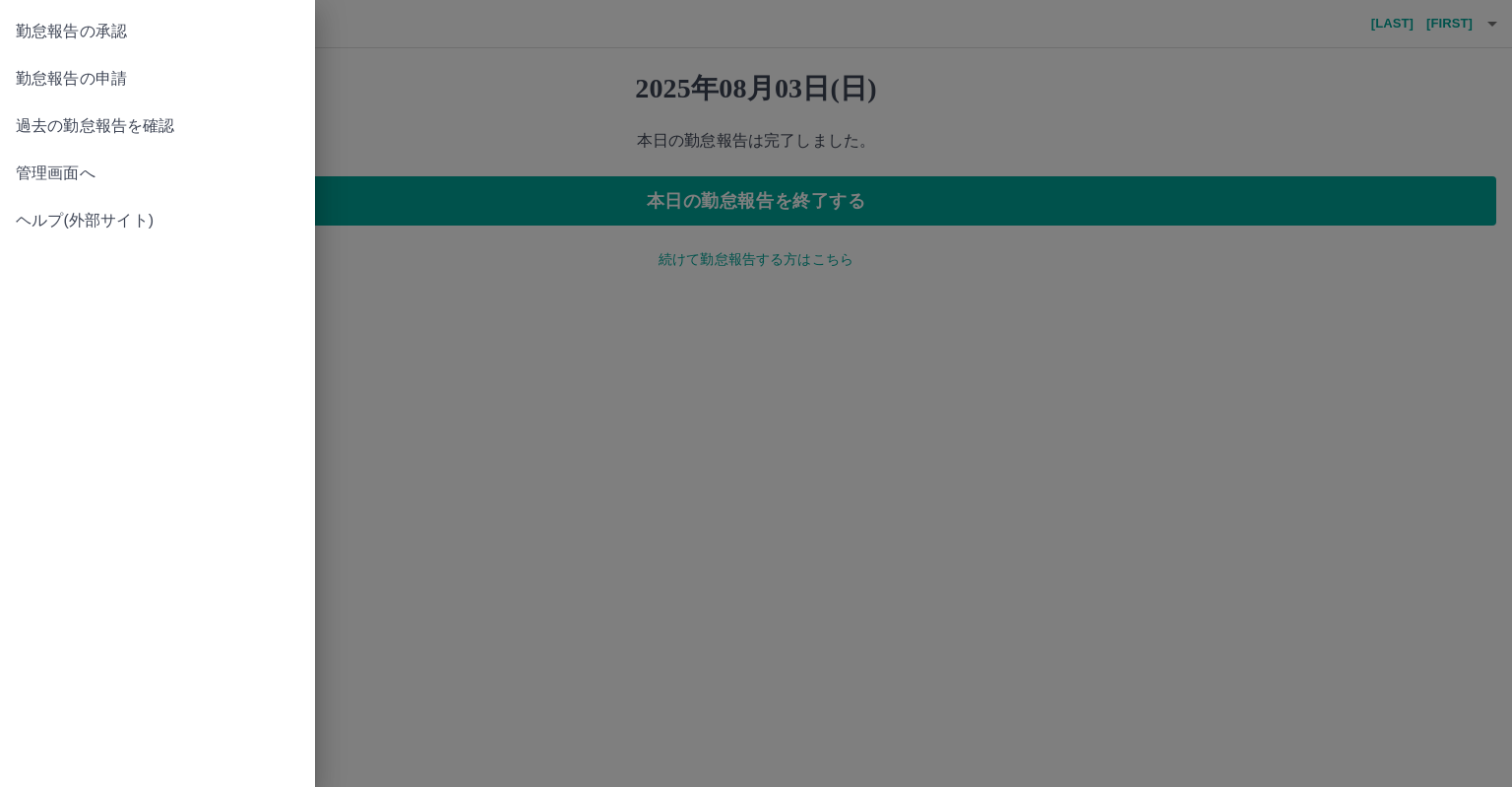 click on "管理画面へ" at bounding box center [158, 173] 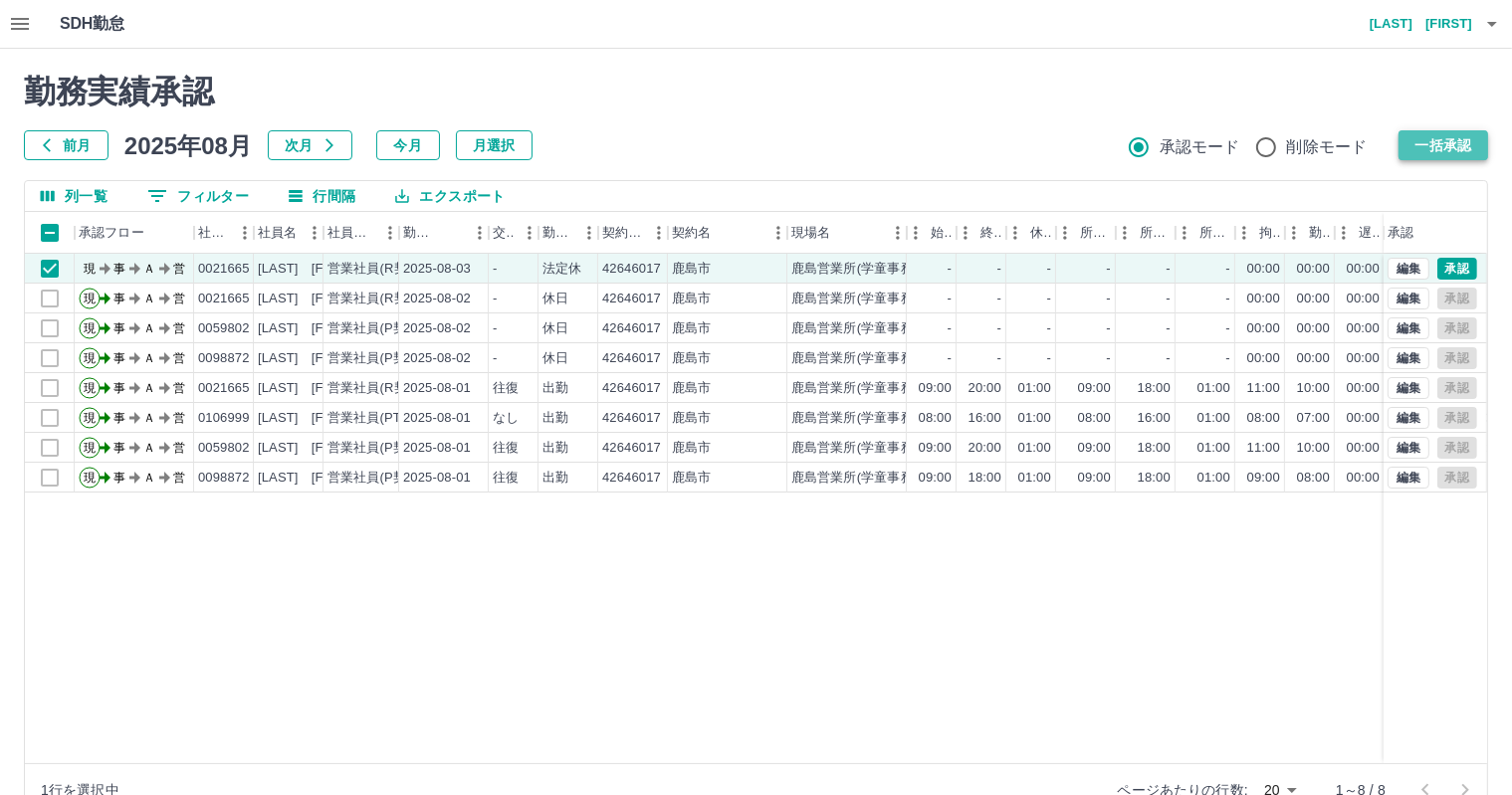 click on "一括承認" at bounding box center [1443, 145] 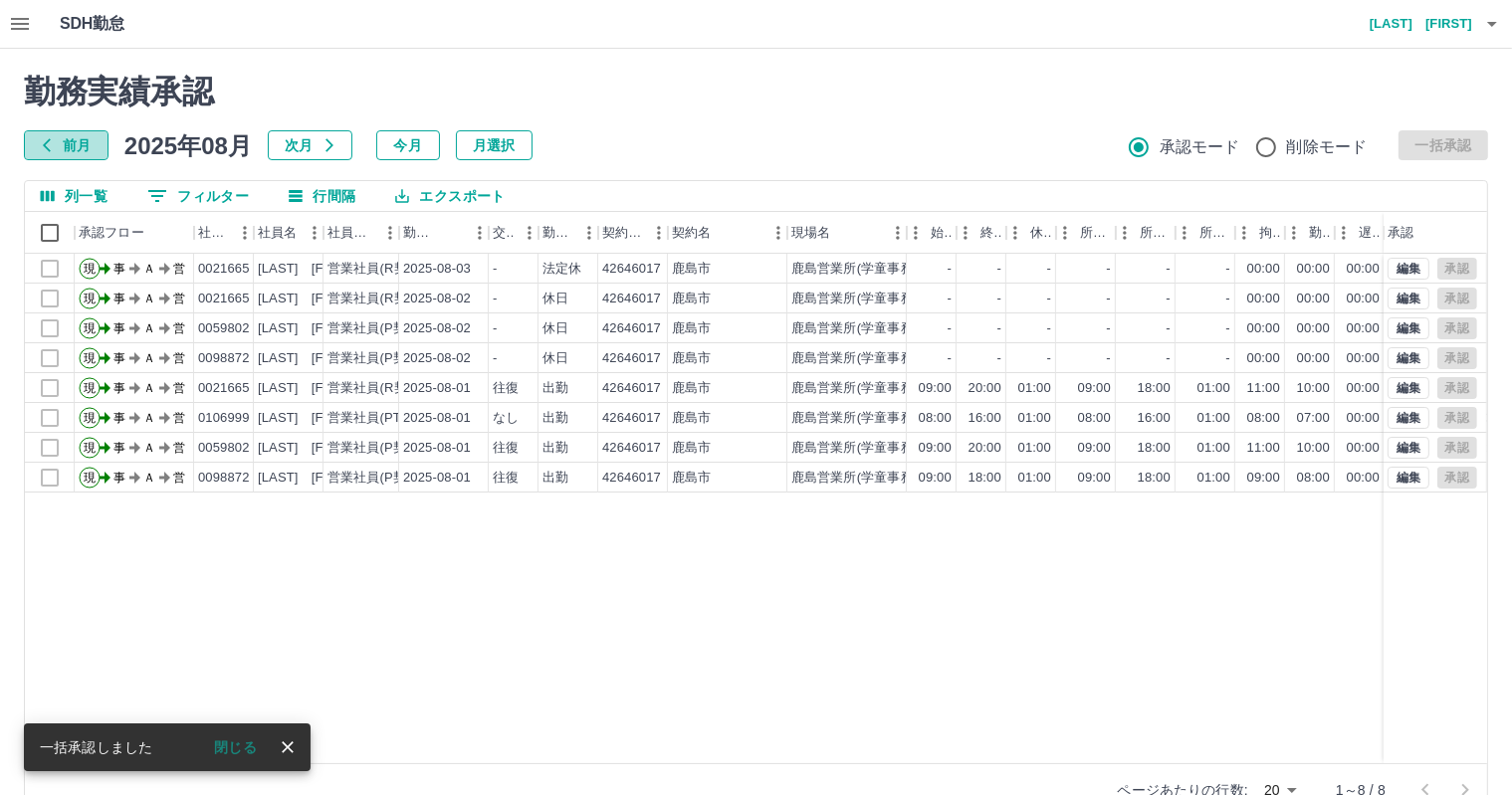 click on "前月" at bounding box center [66, 145] 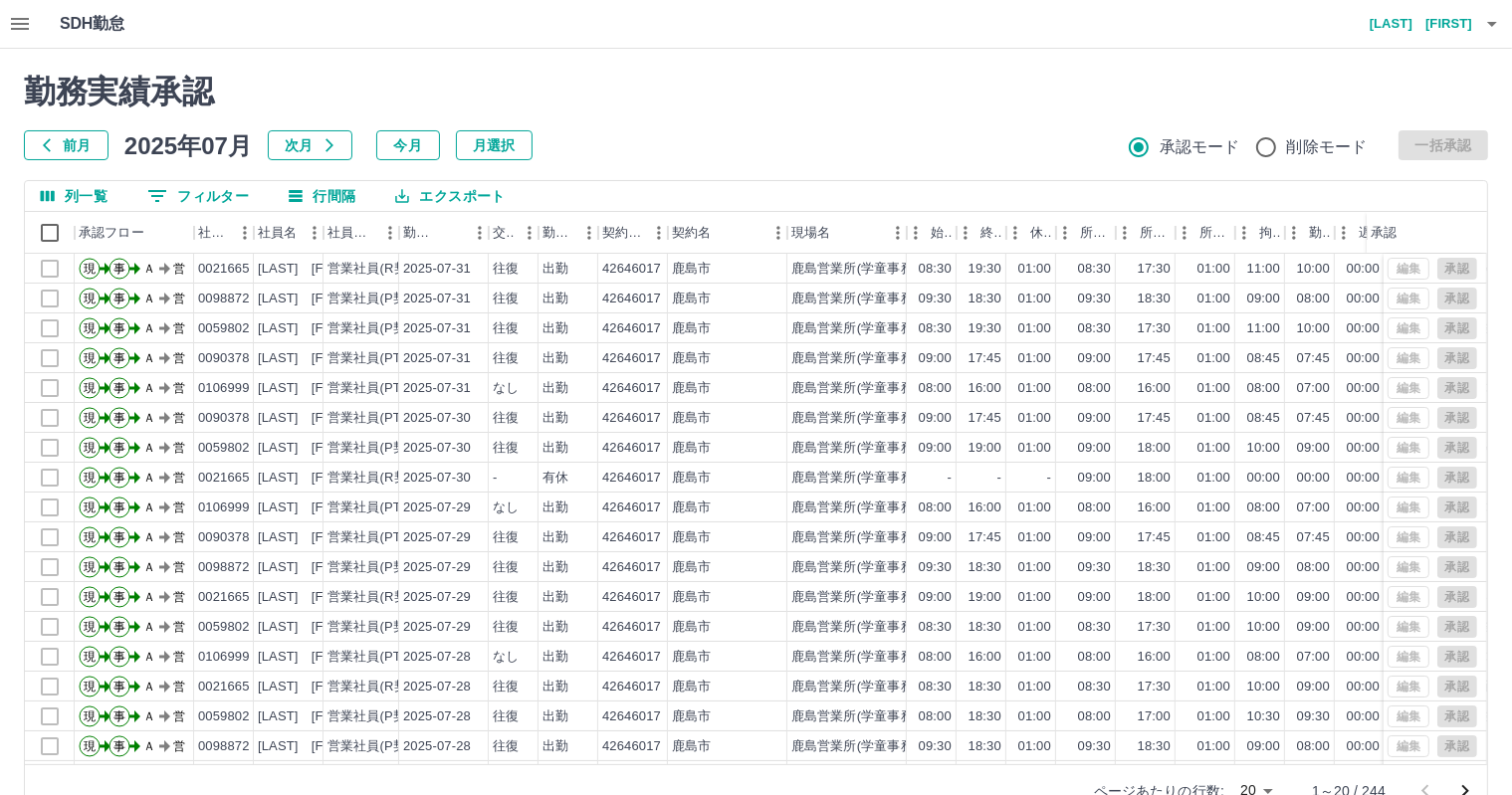 click on "SDH勤怠 山口　裕子 勤務実績承認 前月 2025年07月 次月 今月 月選択 承認モード 削除モード 一括承認 列一覧 0 フィルター 行間隔 エクスポート 承認フロー 社員番号 社員名 社員区分 勤務日 交通費 勤務区分 契約コード 契約名 現場名 始業 終業 休憩 所定開始 所定終業 所定休憩 拘束 勤務 遅刻等 コメント ステータス 承認 現 事 Ａ 営 0021665 山口　裕子 営業社員(R契約) 2025-07-31 往復 出勤 42646017 鹿島市 鹿島営業所(学童事務局） 08:30 19:30 01:00 08:30 17:30 01:00 11:00 10:00 00:00 バス旅行随行30分早出、事務処理1時間残業 AM承認待 現 事 Ａ 営 0098872 松尾　一夫 営業社員(P契約) 2025-07-31 往復 出勤 42646017 鹿島市 鹿島営業所(学童事務局） 09:30 18:30 01:00 09:30 18:30 01:00 09:00 08:00 00:00 AM承認待 現 事 Ａ 営 0059802 土井　ちあき 営業社員(P契約) 2025-07-31 往復 出勤 42646017 鹿島市 08:30 19:30" at bounding box center [756, 420] 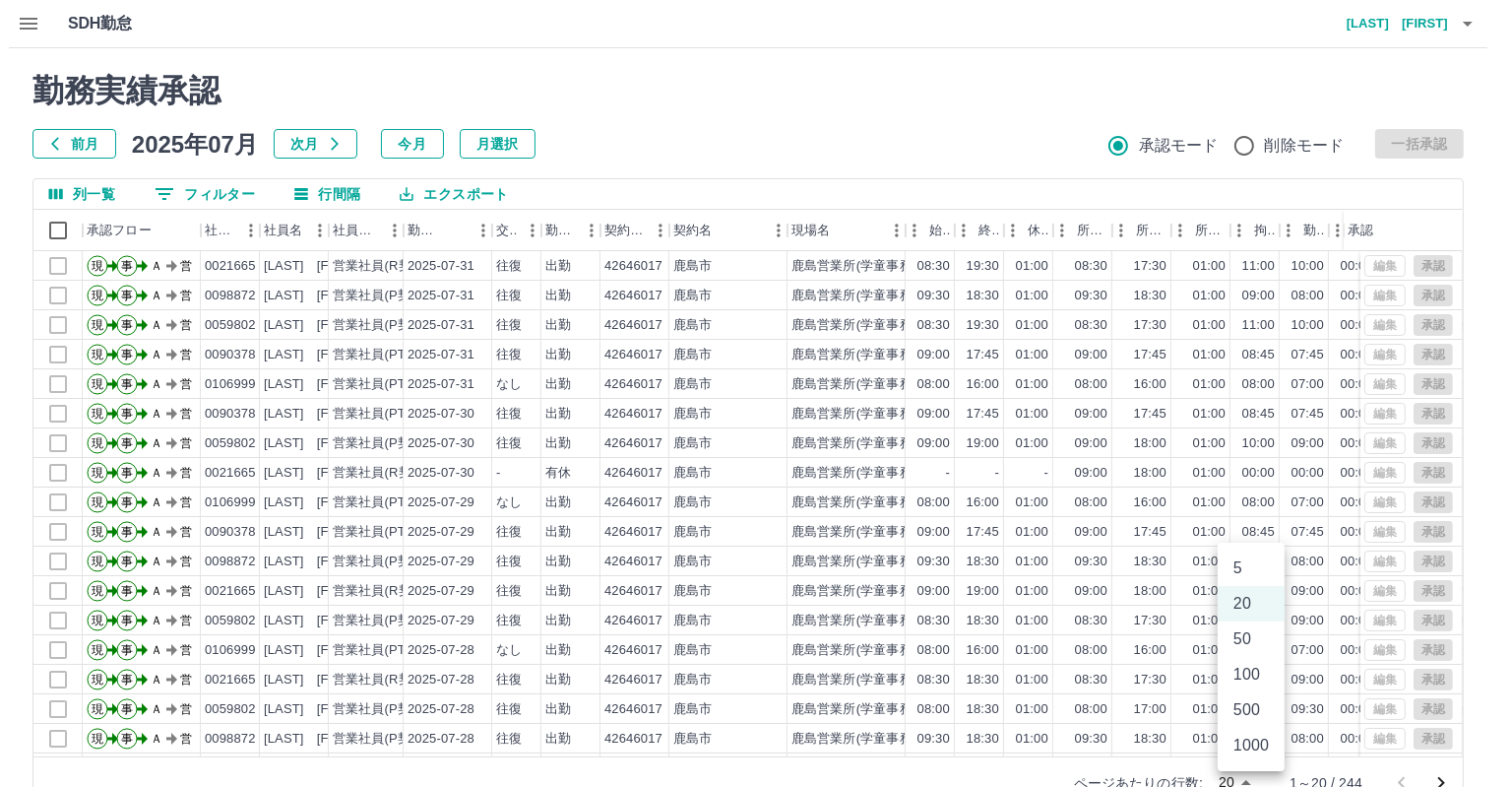 scroll, scrollTop: 9, scrollLeft: 0, axis: vertical 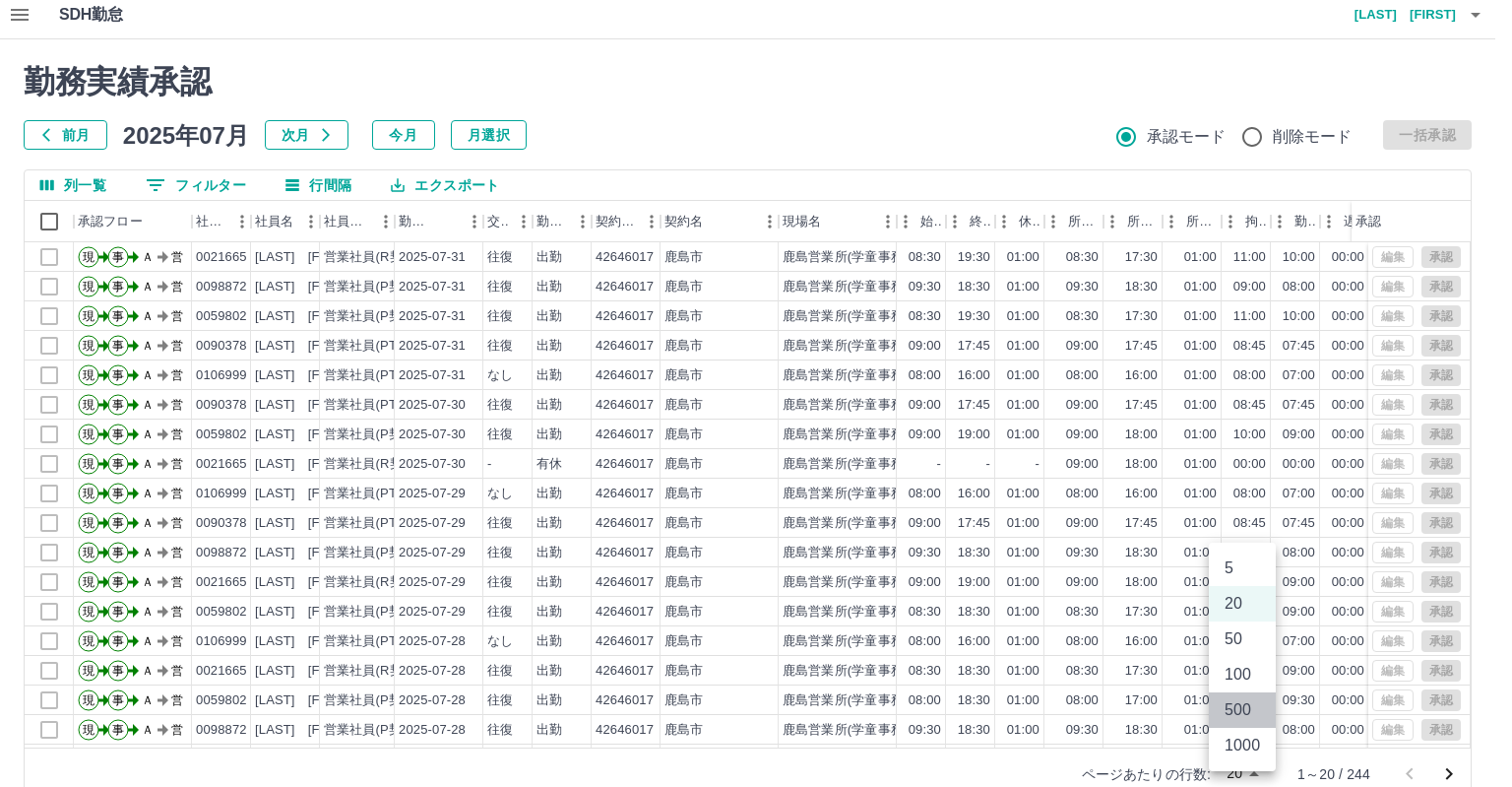 click on "500" at bounding box center [1242, 710] 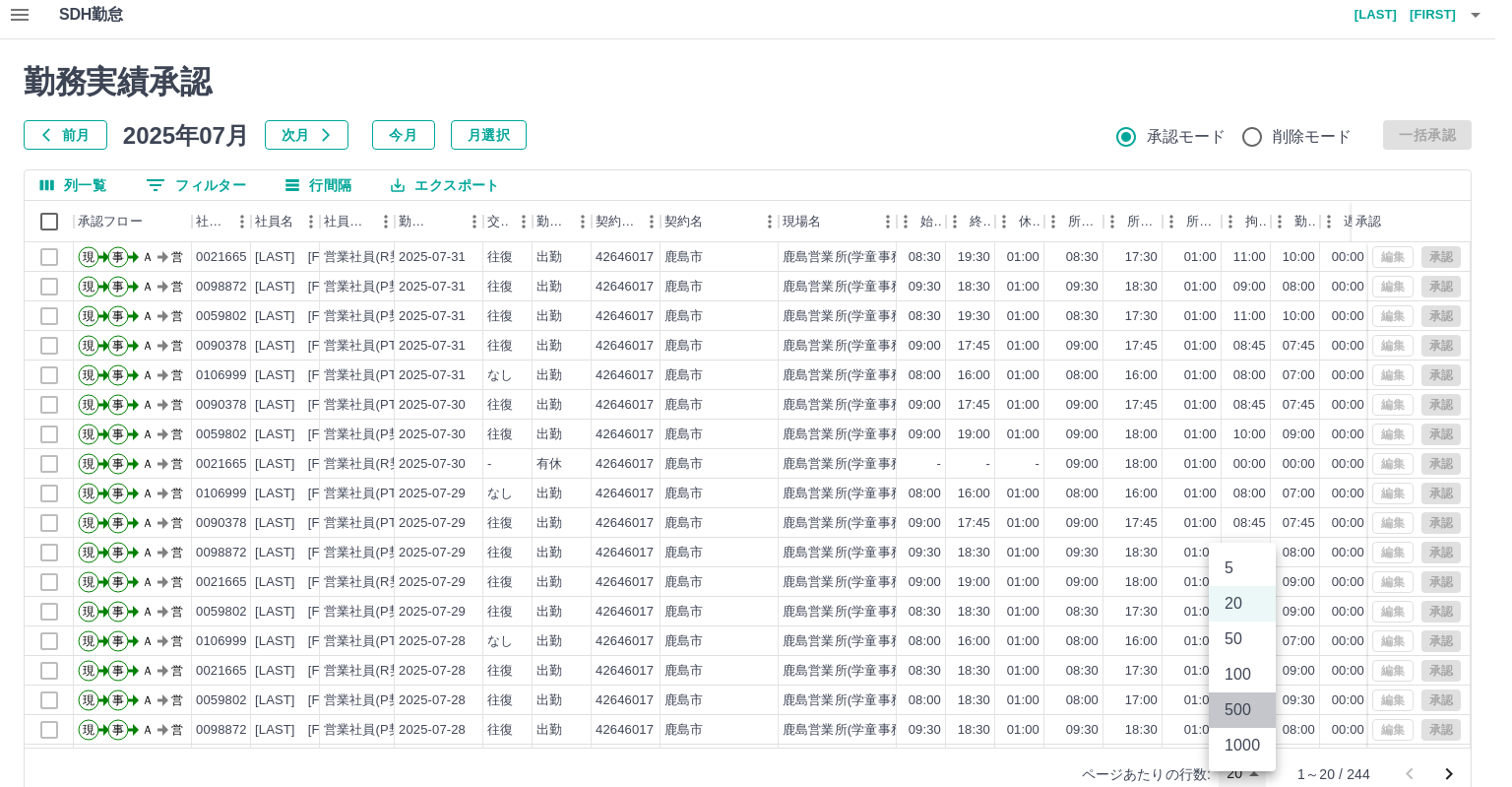 type on "***" 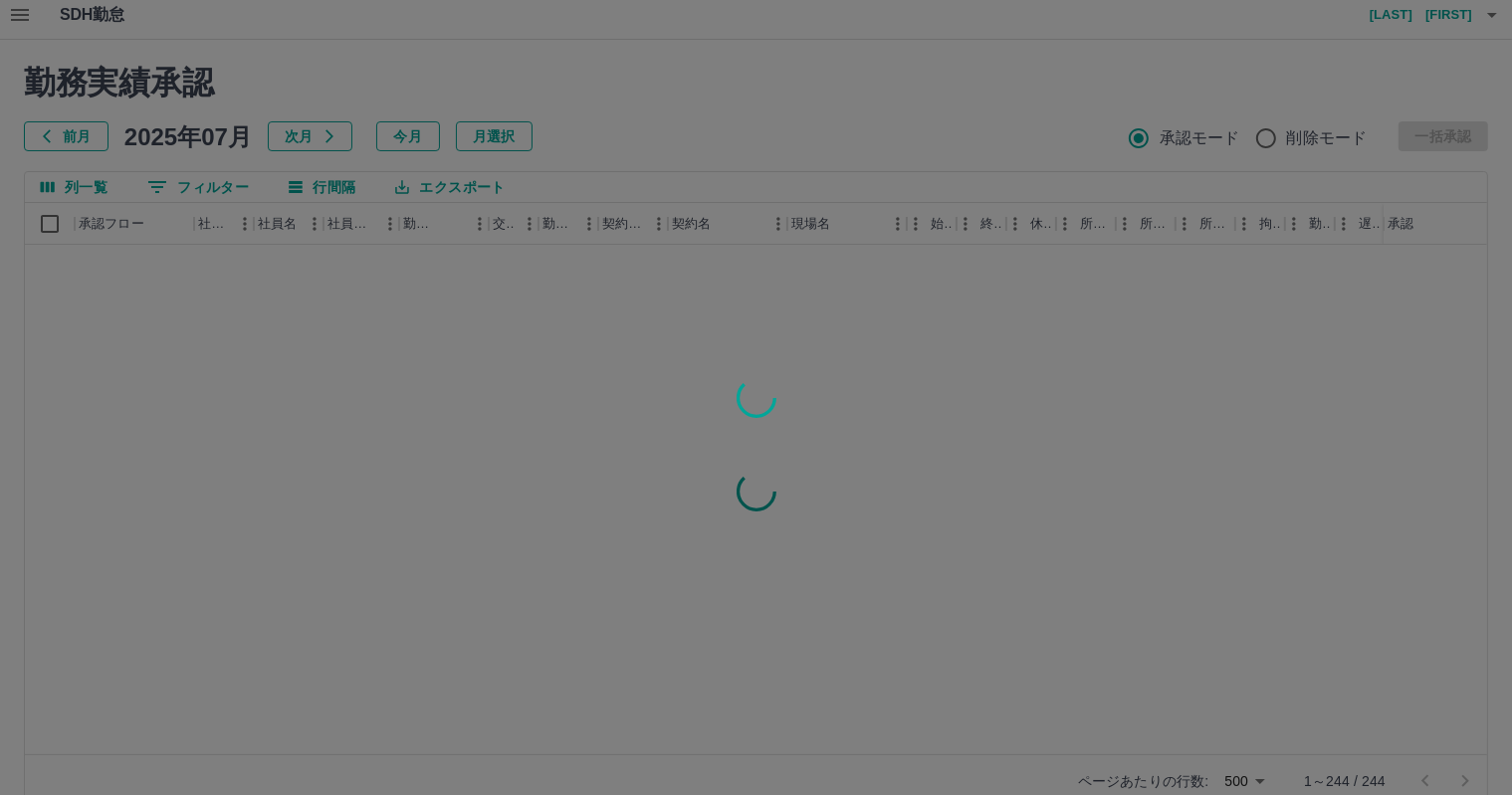 click at bounding box center [756, 397] 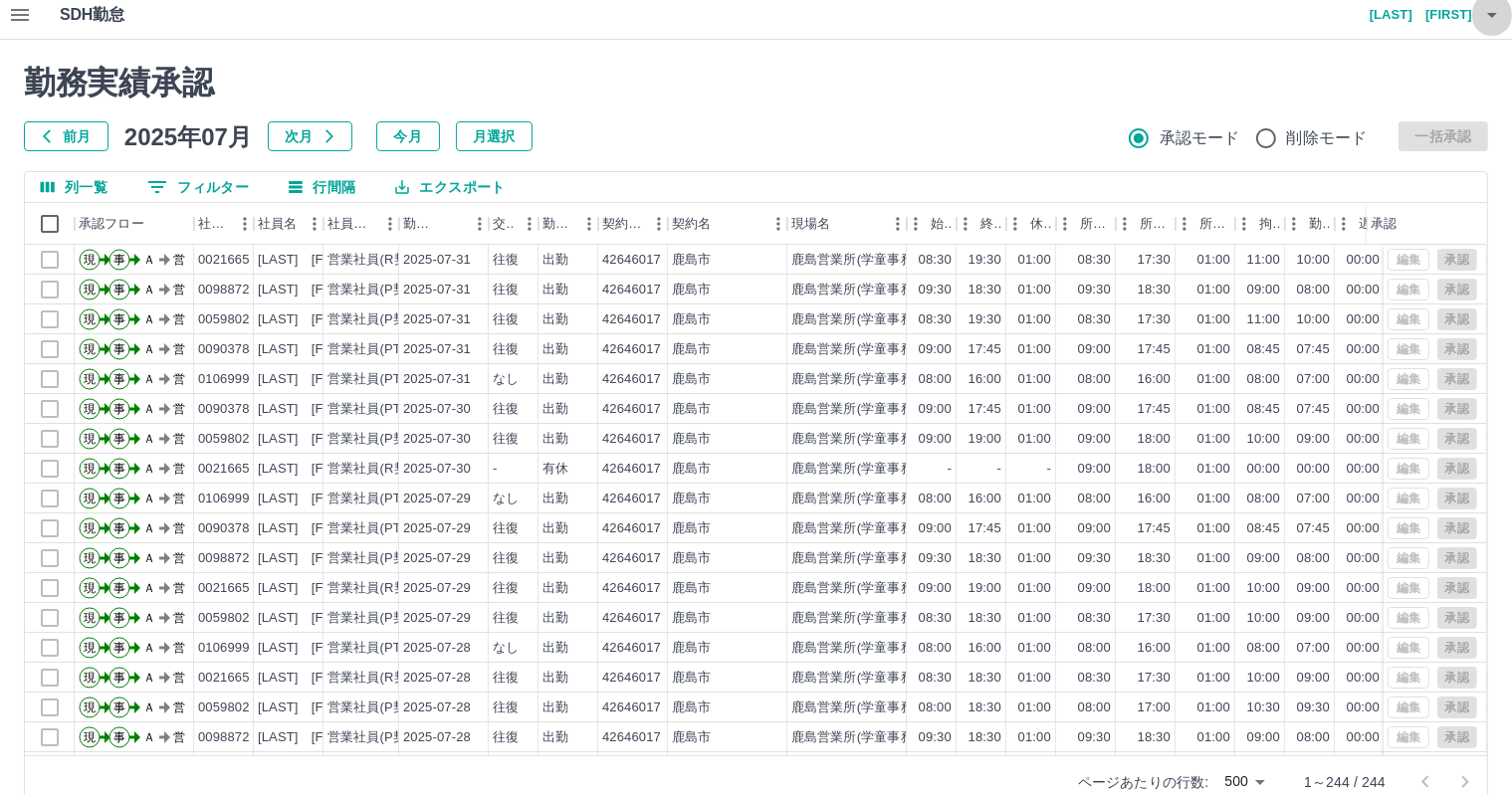 click 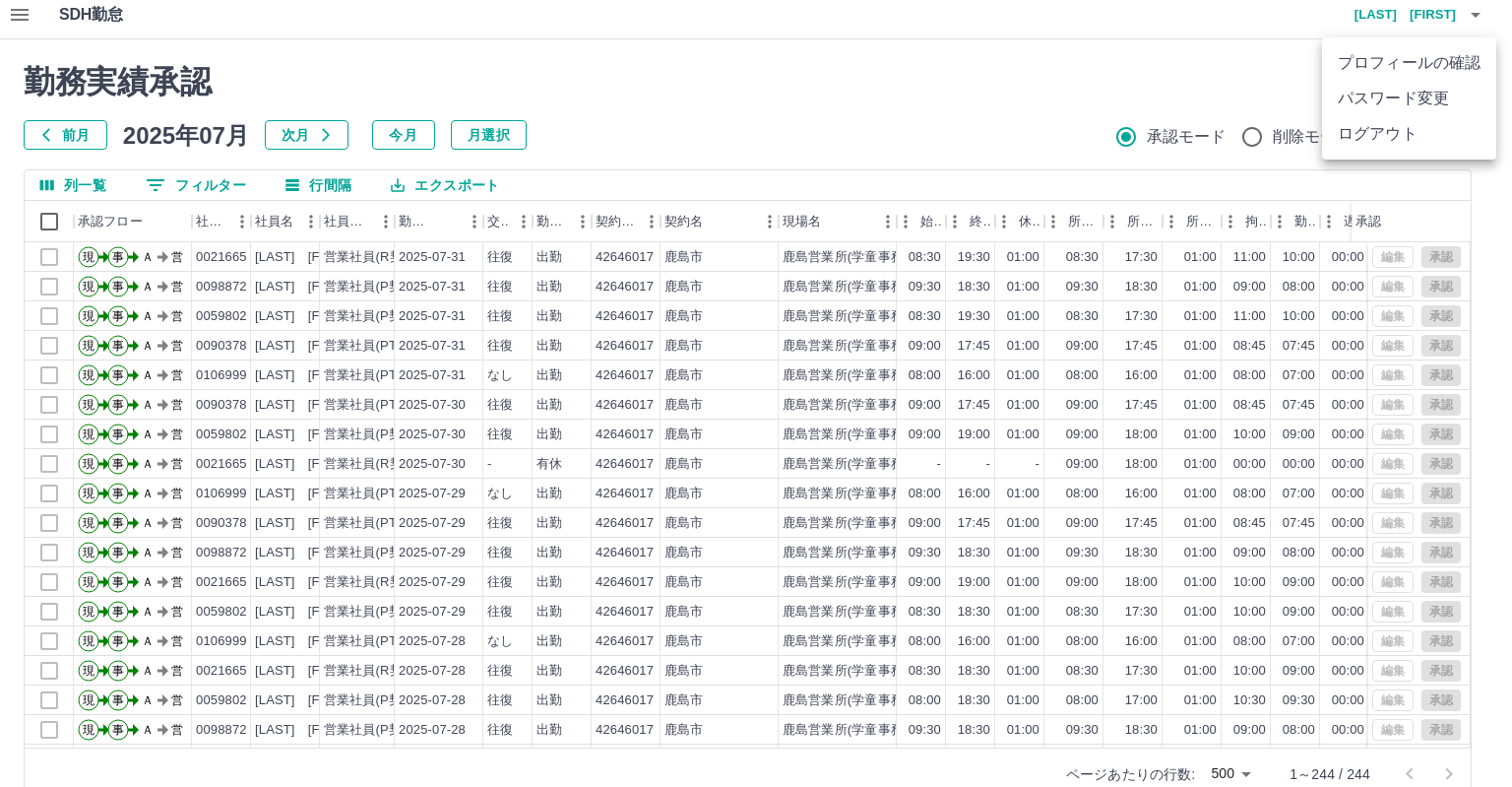click on "ログアウト" at bounding box center (1409, 134) 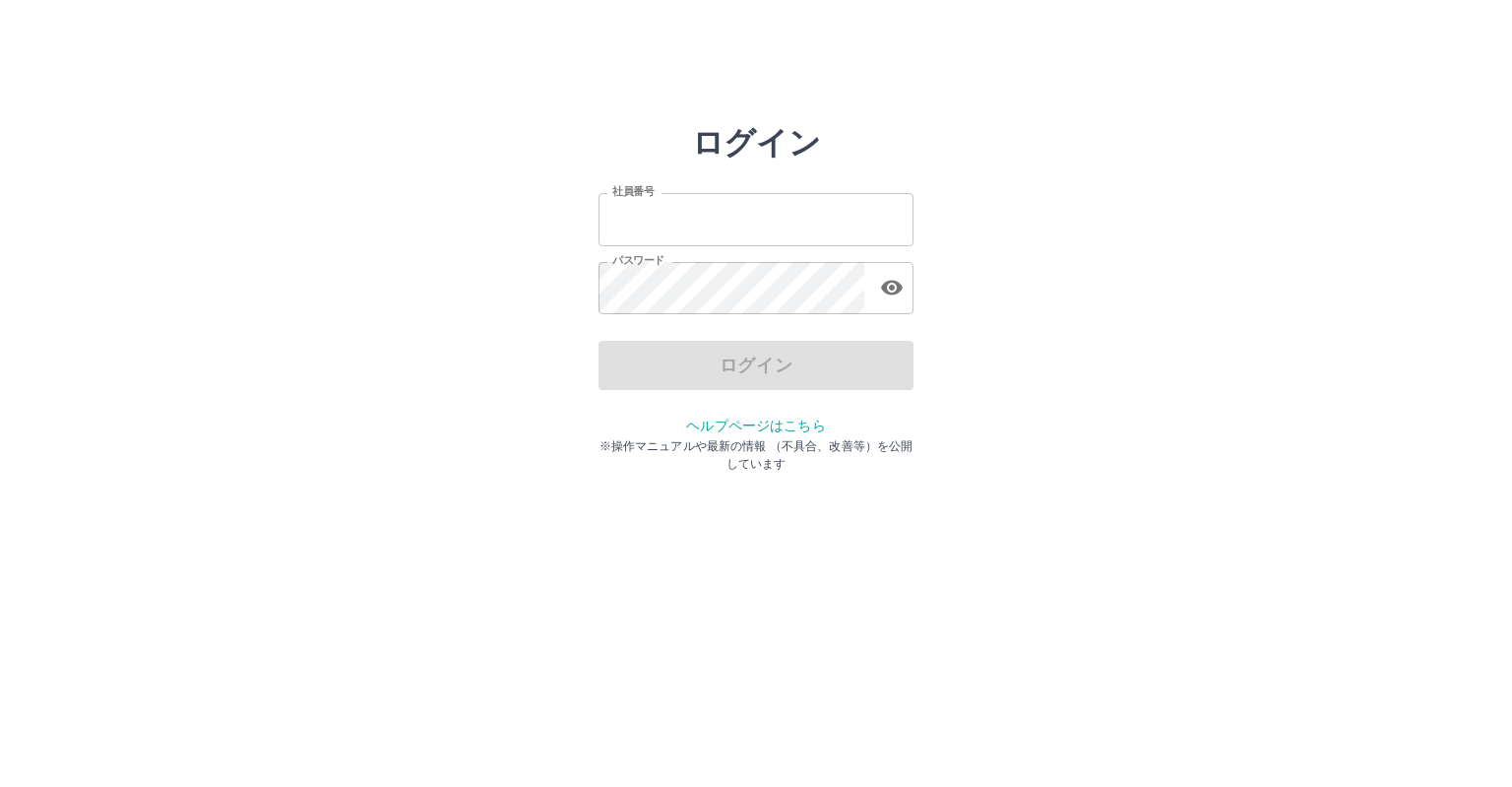 scroll, scrollTop: 0, scrollLeft: 0, axis: both 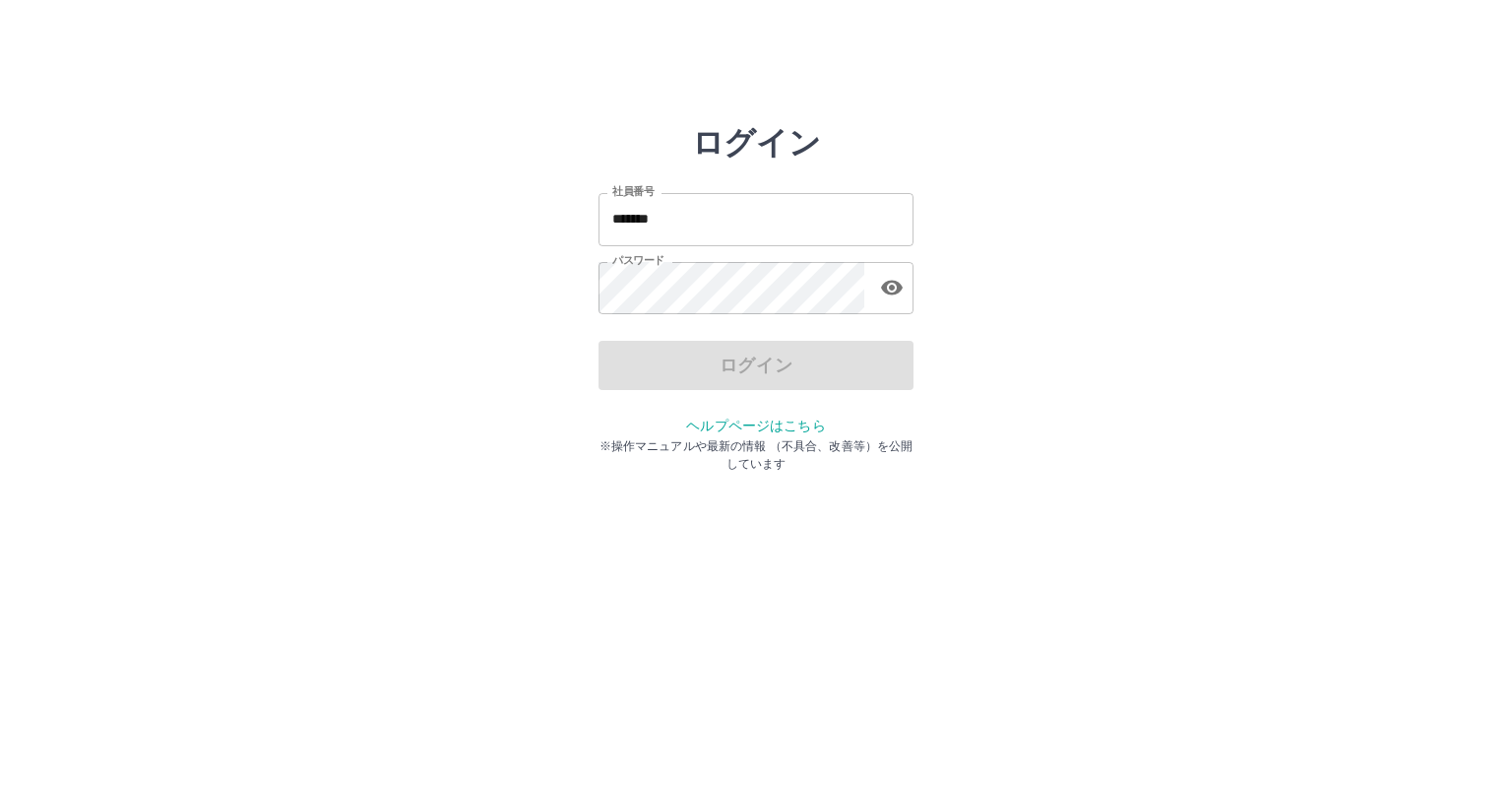click on "*******" at bounding box center [756, 219] 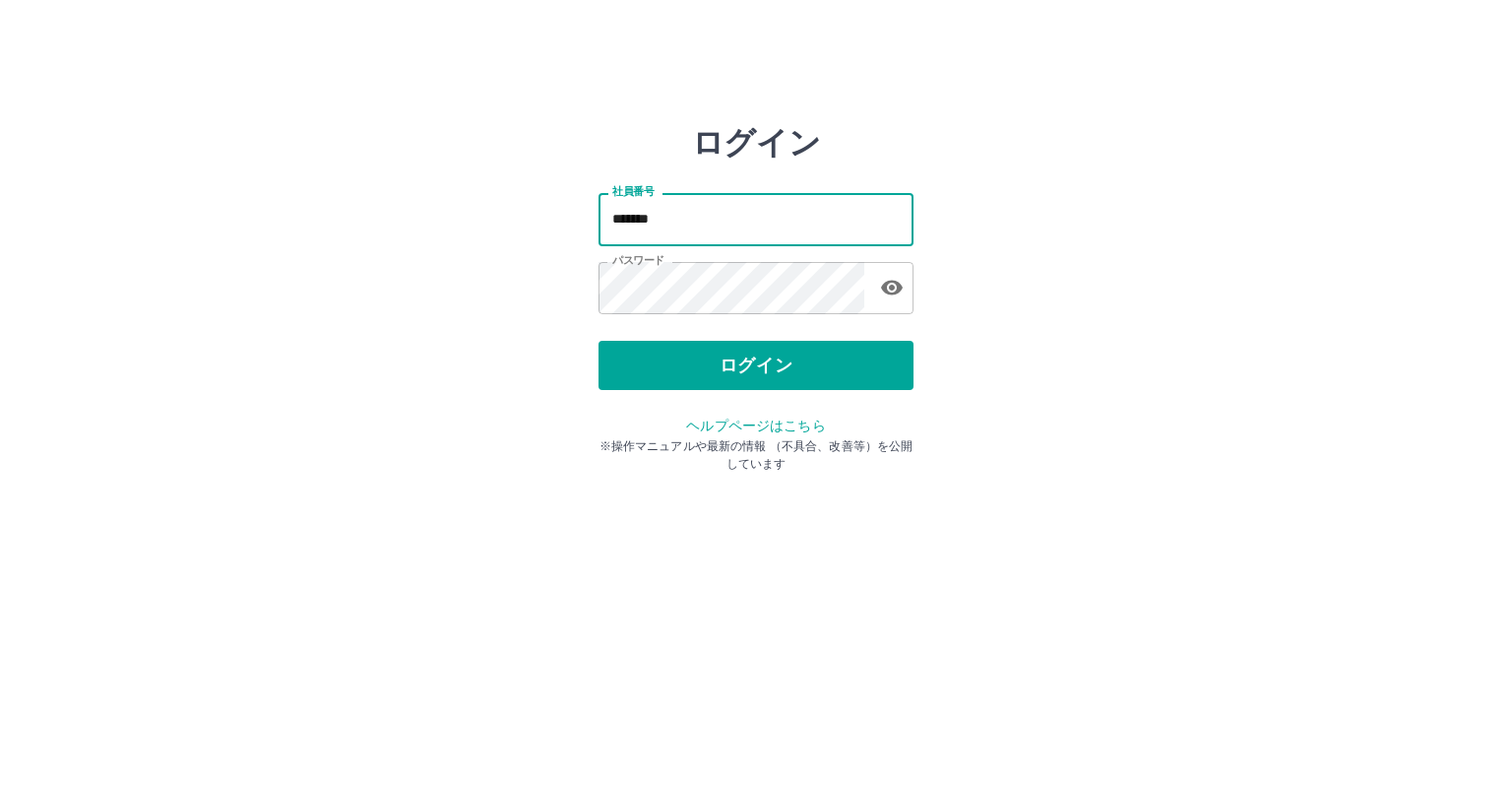 click on "*******" at bounding box center [756, 219] 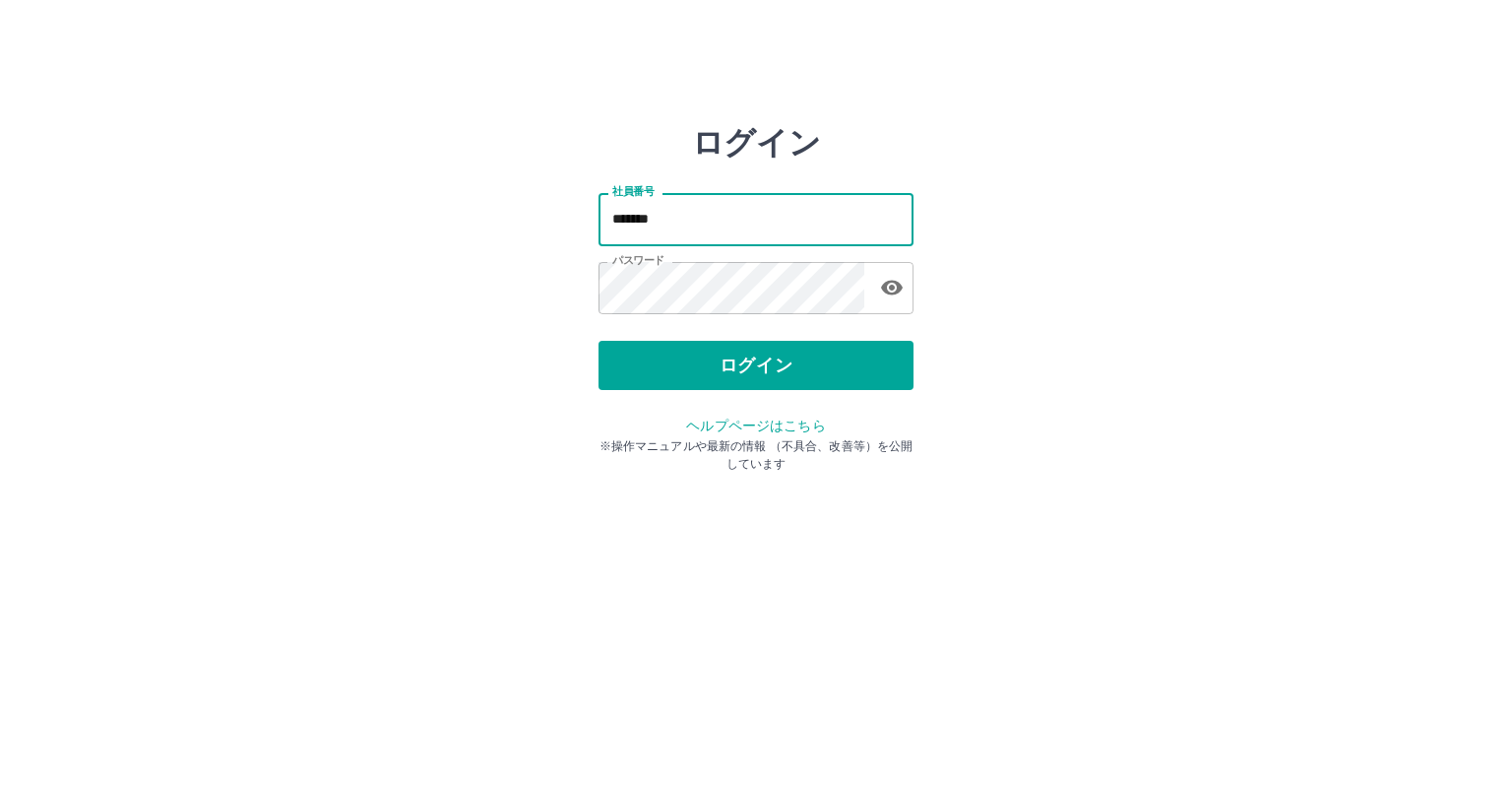type on "*******" 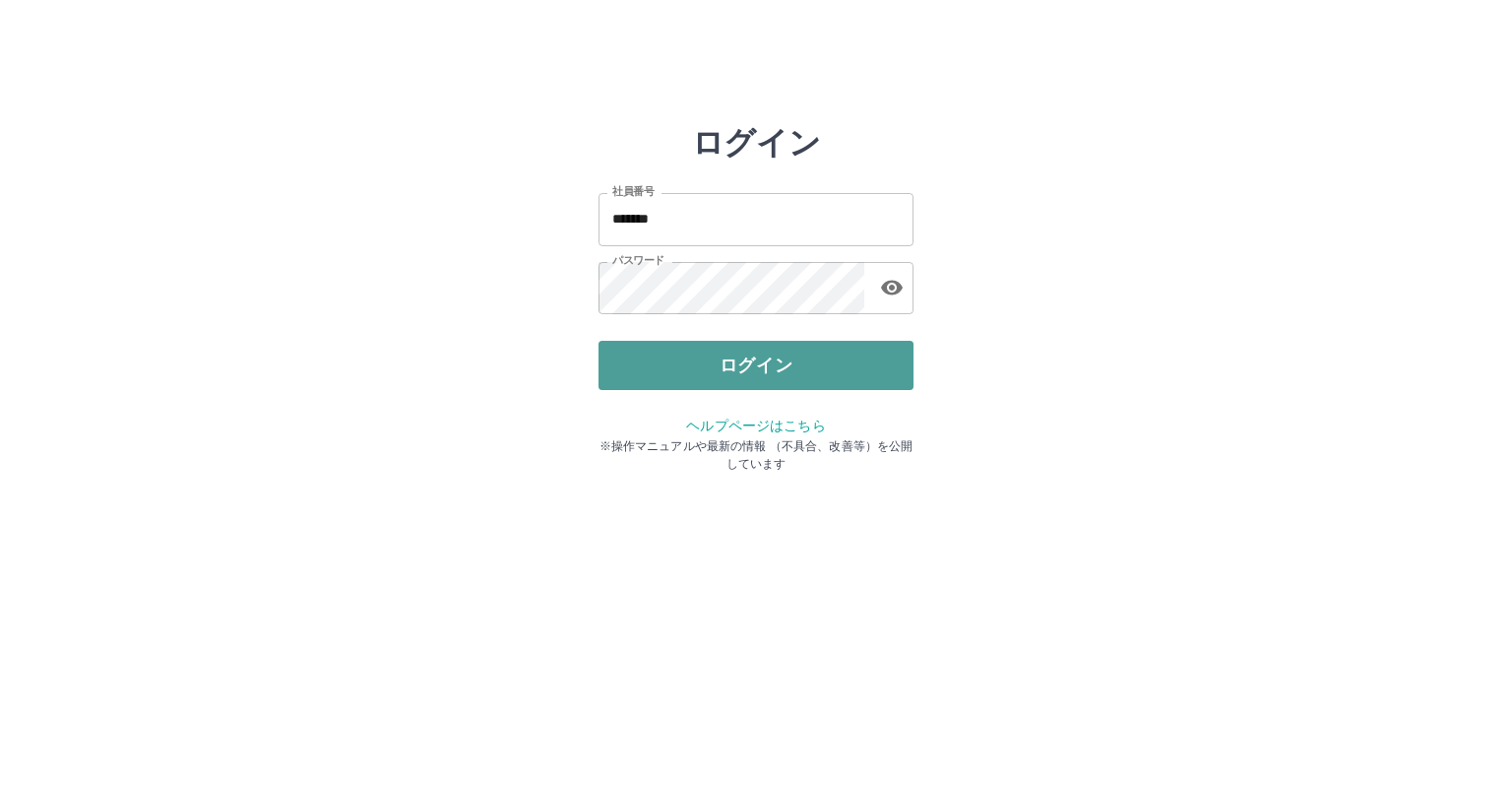 click on "ログイン" at bounding box center [756, 365] 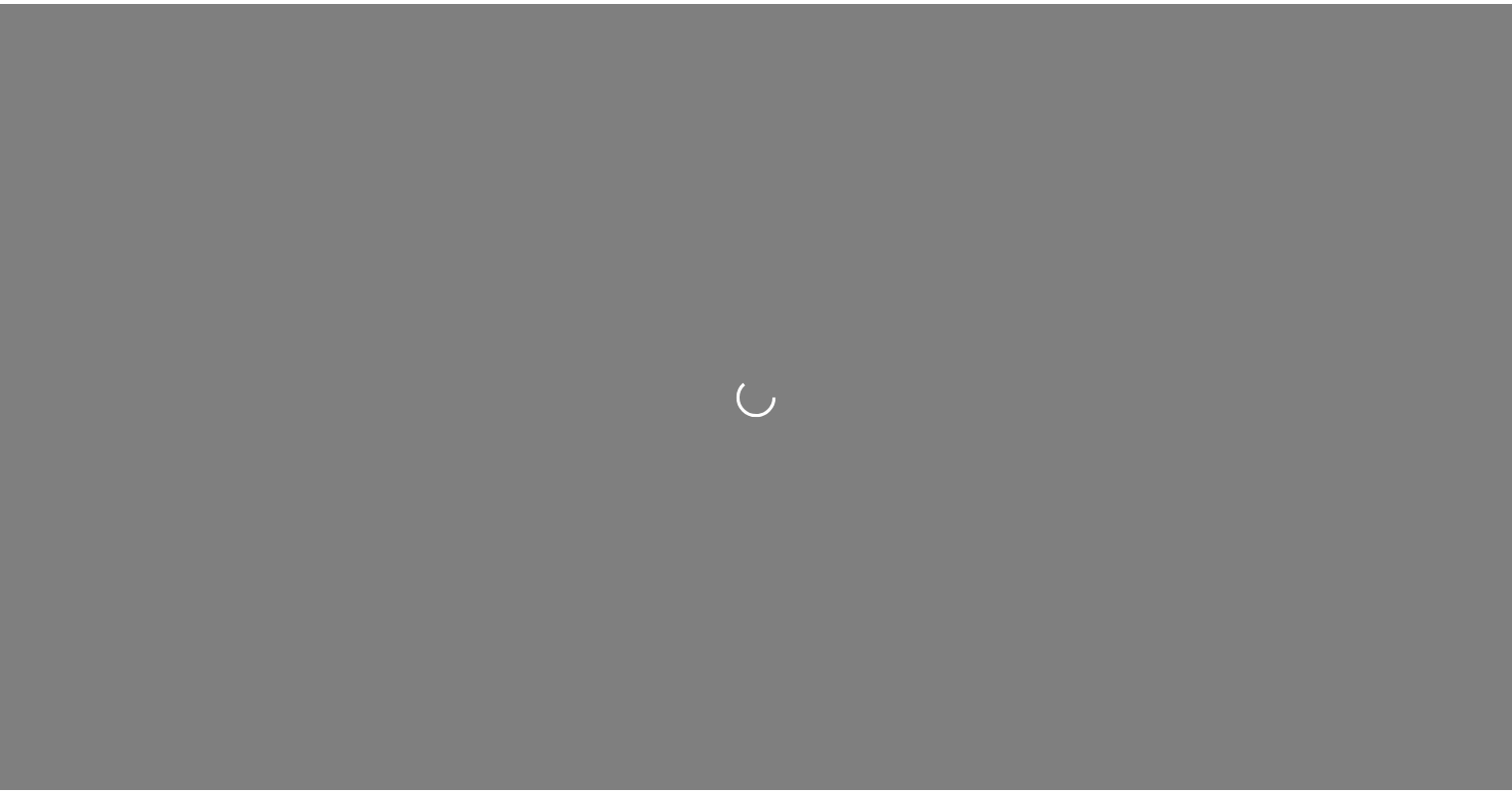 scroll, scrollTop: 0, scrollLeft: 0, axis: both 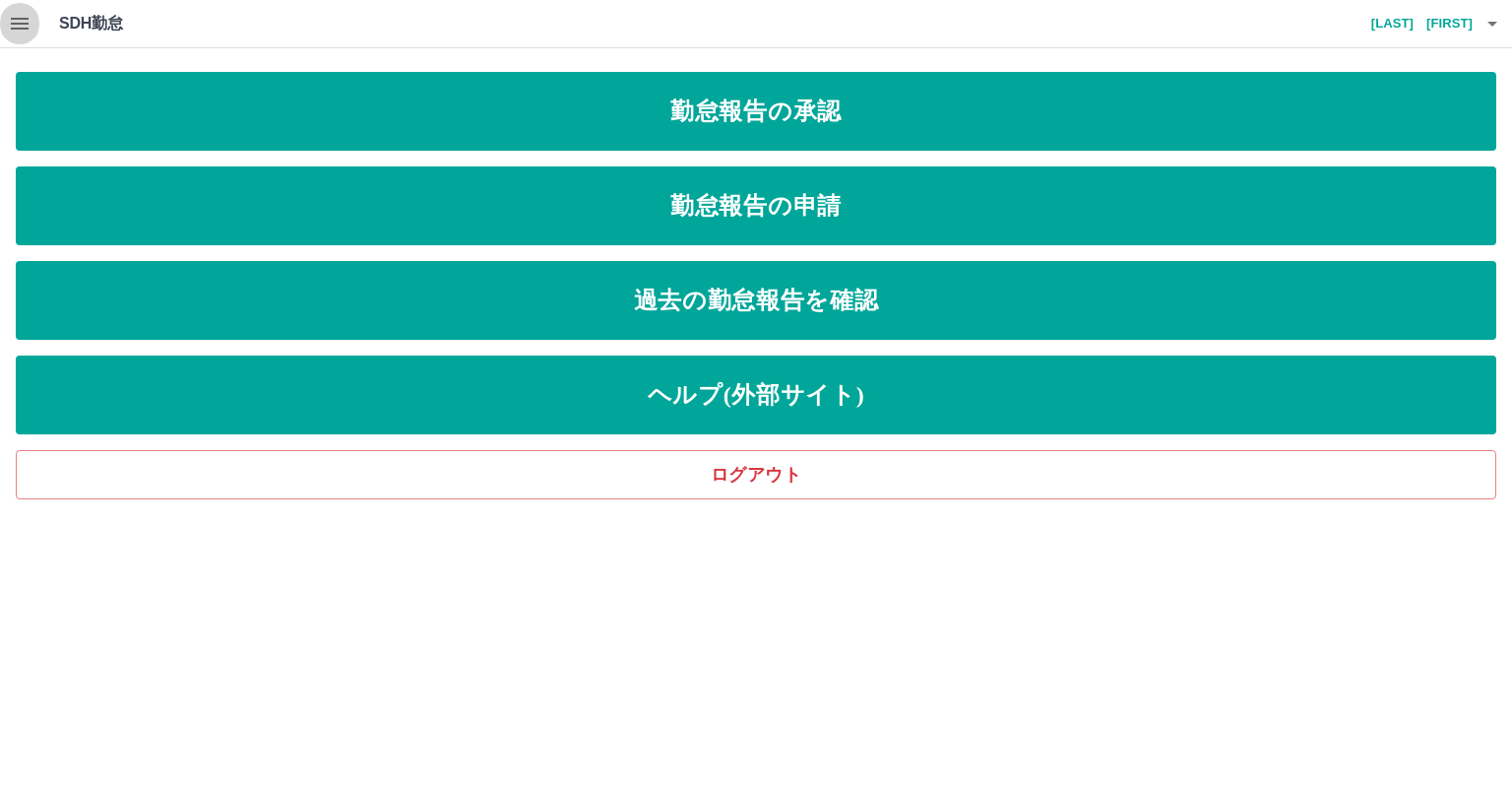 click 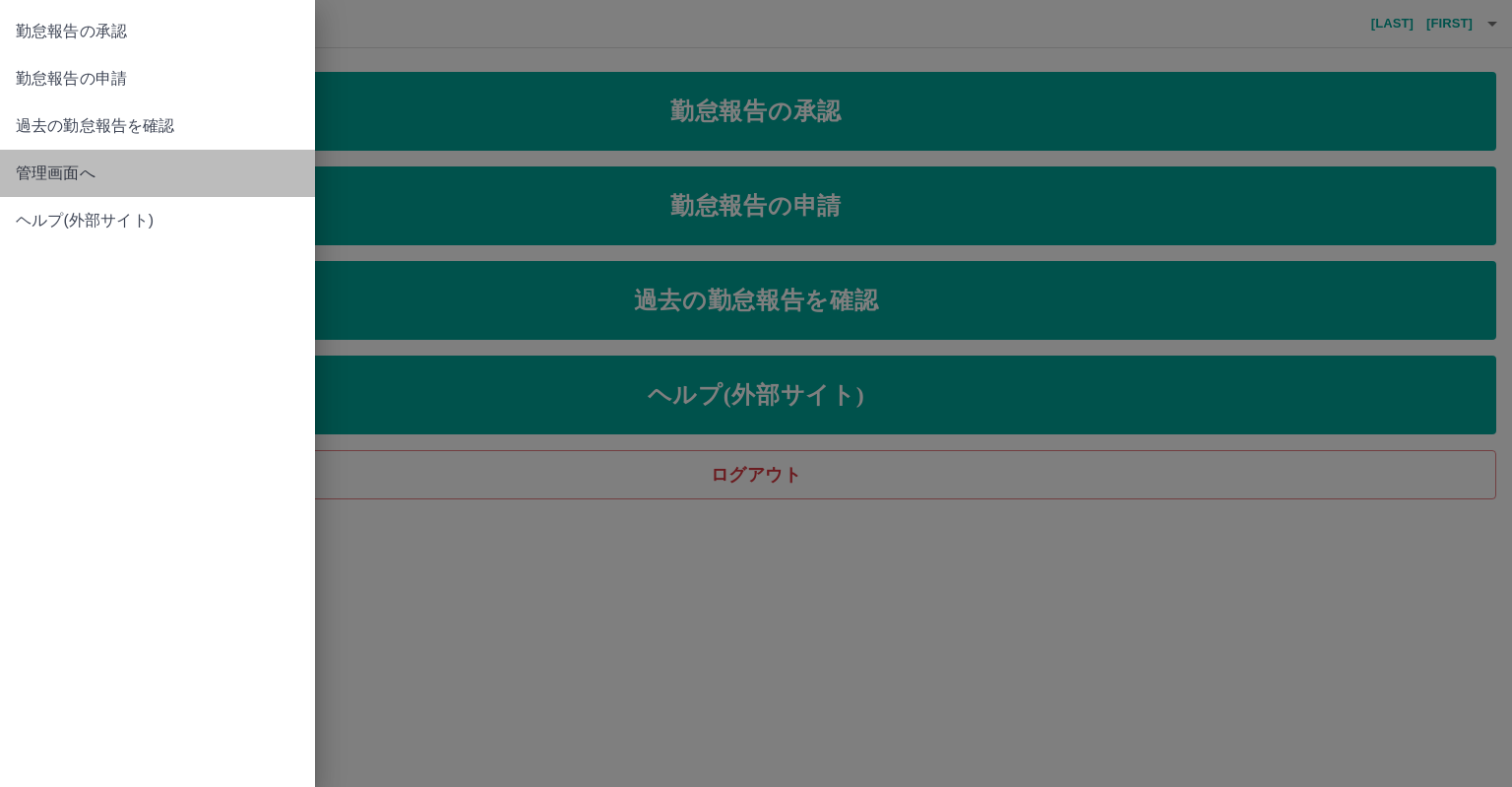 click on "管理画面へ" at bounding box center [158, 173] 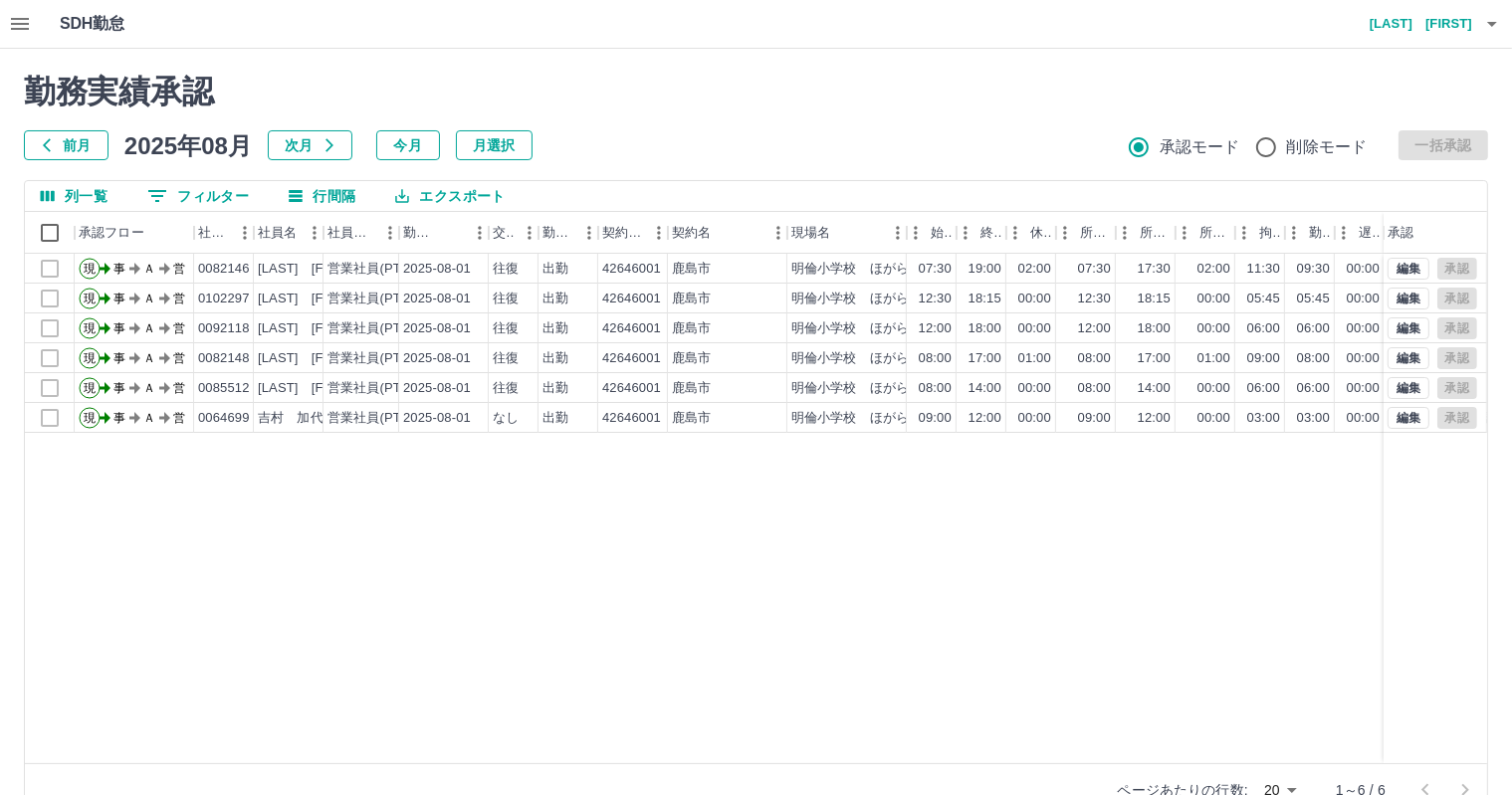 click 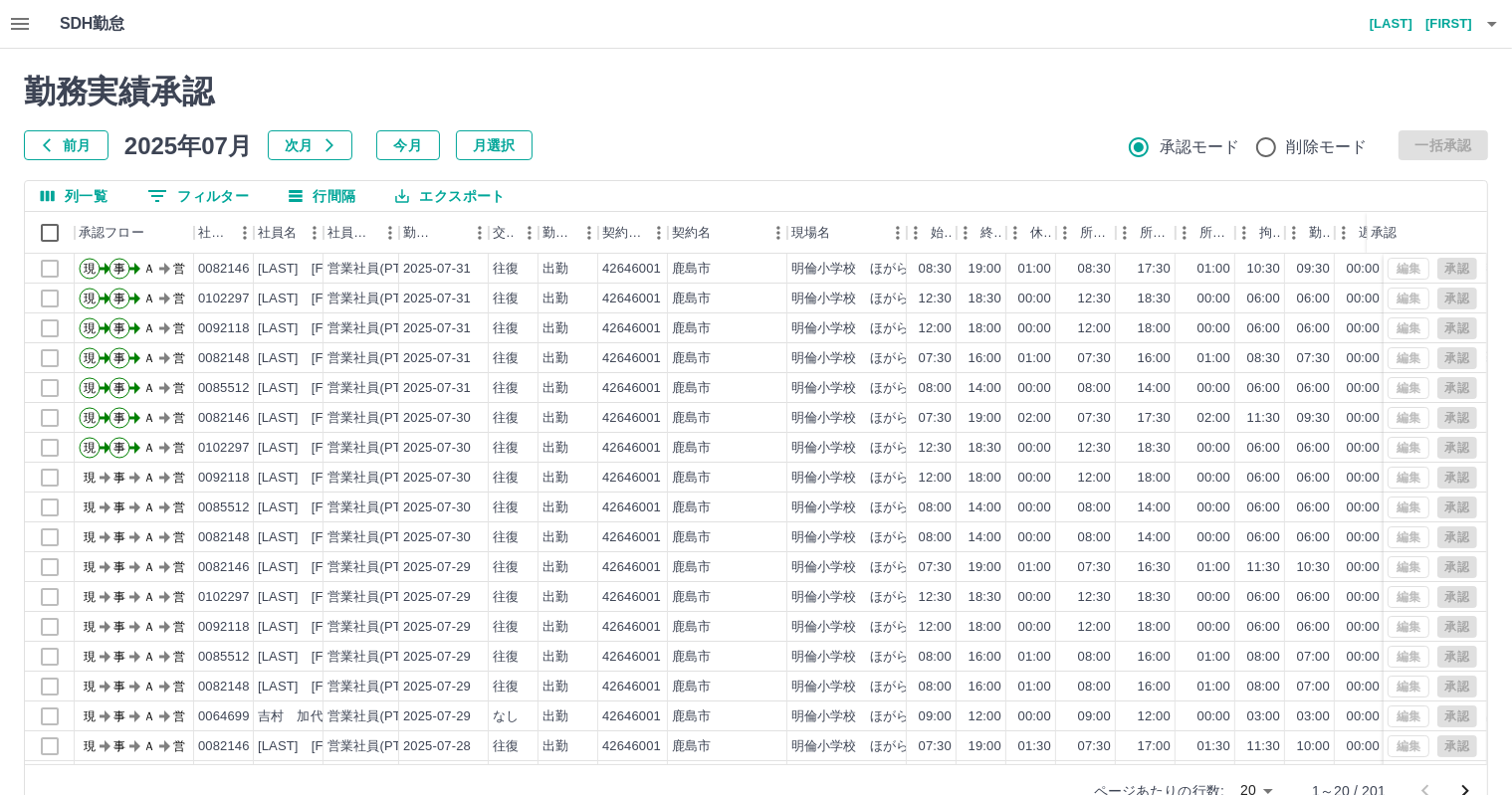 click on "勤務実績承認 前月 2025年07月 次月 今月 月選択 承認モード 削除モード 一括承認 列一覧 0 フィルター 行間隔 エクスポート 承認フロー 社員番号 社員名 社員区分 勤務日 交通費 勤務区分 契約コード 契約名 現場名 始業 終業 休憩 所定開始 所定終業所定休憩 拘束 勤務 遅刻等 コメント ステータス 承認 現 事 Ａ 営 0082146 [LAST]　[FIRST] 営業社員(PT契約) 2025-07-31 往復 出勤 42646001 [CITY] 明倫小学校　ほがらかクラブA 08:30 19:00 01:00 08:30 17:30 01:00 10:30 09:30 00:00 シフト変更　１時間遅出 AM承認待 現 事 Ａ 営 0102297 [LAST]　[FIRST] 営業社員(PT契約) 2025-07-31 往復 出勤 42646001 [CITY] 明倫小学校　ほがらかクラブA 12:30 18:30 00:00 12:30 18:30 00:00 06:00 06:00 00:00 AM承認待 現 事 Ａ 営 0092118 [LAST]　[FIRST] 営業社員(PT契約) 2025-07-31 往復 出勤 42646001 [CITY] 明倫小学校　ほがらかクラブA 12:00 20" at bounding box center [756, 445] 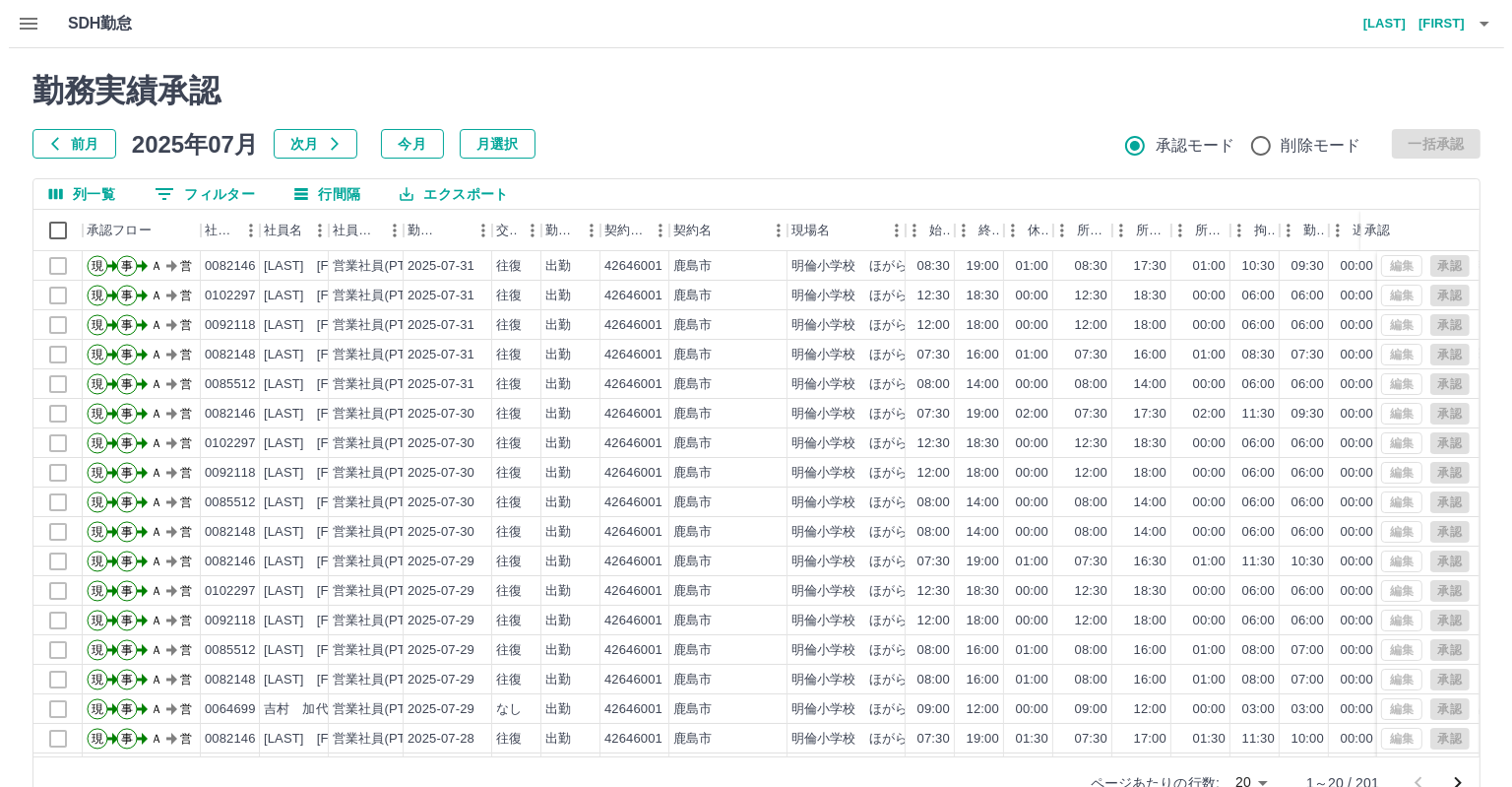 scroll, scrollTop: 9, scrollLeft: 0, axis: vertical 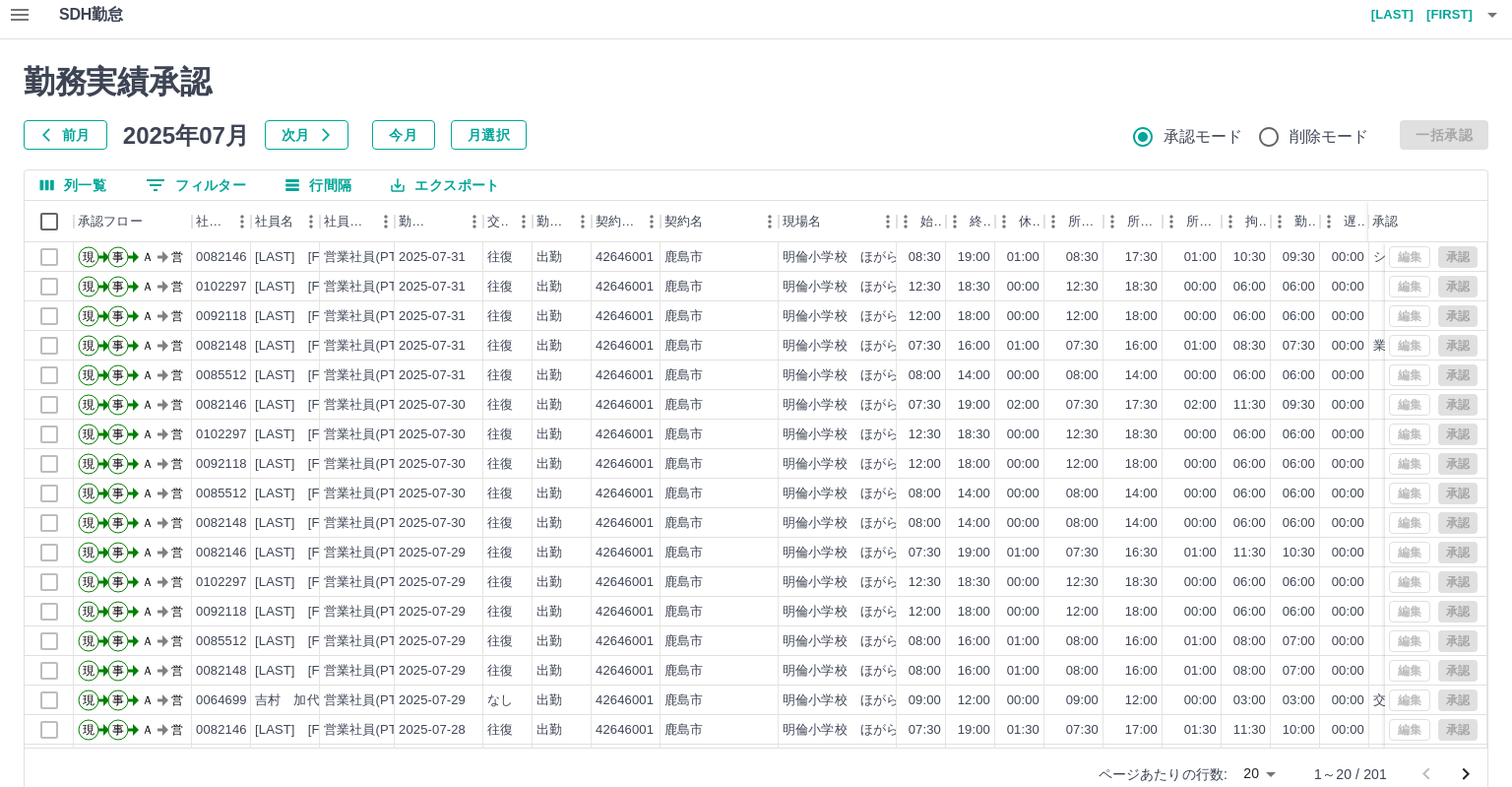 click on "SDH勤怠 [LAST]　[FIRST] 勤務実績承認 前月 2025年07月 次月 今月 月選択 承認モード 削除モード 一括承認 列一覧 0 フィルター 行間隔 エクスポート 承認フロー 社員番号 社員名 社員区分 勤務日 交通費 勤務区分 契約コード 契約名 現場名 始業 終業 休憩 所定開始 所定終業所定休憩 拘束 勤務 遅刻等 コメント ステータス 承認 現 事 Ａ 営 0082146 [LAST]　[FIRST] 営業社員(PT契約) 2025-07-31 往復 出勤 42646001 [CITY] 明倫小学校　ほがらかクラブA 08:30 19:00 01:00 08:30 17:30 01:00 10:30 09:30 00:00 シフト変更　１時間遅出 AM承認待 現 事 Ａ 営 0102297 [LAST]　[FIRST] 営業社員(PT契約) 2025-07-31 往復 出勤 42646001 [CITY] 明倫小学校　ほがらかクラブA 12:30 18:30 00:00 12:30 18:30 00:00 06:00 06:00 00:00 AM承認待 現 事 Ａ 営 0092118 [LAST]　[FIRST] 営業社員(PT契約) 2025-07-31 往復 出勤 42646001 [CITY] 明倫小学校　ほがらかクラブA 12:00 20" at bounding box center [756, 407] 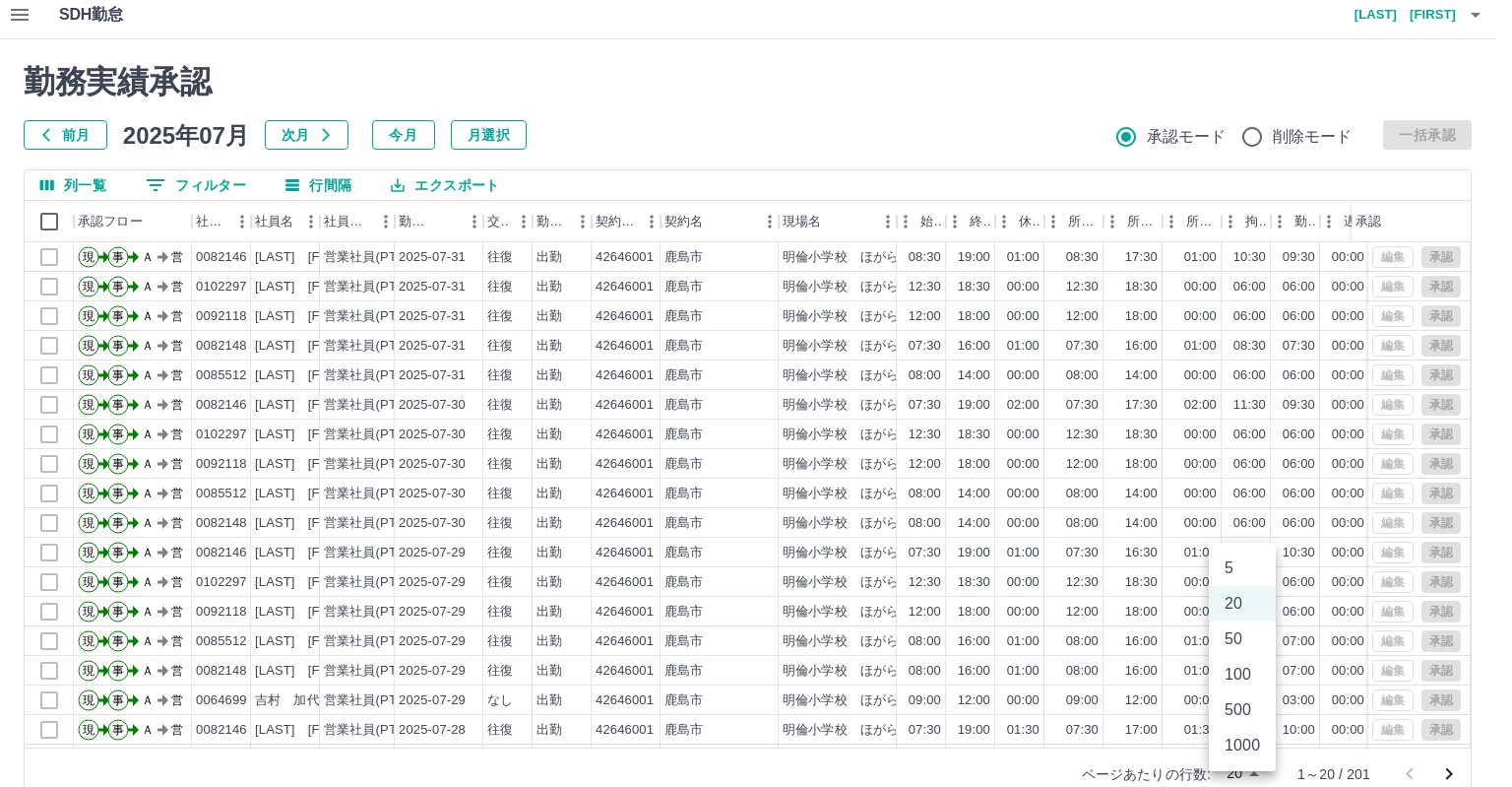 click on "500" at bounding box center [1242, 710] 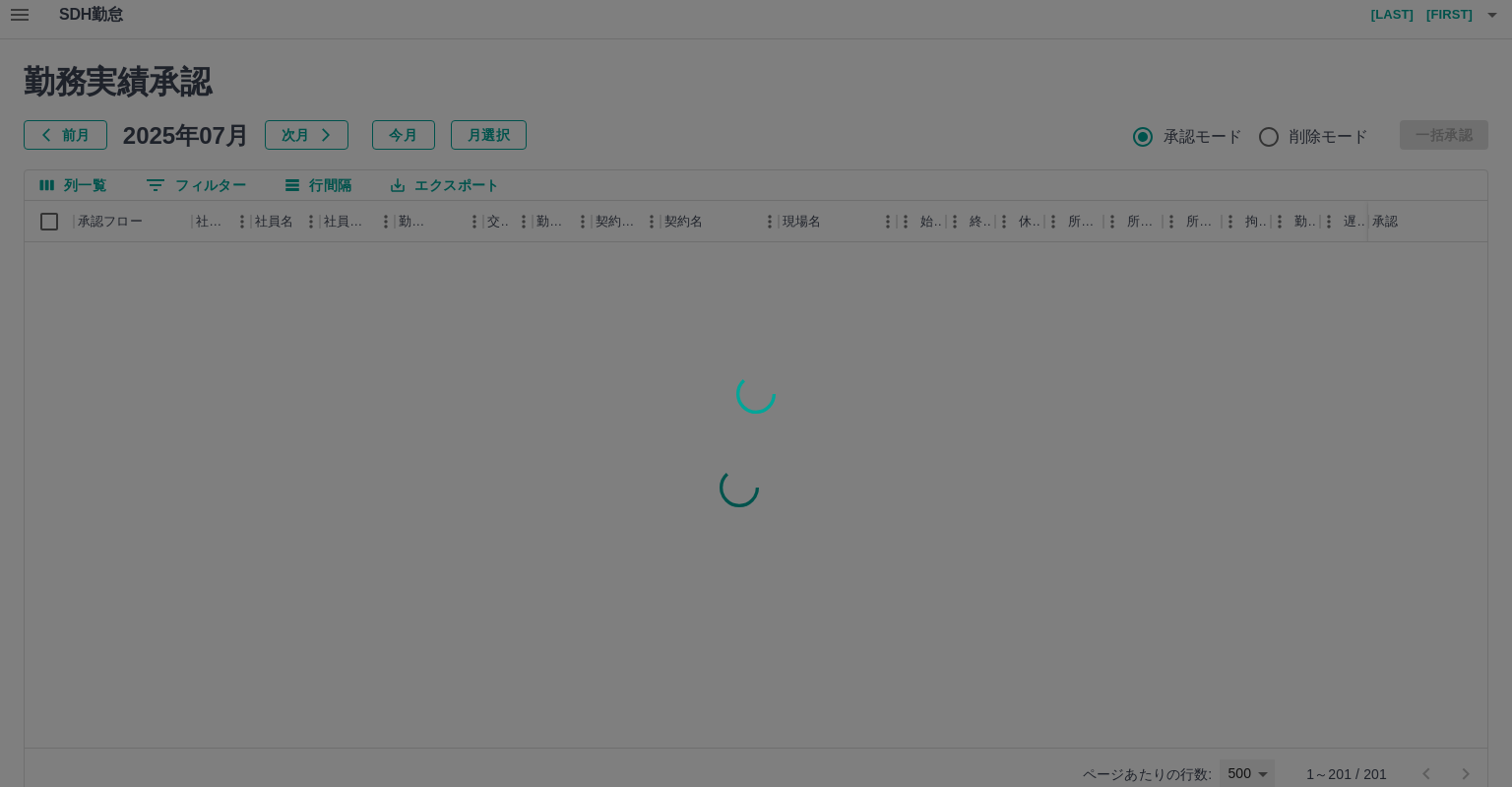 type on "***" 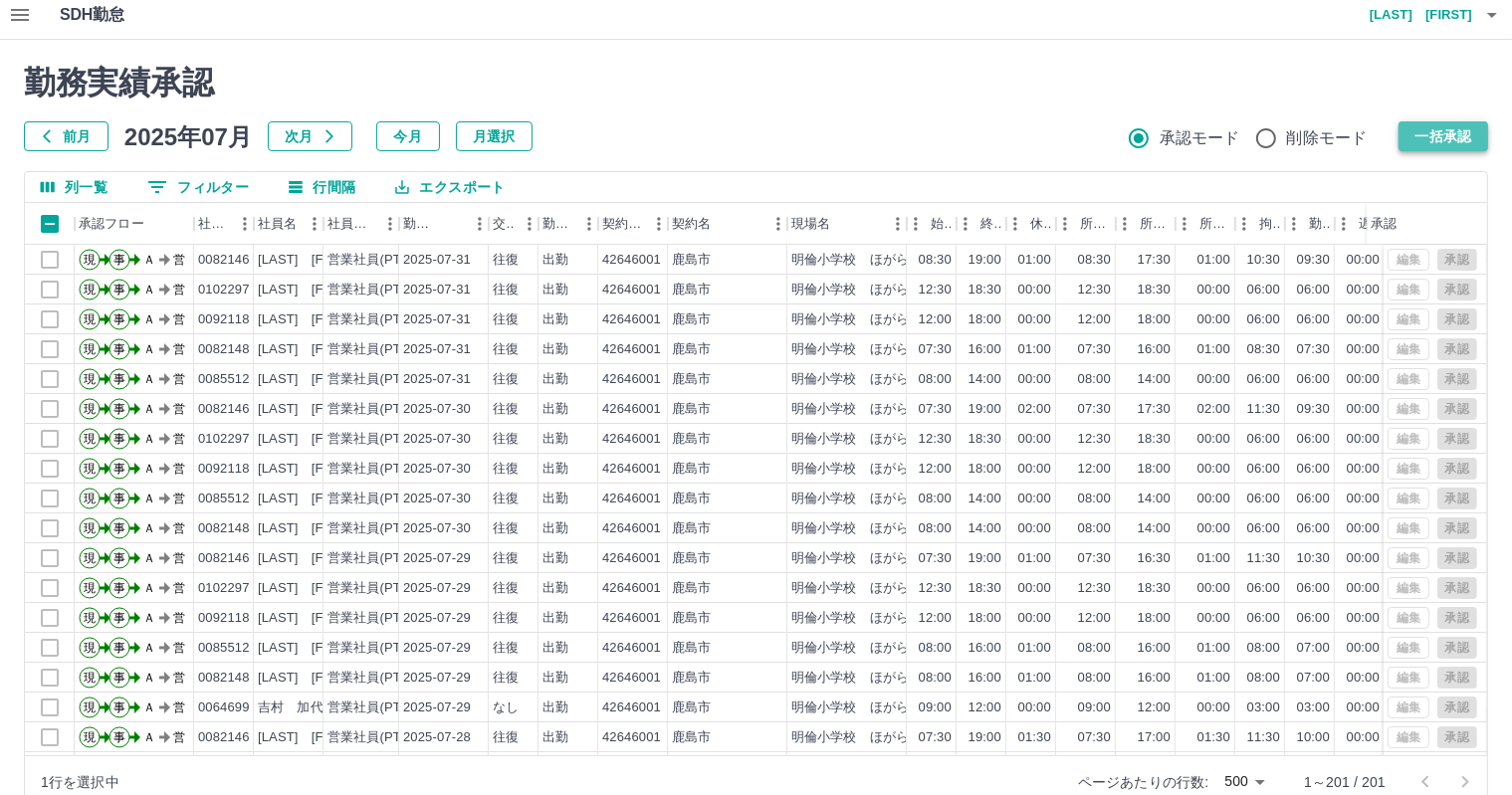 click on "一括承認" at bounding box center [1443, 136] 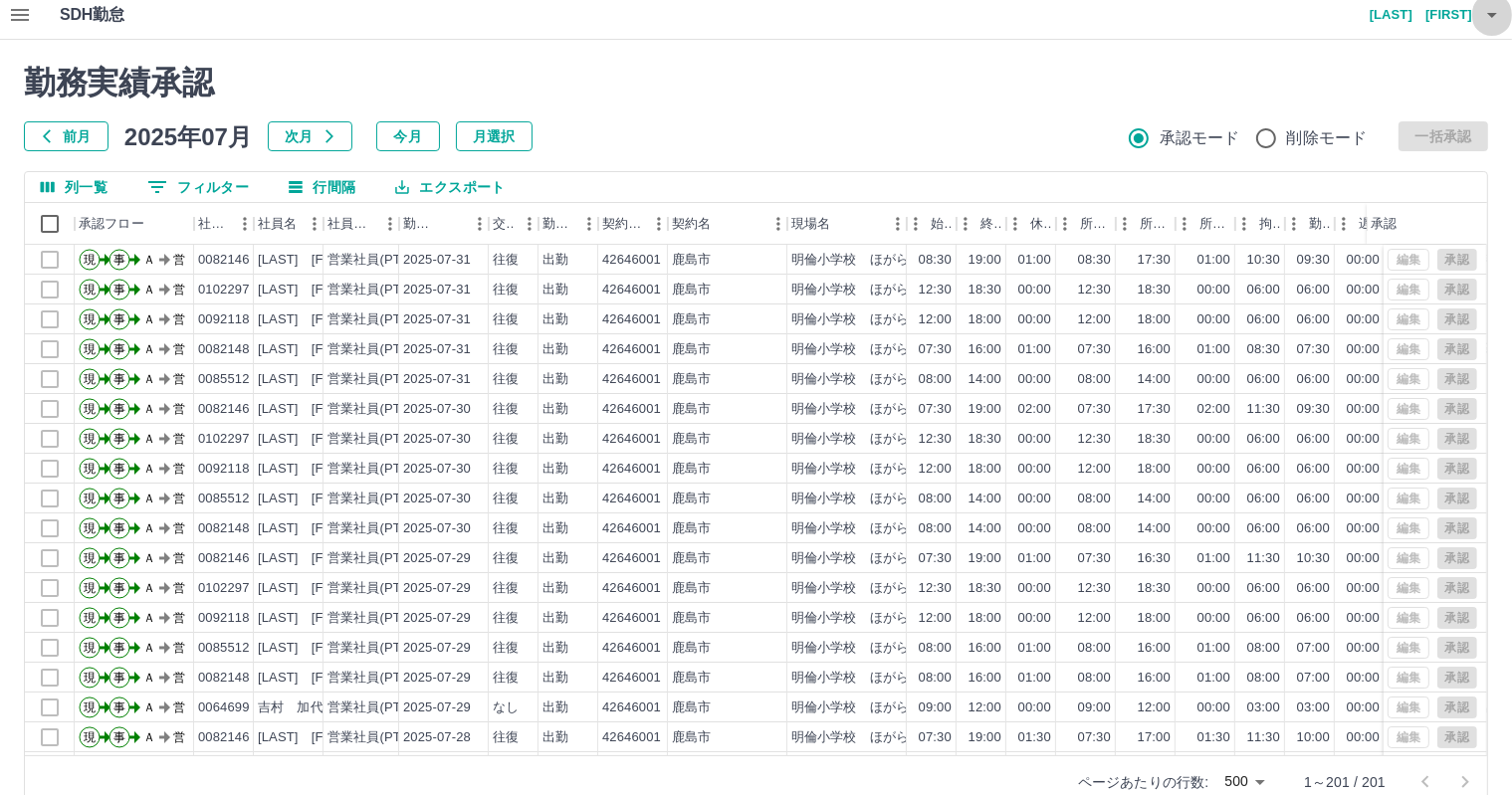 click 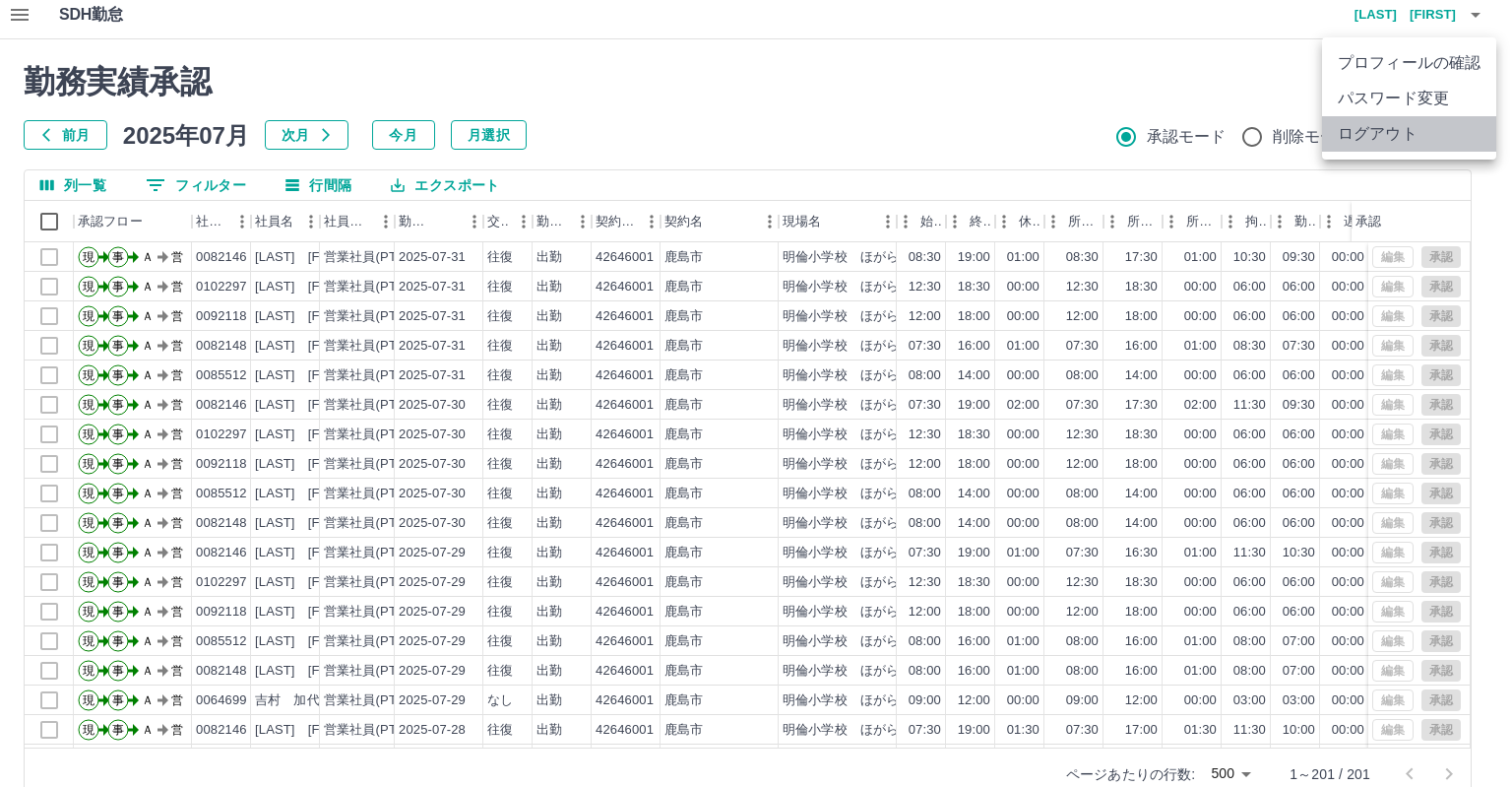 click on "ログアウト" at bounding box center [1409, 134] 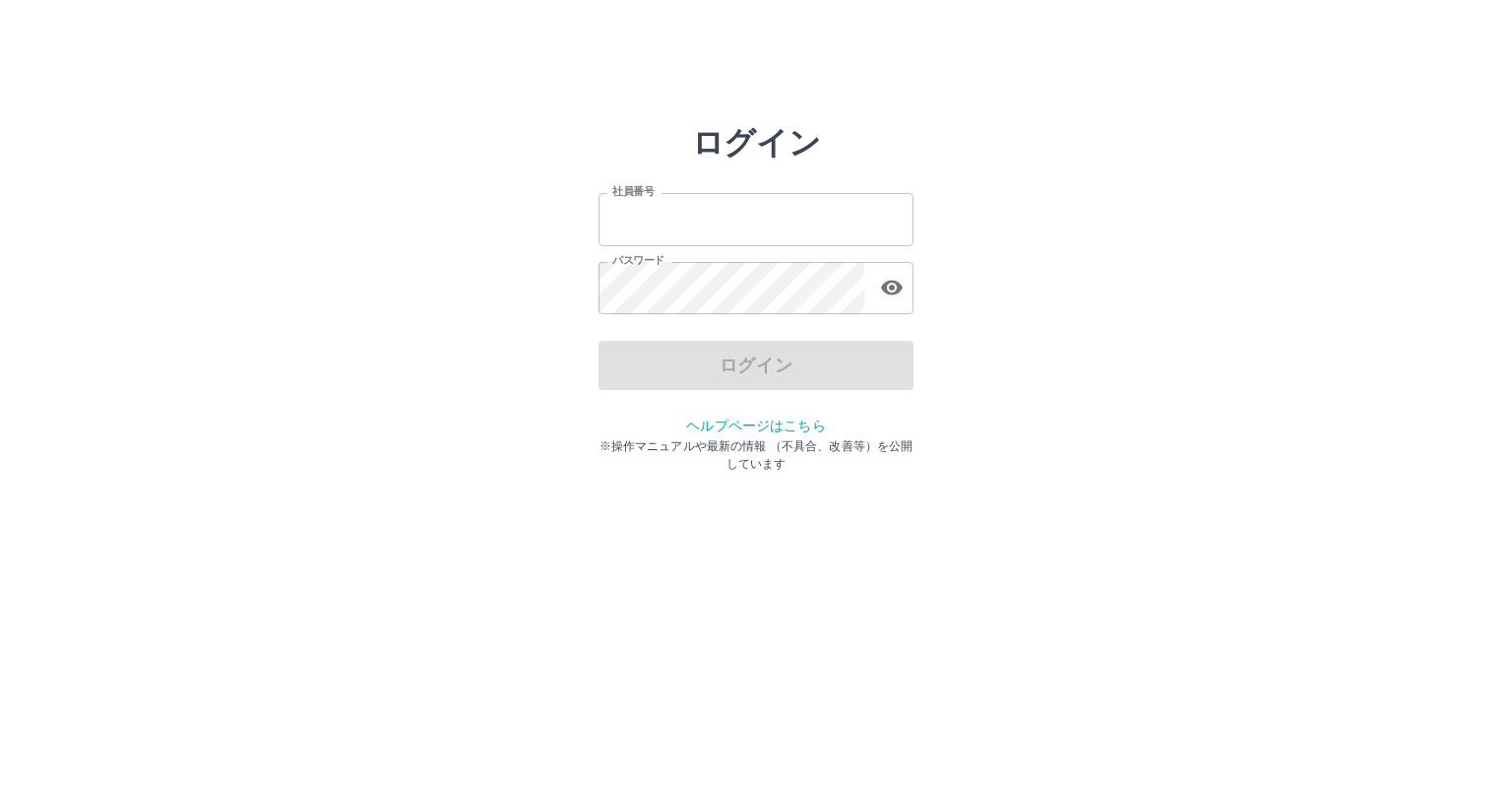 scroll, scrollTop: 0, scrollLeft: 0, axis: both 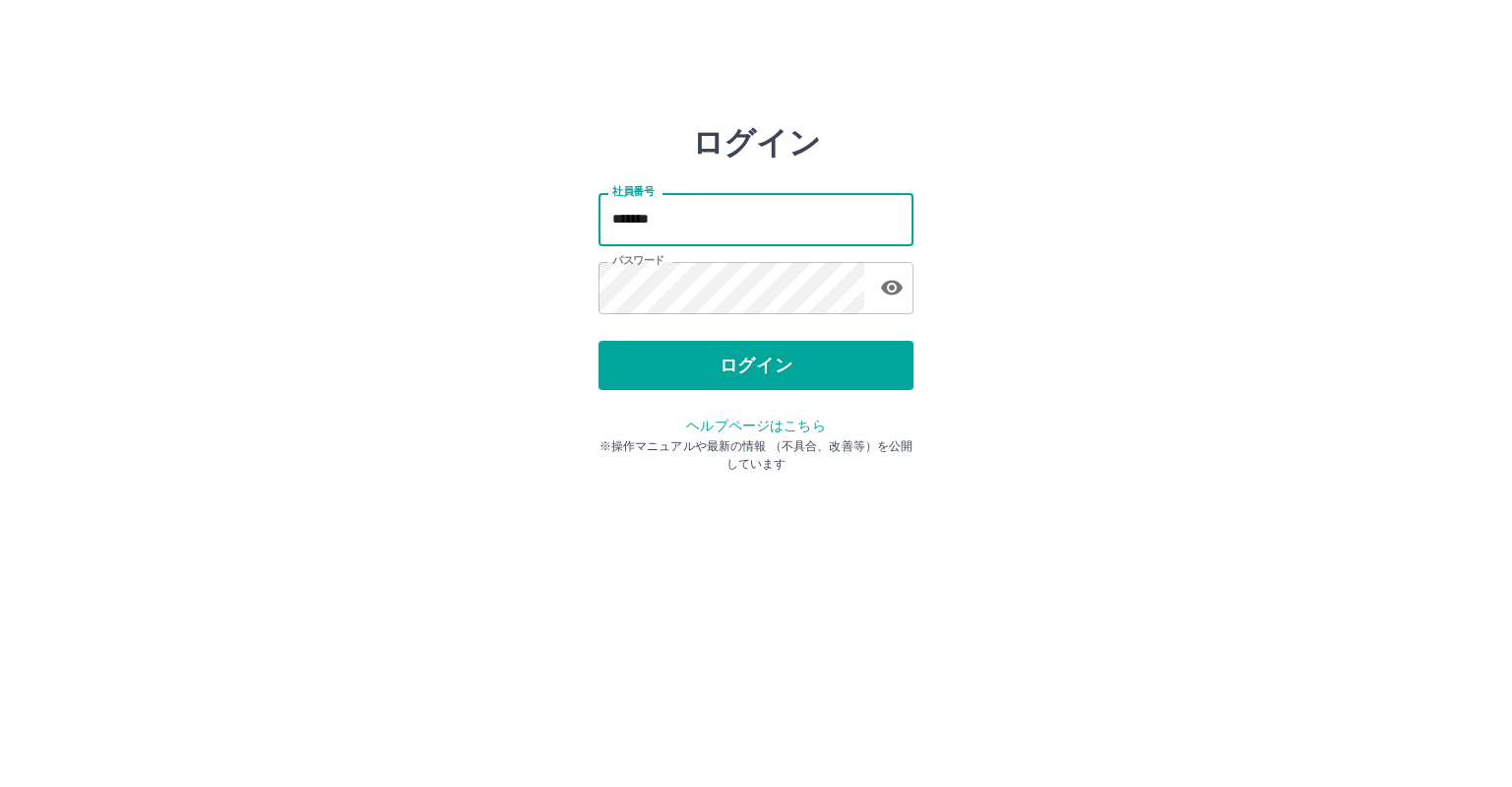 click on "*******" at bounding box center [756, 219] 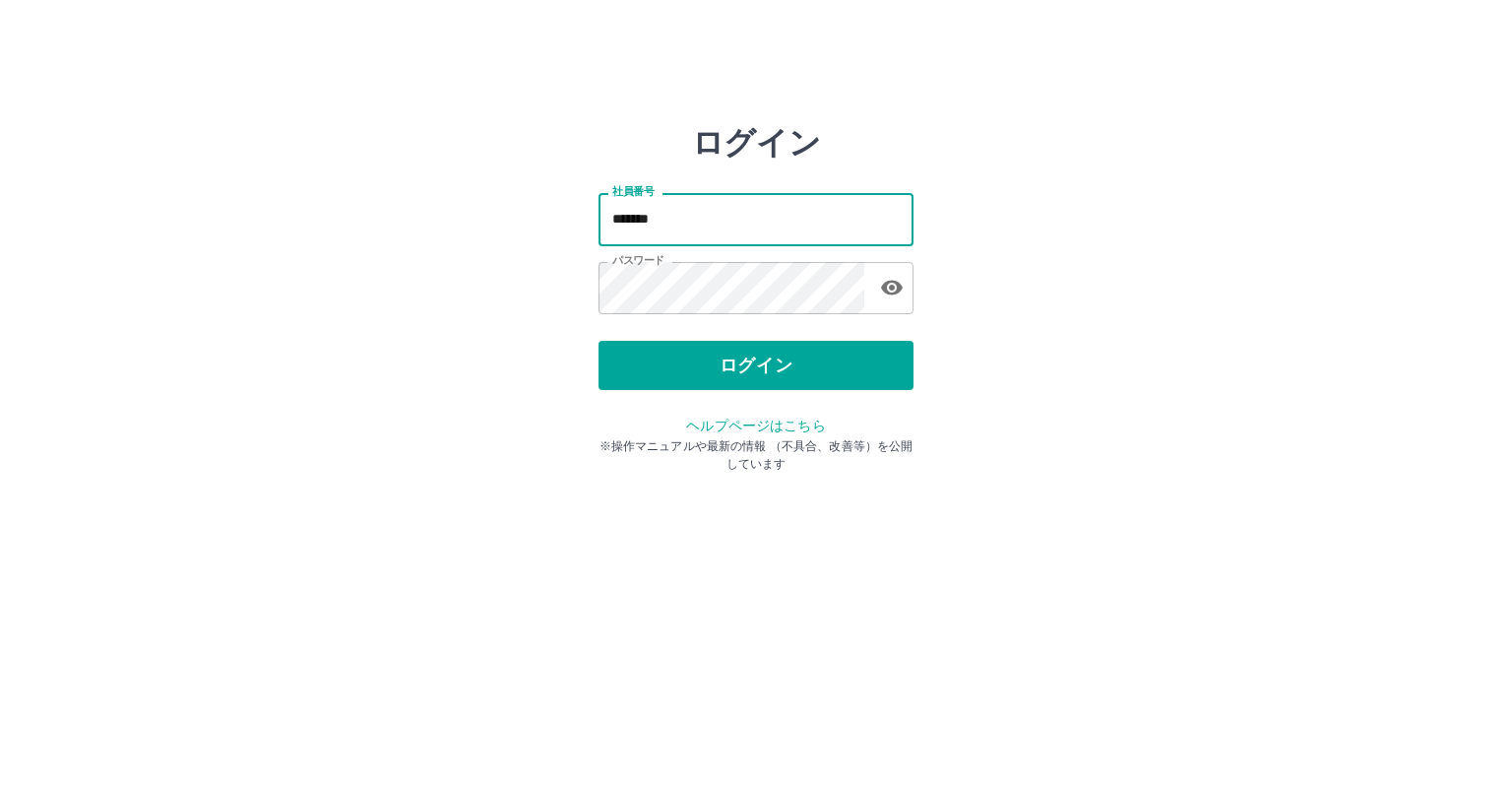 click on "*******" at bounding box center [756, 219] 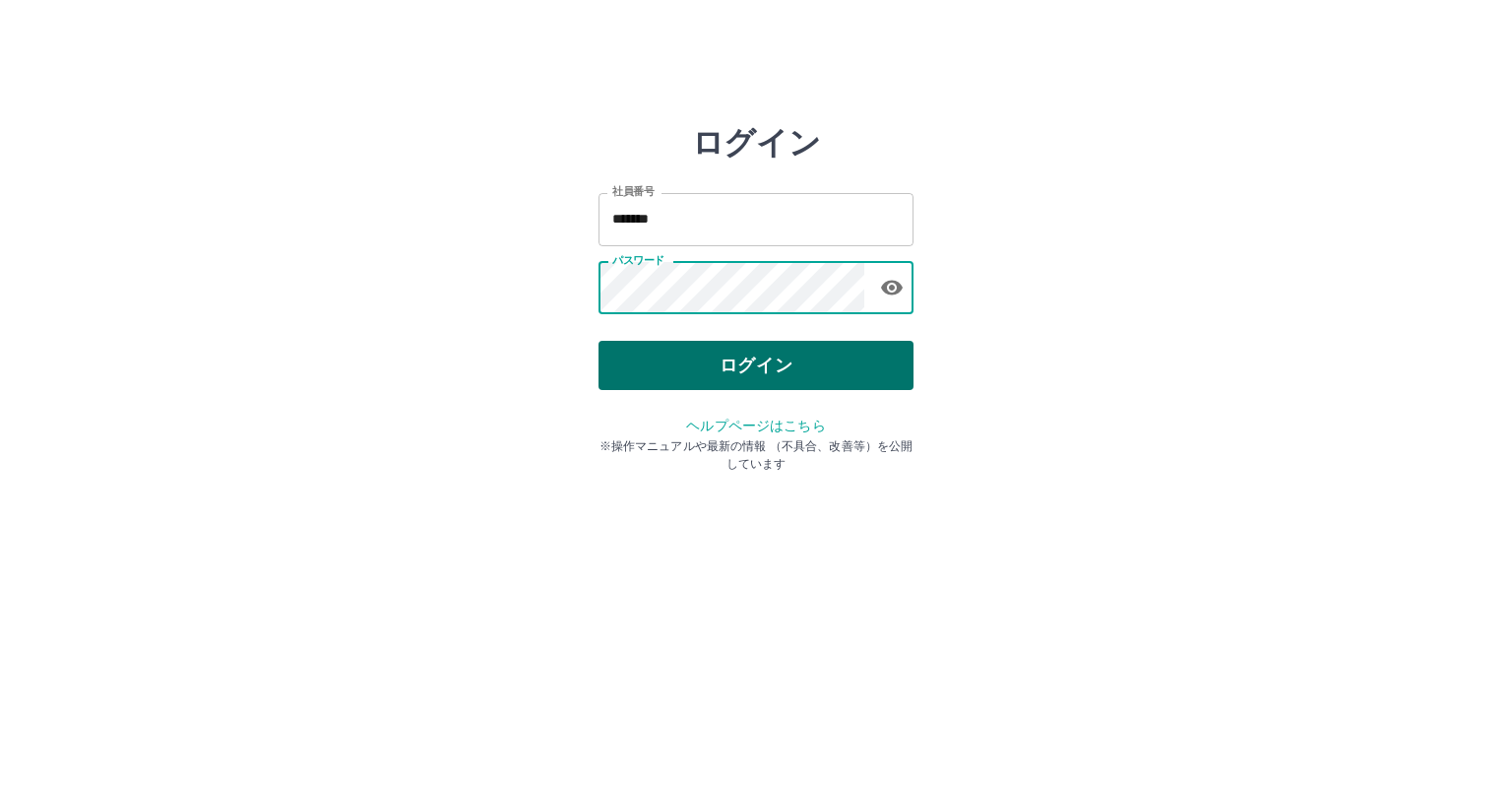 click on "ログイン" at bounding box center [756, 365] 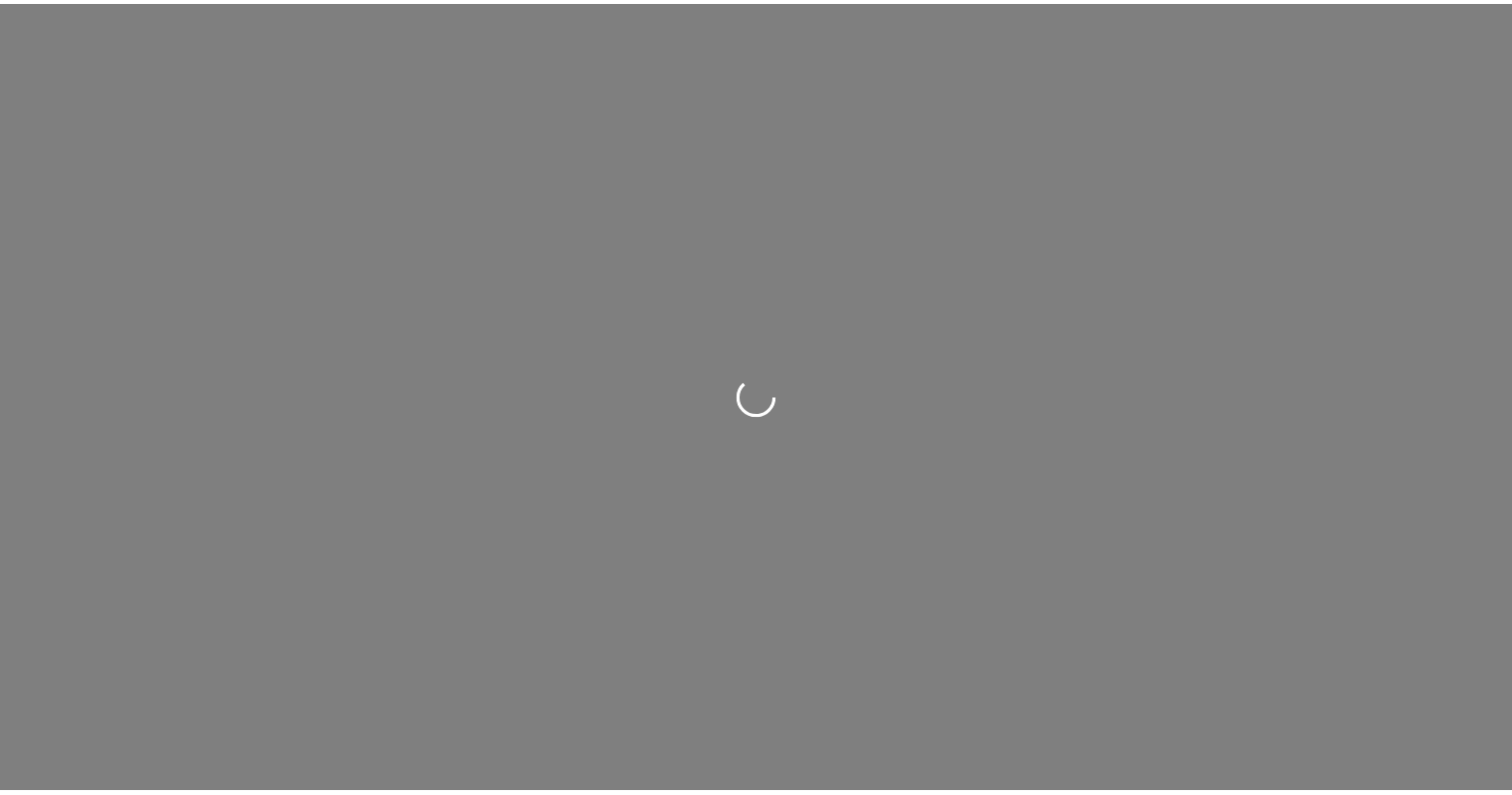 scroll, scrollTop: 0, scrollLeft: 0, axis: both 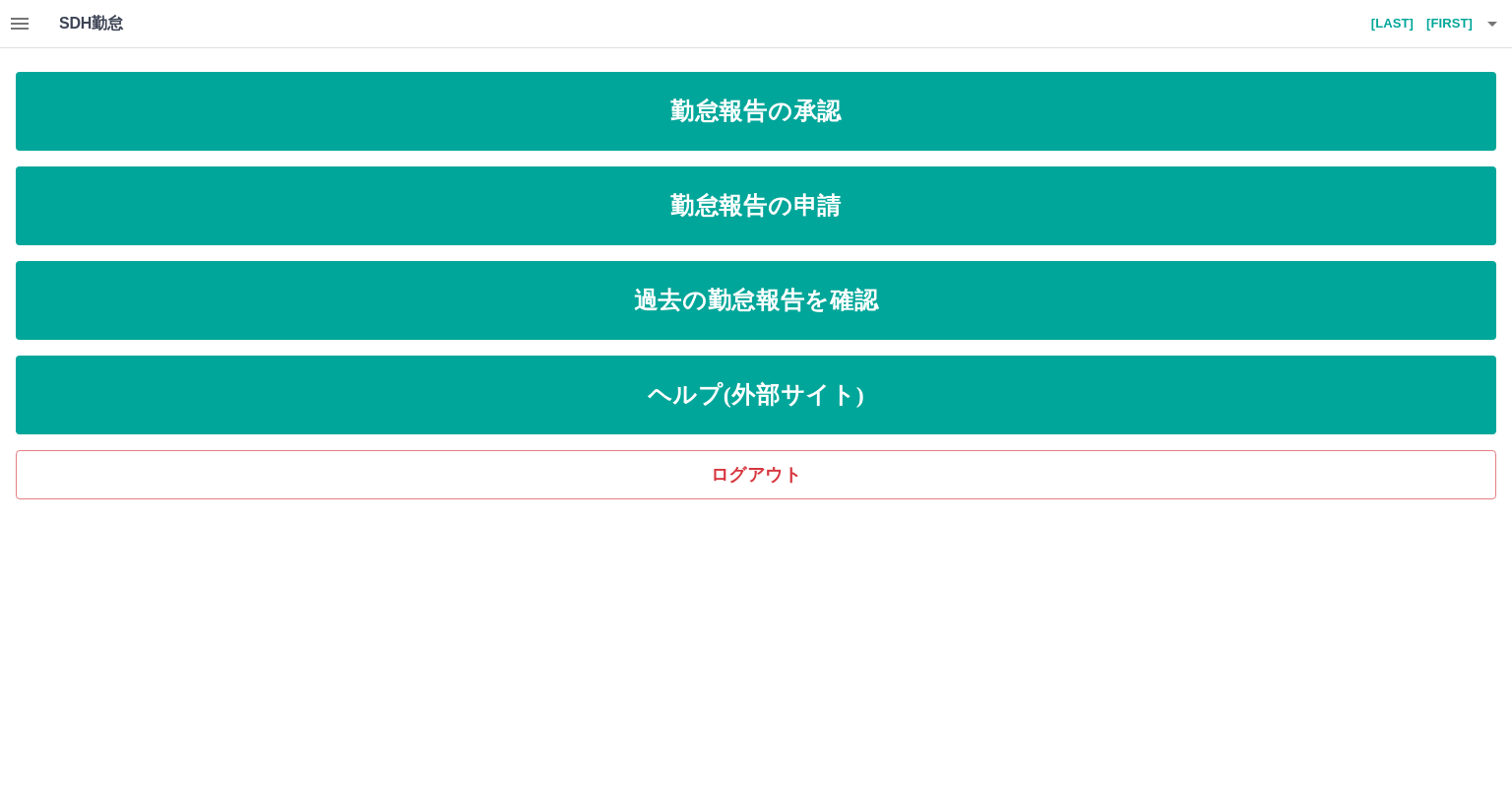click 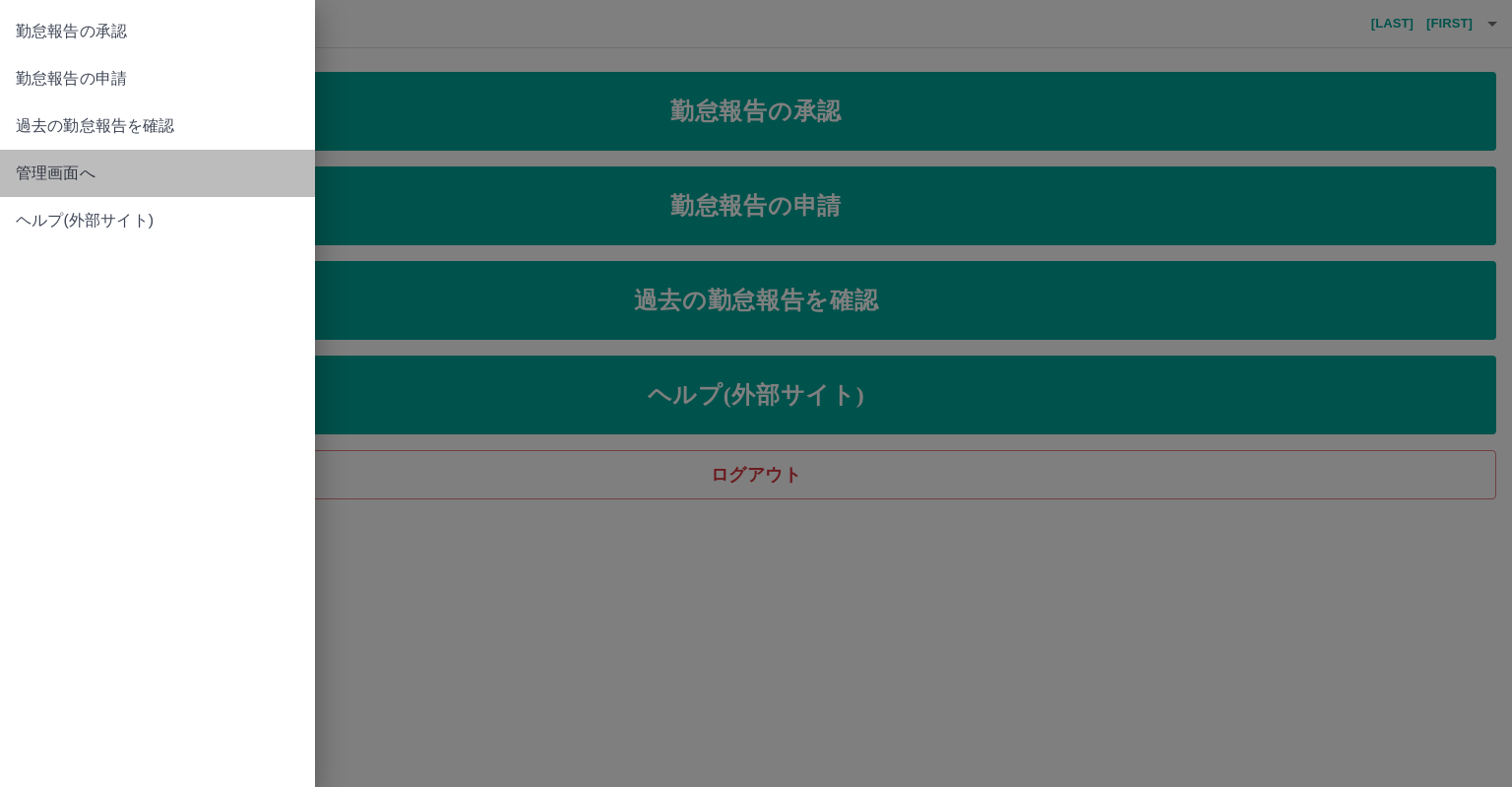 click on "管理画面へ" at bounding box center [158, 173] 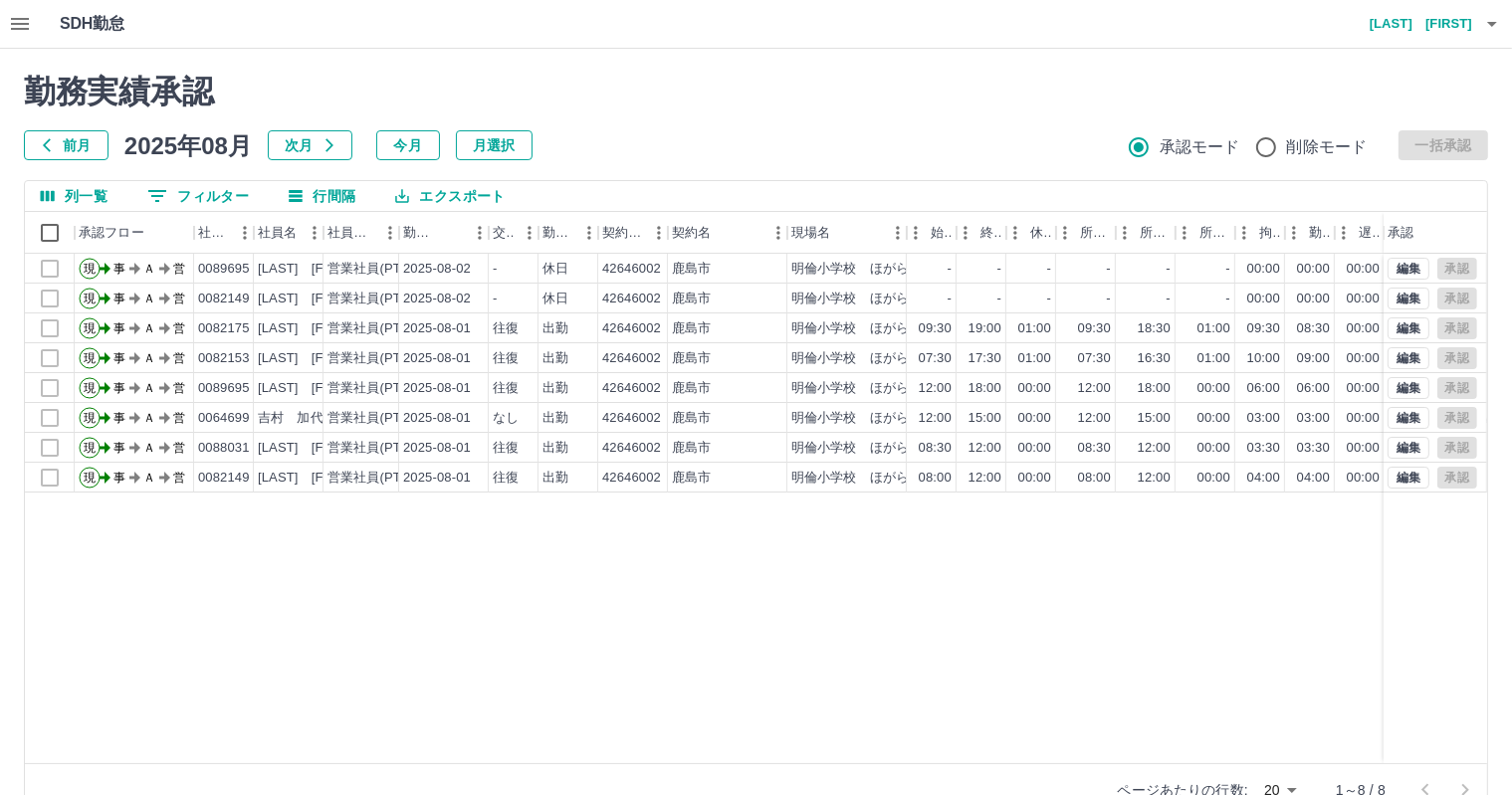 click on "前月" at bounding box center [66, 145] 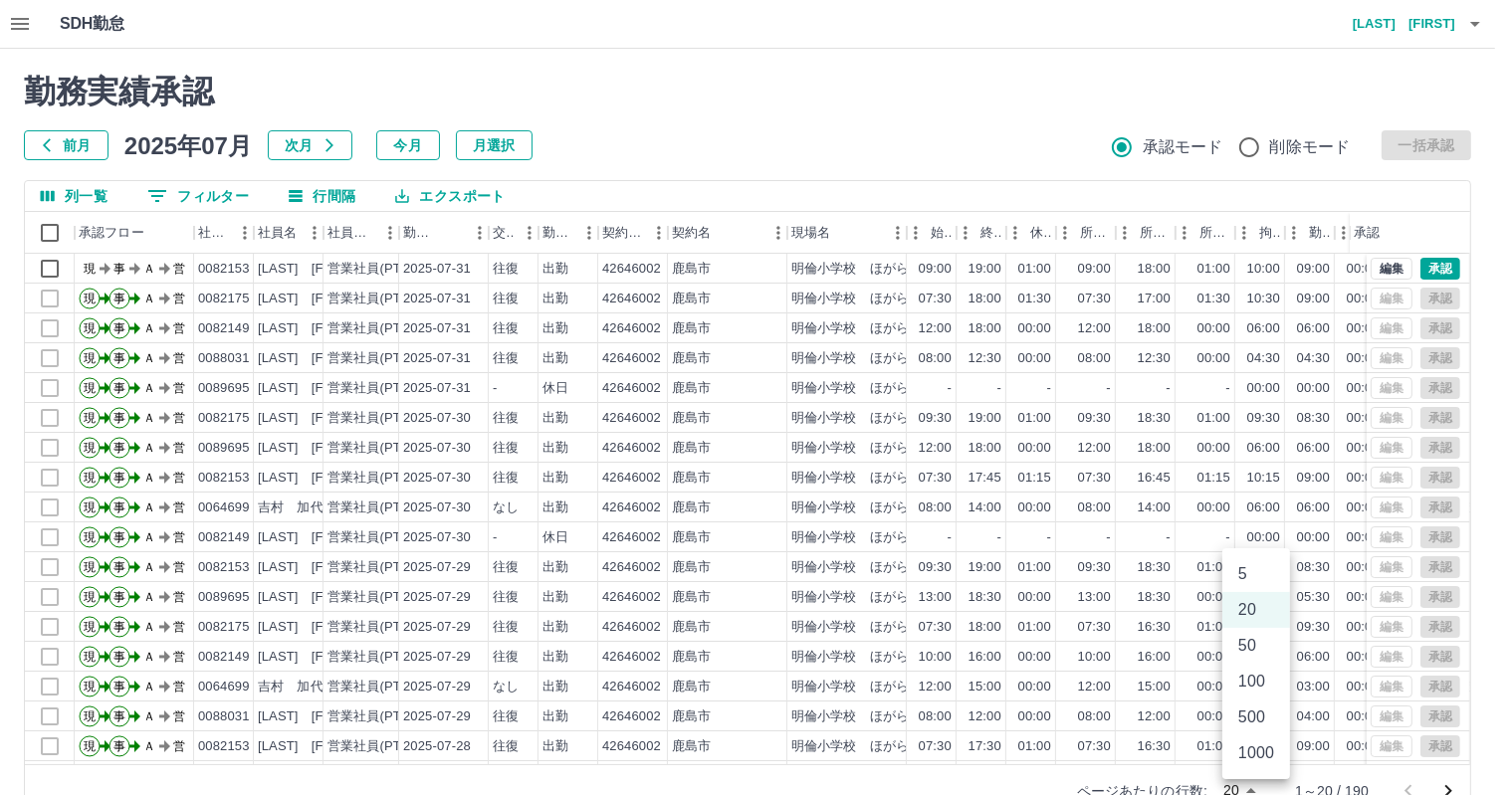 click on "SDH勤怠 釘尾　正巳 勤務実績承認 前月 2025年07月 次月 今月 月選択 承認モード 削除モード 一括承認 列一覧 0 フィルター 行間隔 エクスポート 承認フロー 社員番号 社員名 社員区分 勤務日 交通費 勤務区分 契約コード 契約名 現場名 始業 終業 休憩 所定開始 所定終業 所定休憩 拘束 勤務 遅刻等 コメント ステータス 承認 現 事 Ａ 営 0082153 冨岡　美佐子 営業社員(PT契約) 2025-07-31 往復 出勤 42646002 鹿島市 明倫小学校　ほがらかクラブB 09:00 19:00 01:00 09:00 18:00 01:00 10:00 09:00 00:00 現場責任者承認待 現 事 Ａ 営 0082175 釘尾　正巳 営業社員(PT契約) 2025-07-31 往復 出勤 42646002 鹿島市 明倫小学校　ほがらかクラブB 07:30 18:00 01:30 07:30 17:00 01:30 10:30 09:00 00:00 AM承認待 現 事 Ａ 営 0082149 吉田　靖子 営業社員(PT契約) 2025-07-31 往復 出勤 42646002 鹿島市 明倫小学校　ほがらかクラブB" at bounding box center [756, 420] 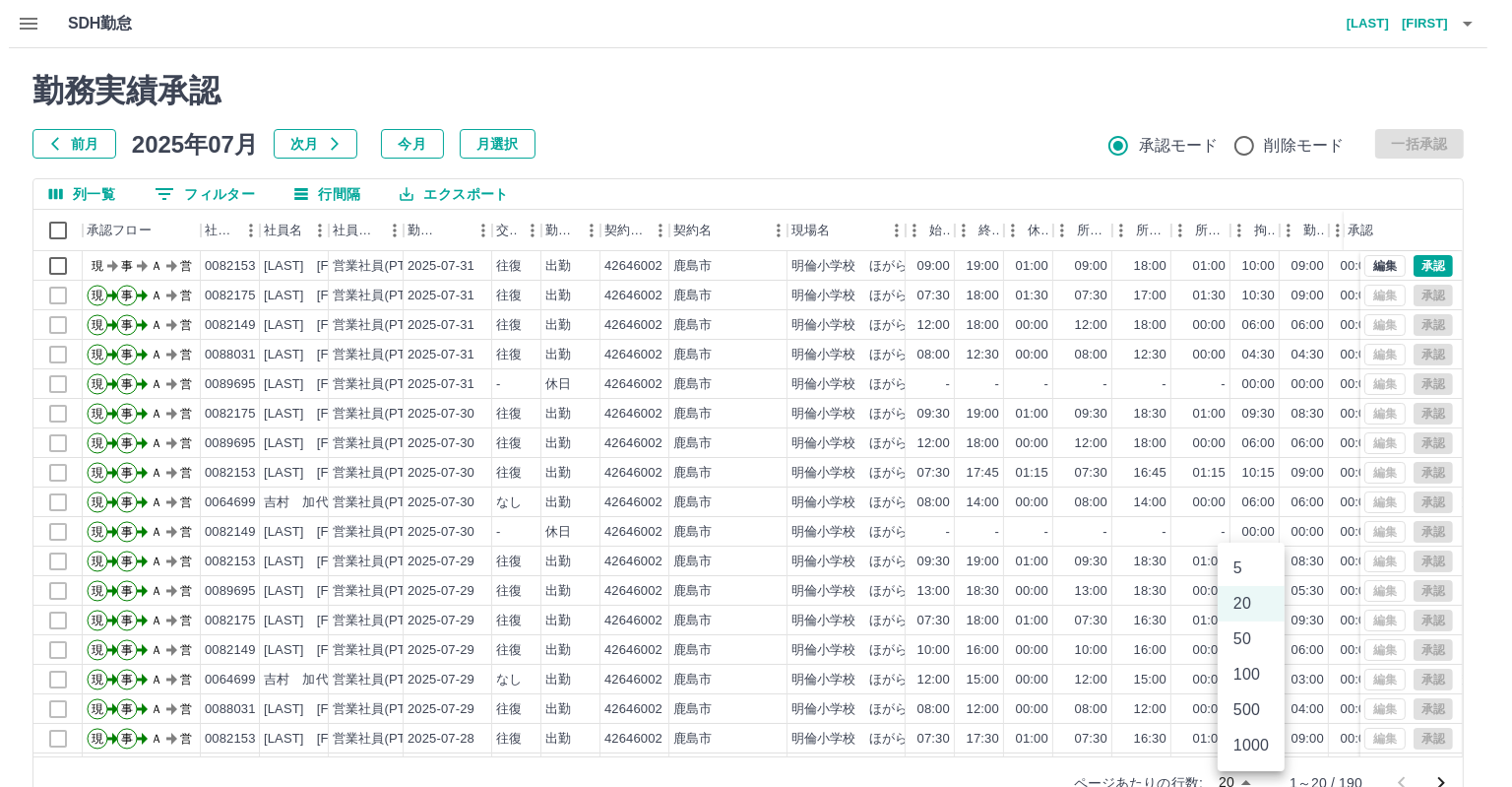 scroll, scrollTop: 9, scrollLeft: 0, axis: vertical 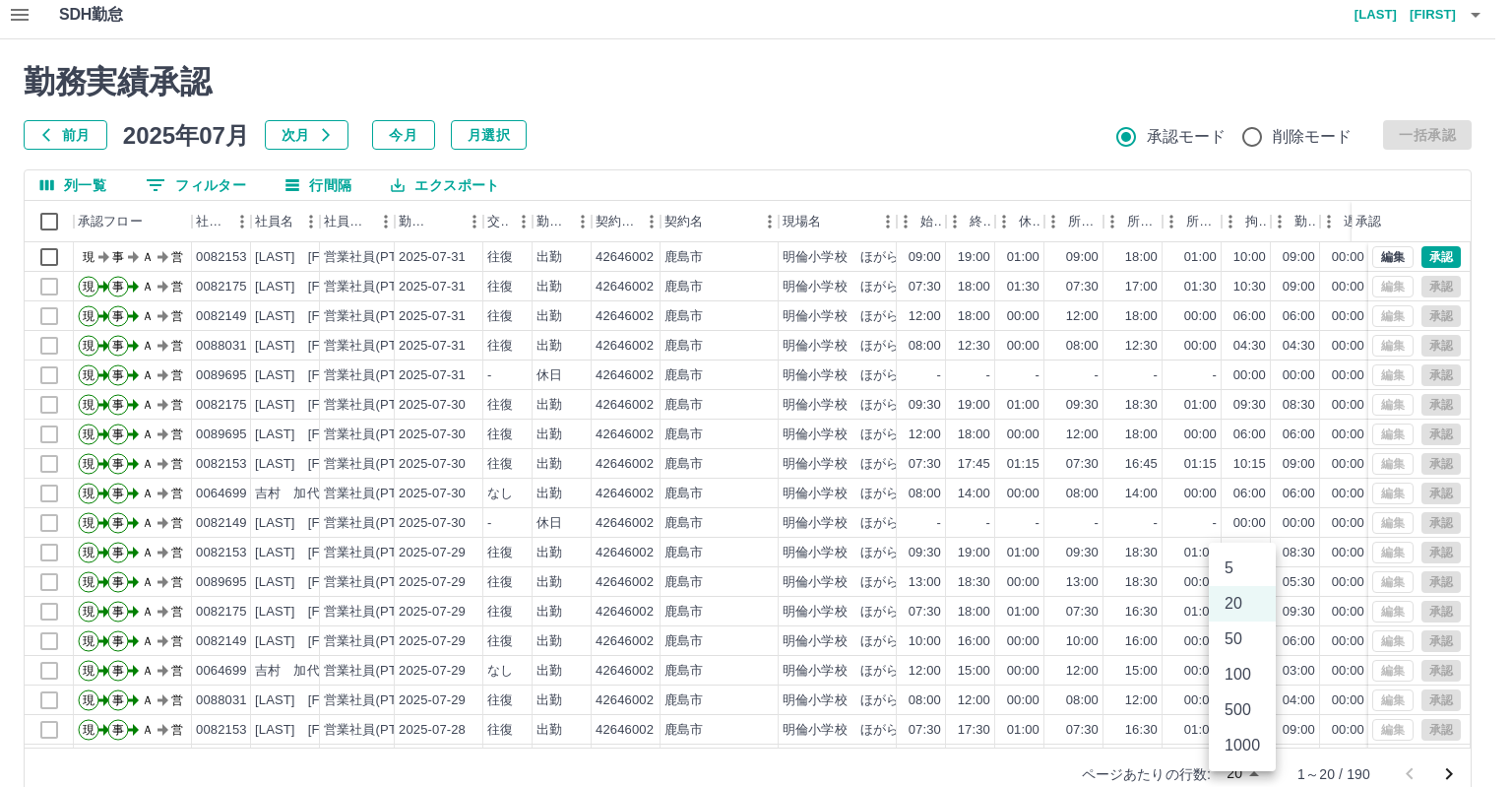 click on "500" at bounding box center (1242, 710) 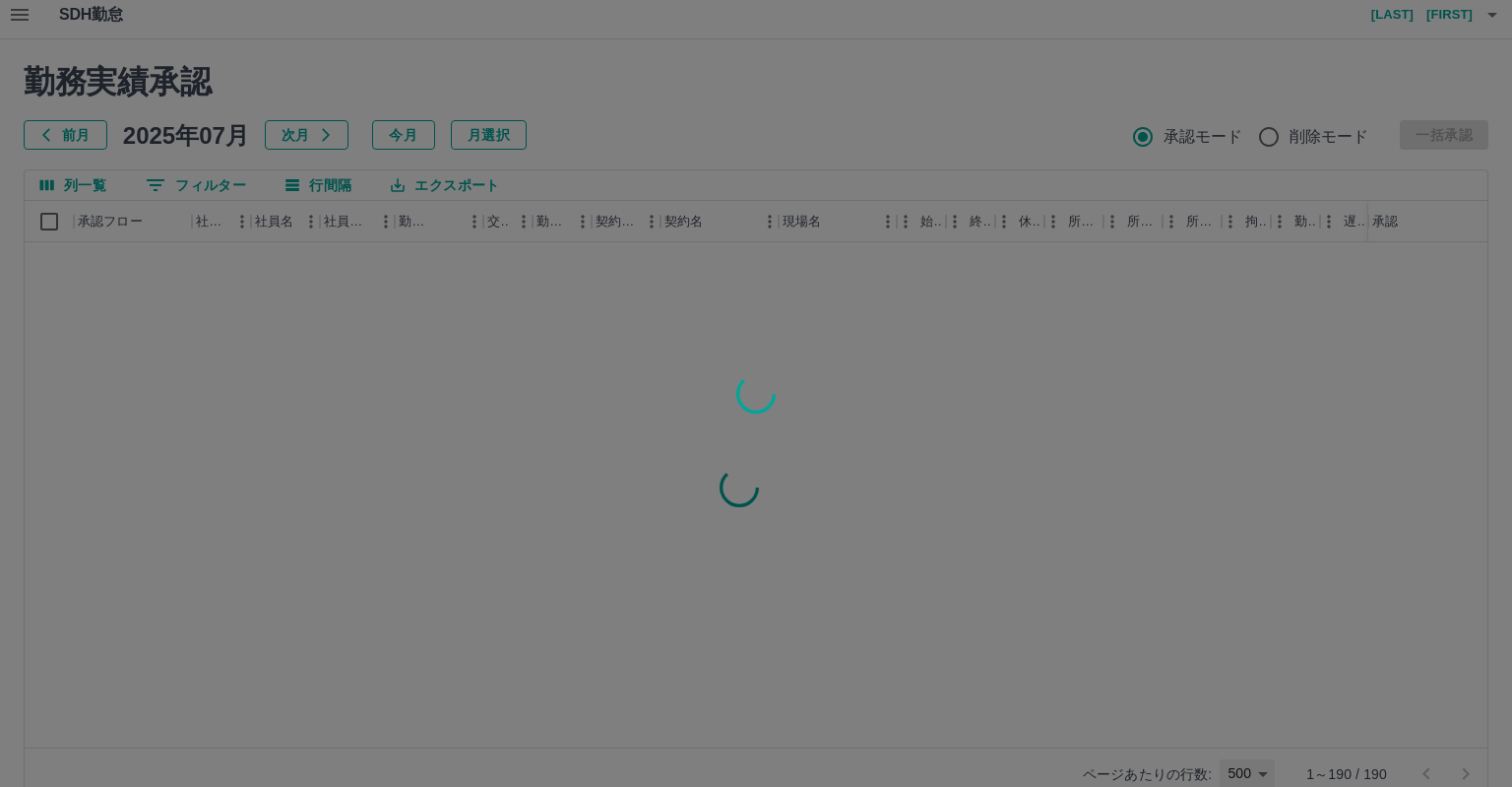 type on "***" 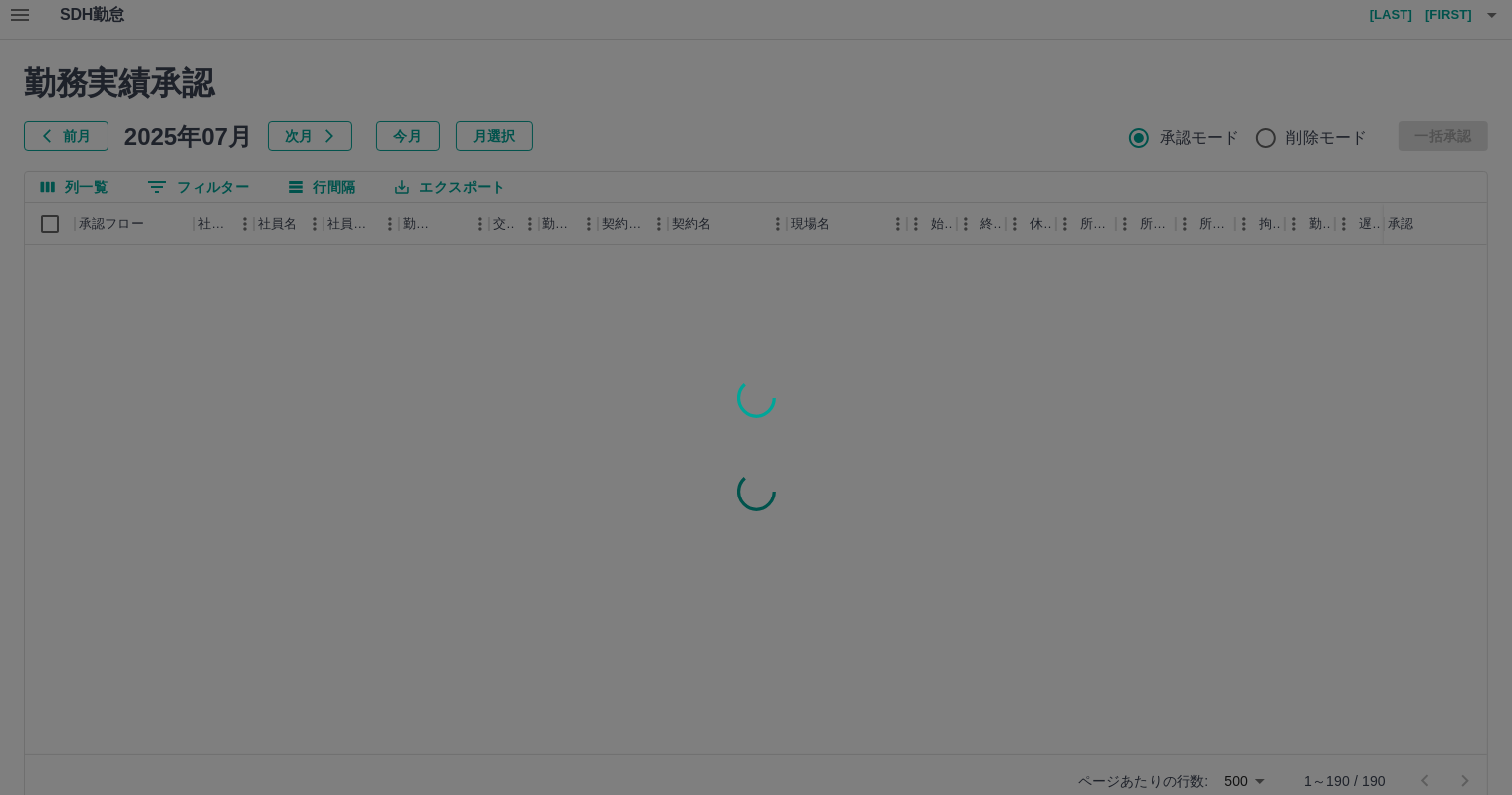 click at bounding box center (756, 397) 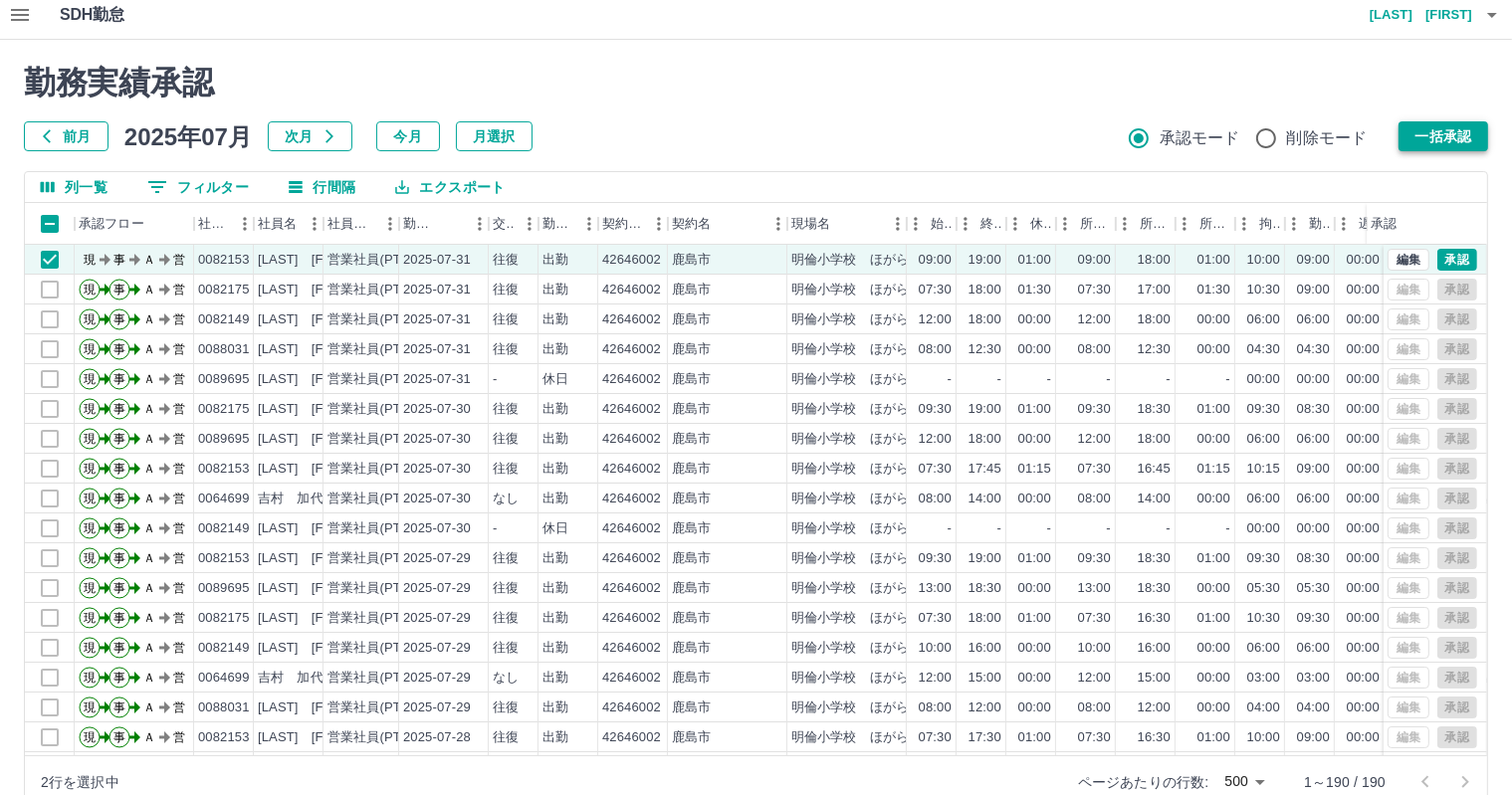 click on "一括承認" at bounding box center [1443, 136] 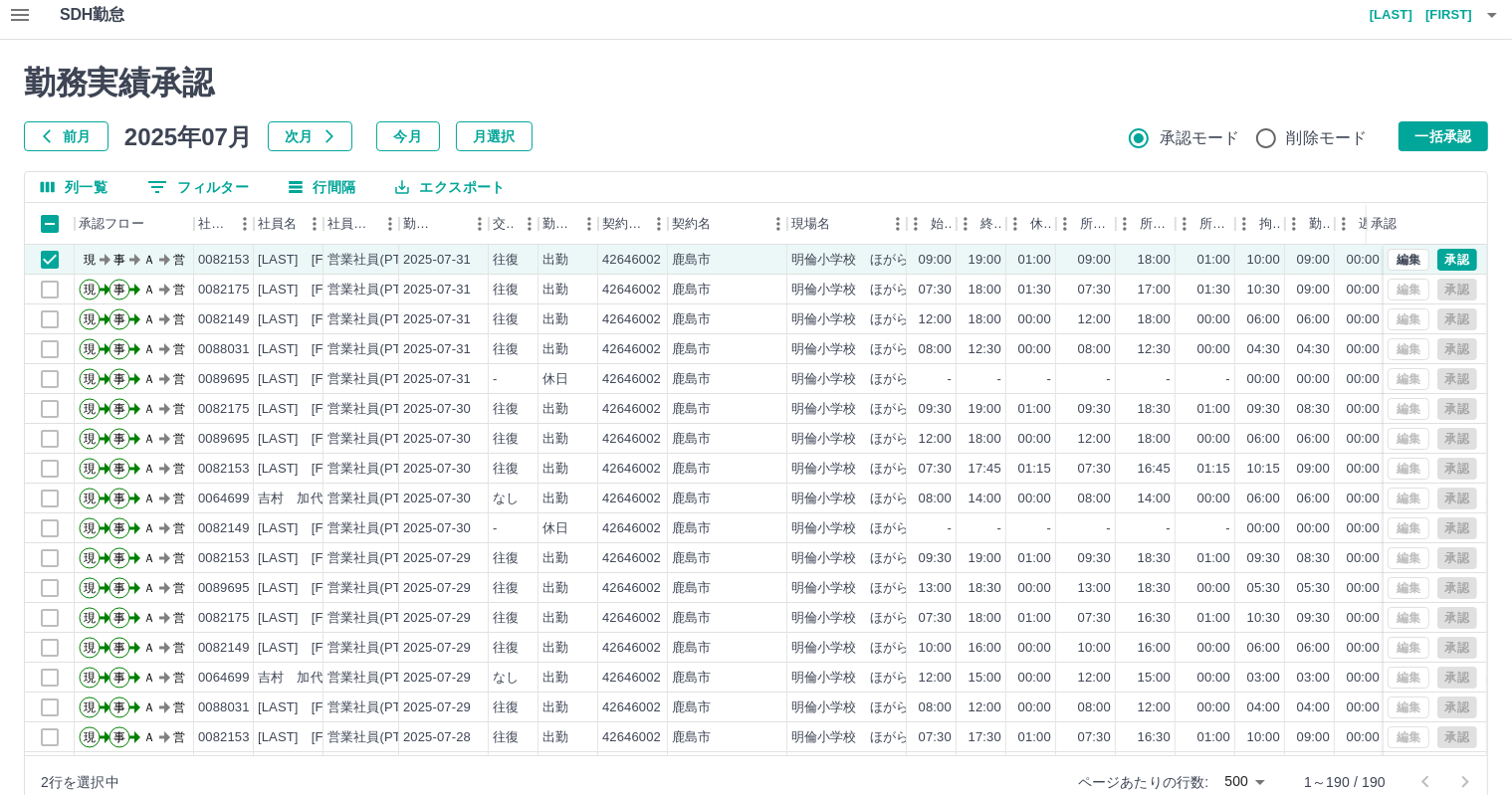 click on "勤務実績承認 前月 2025年07月 次月 今月 月選択 承認モード 削除モード 一括承認" at bounding box center (756, 107) 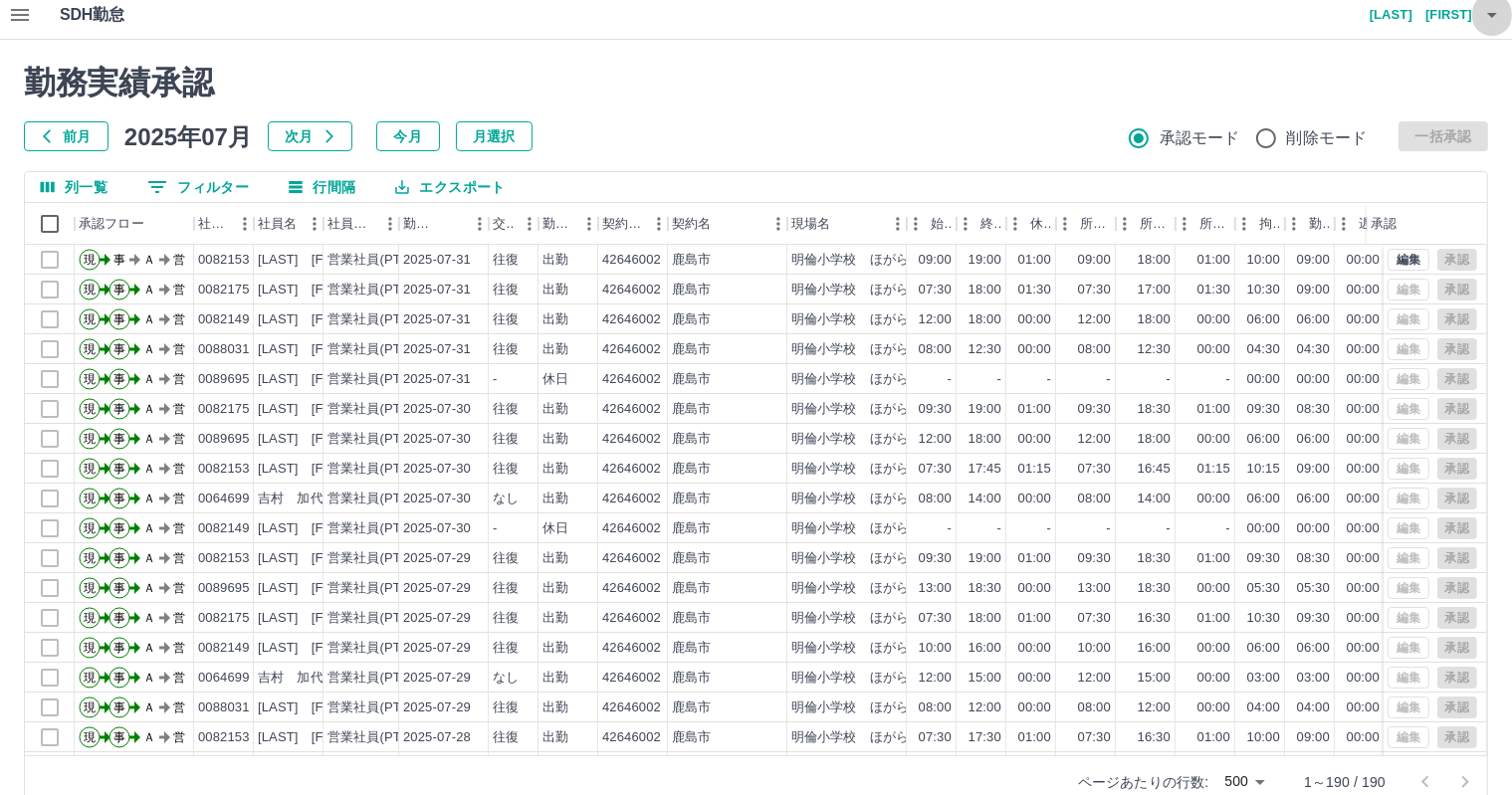 click 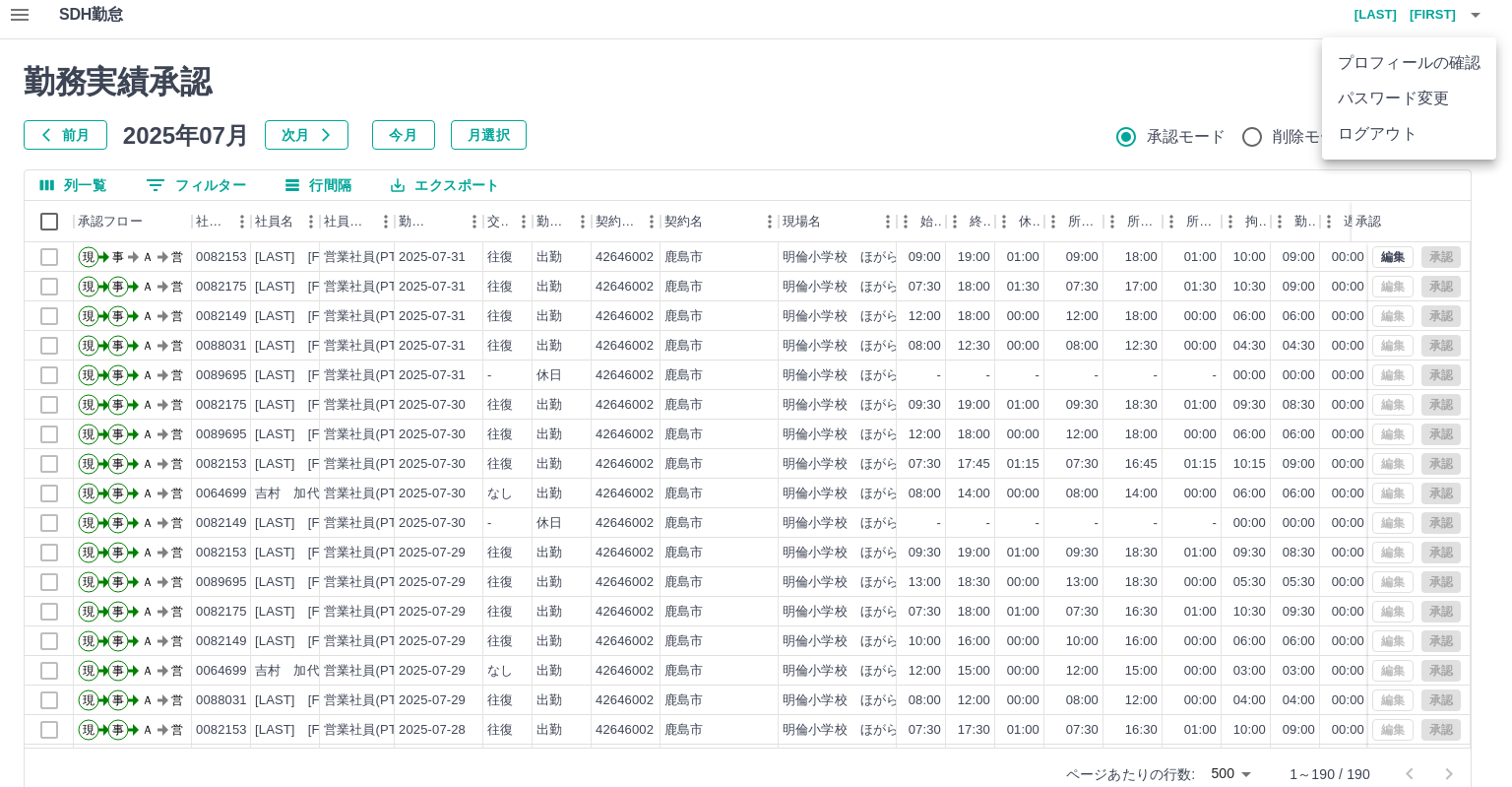 click on "ログアウト" at bounding box center [1409, 134] 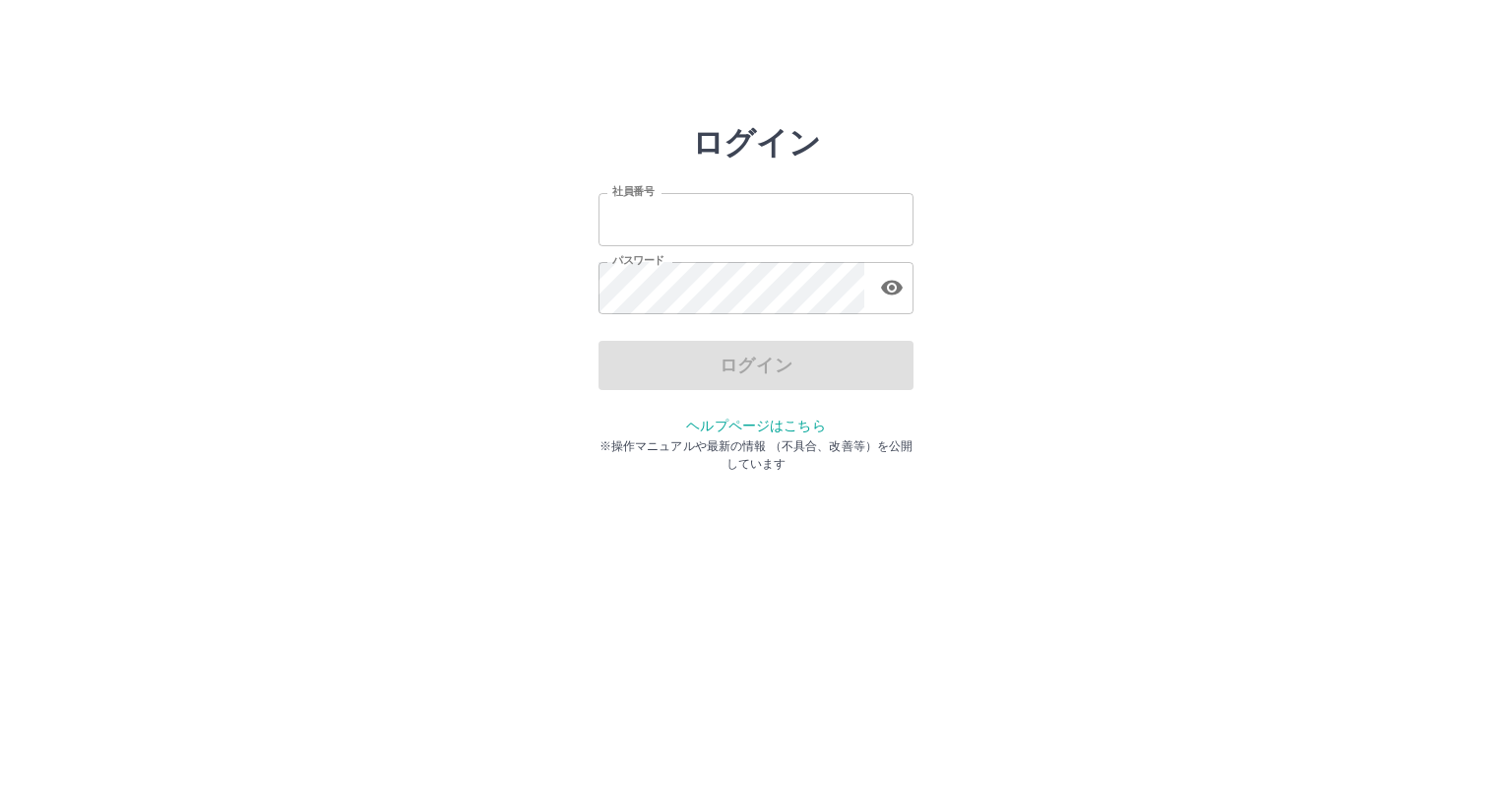 scroll, scrollTop: 0, scrollLeft: 0, axis: both 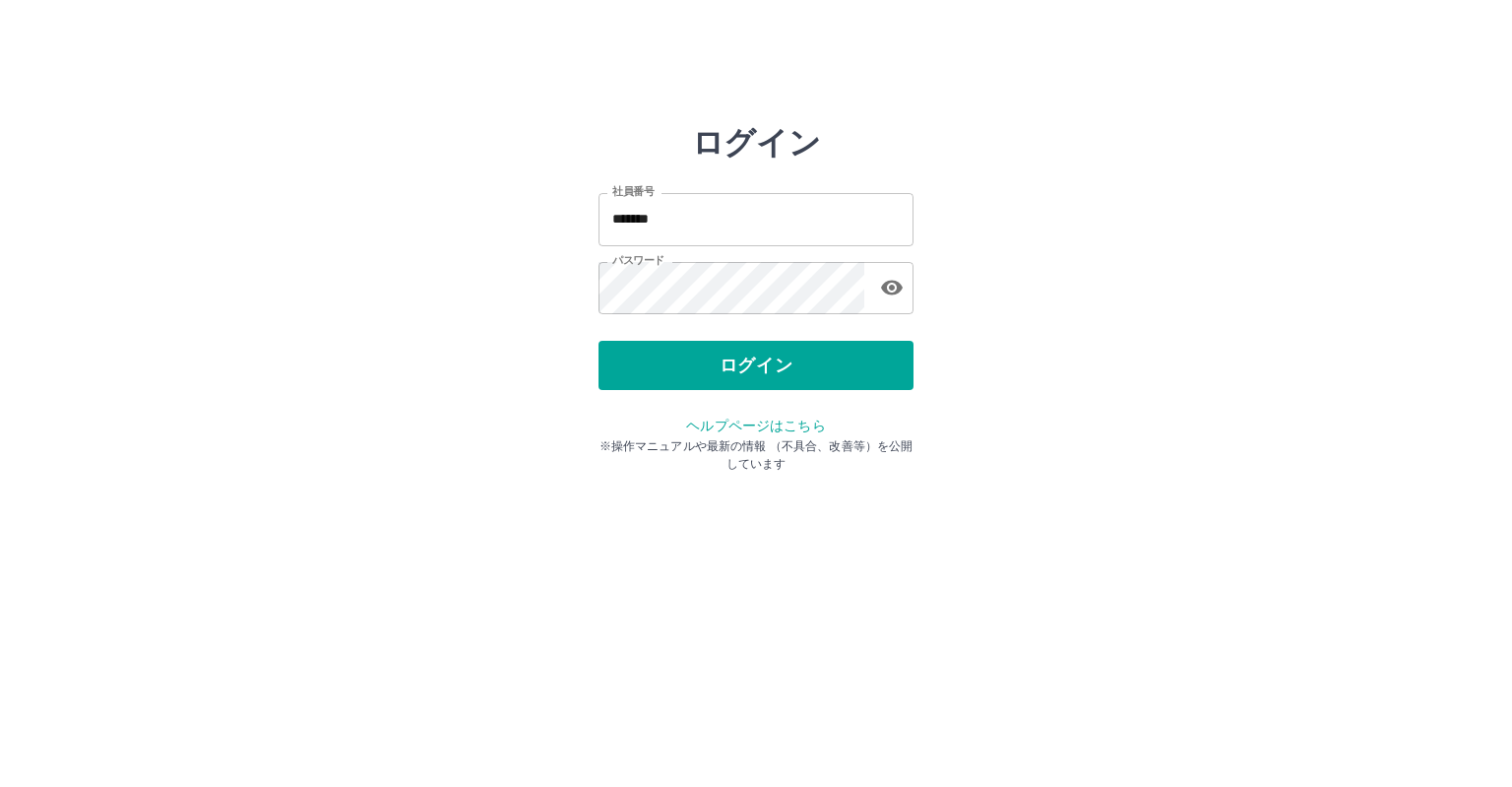 click on "*******" at bounding box center (756, 219) 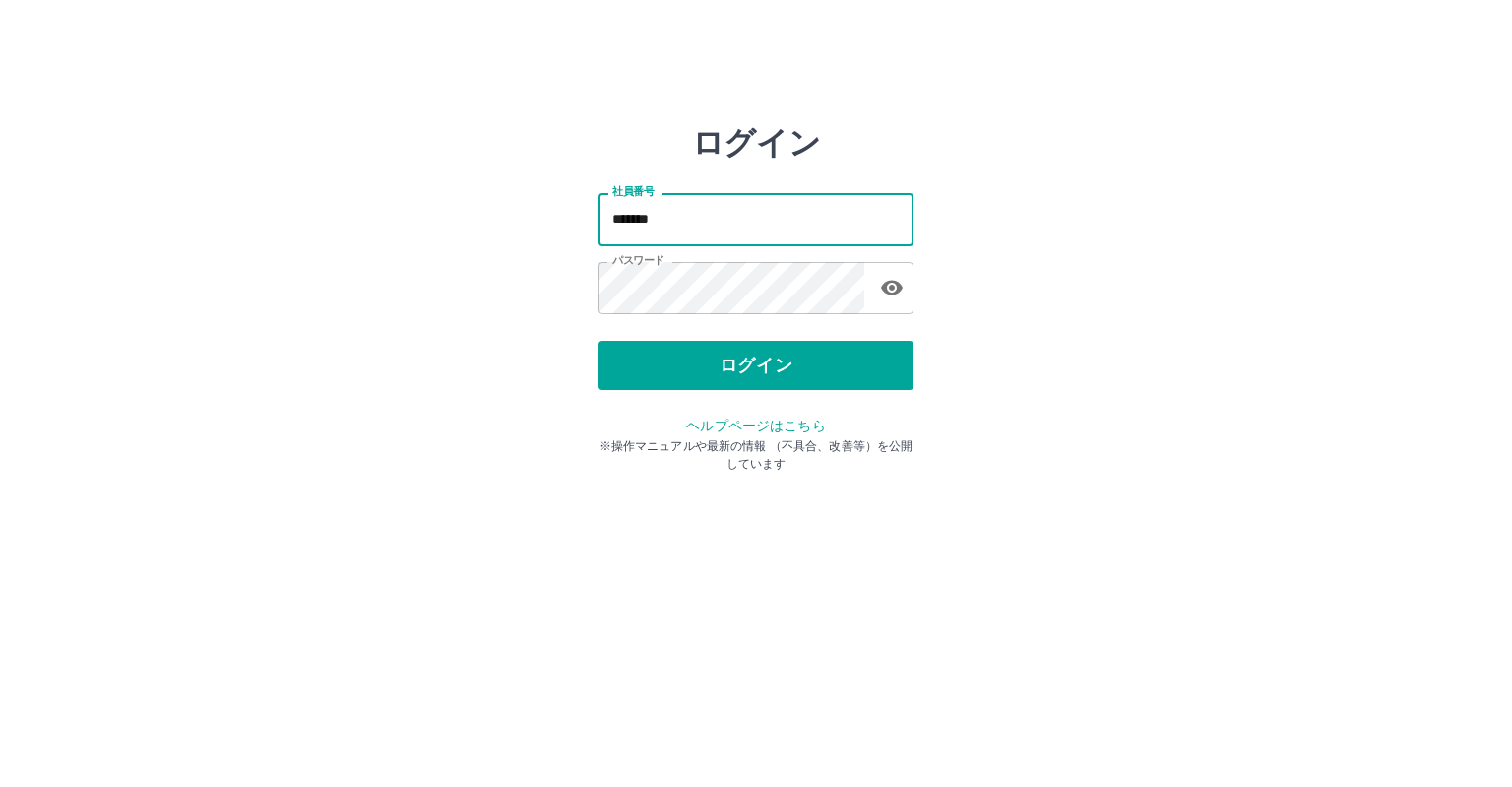 click on "*******" at bounding box center (756, 219) 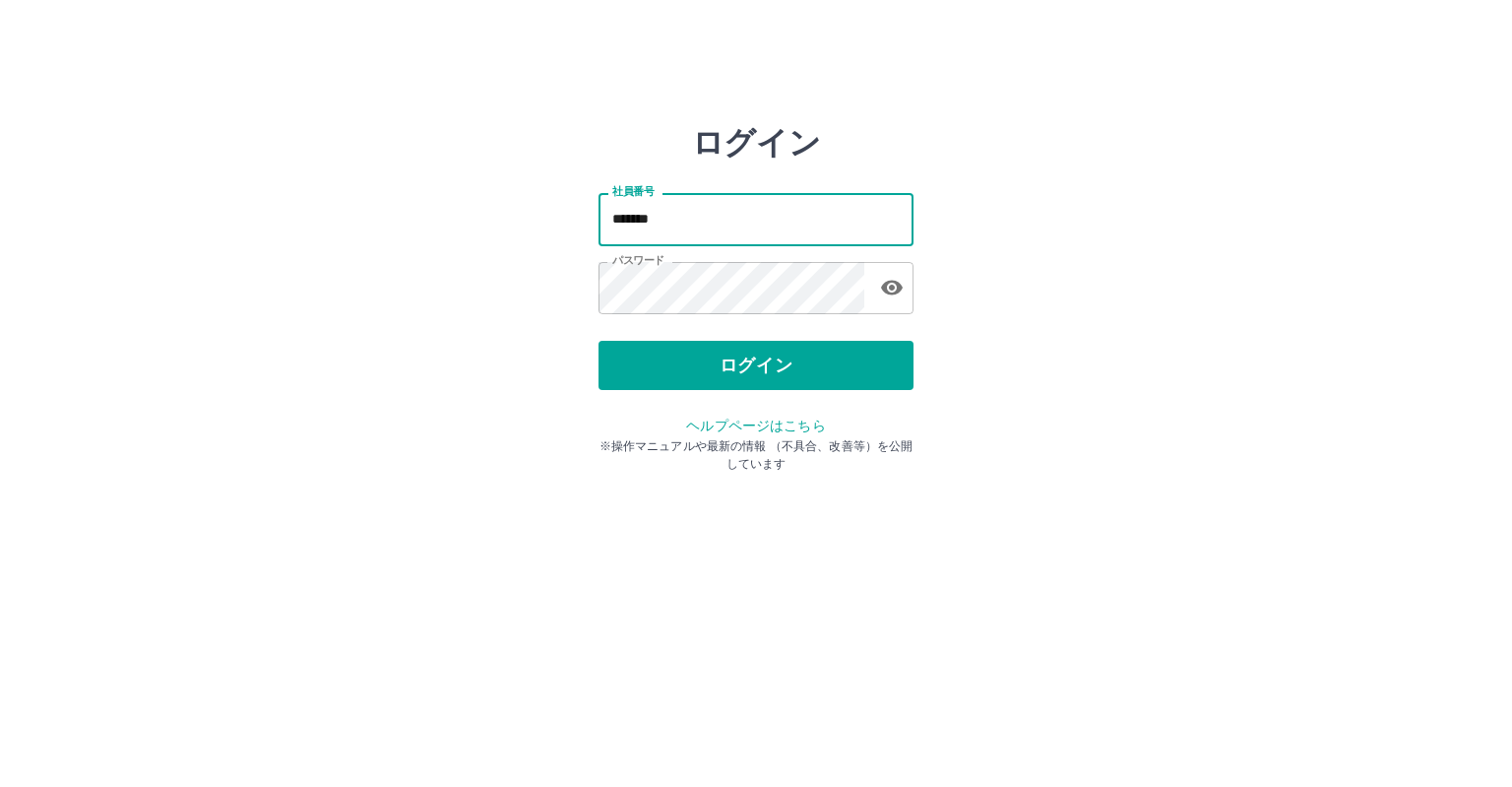 type on "*******" 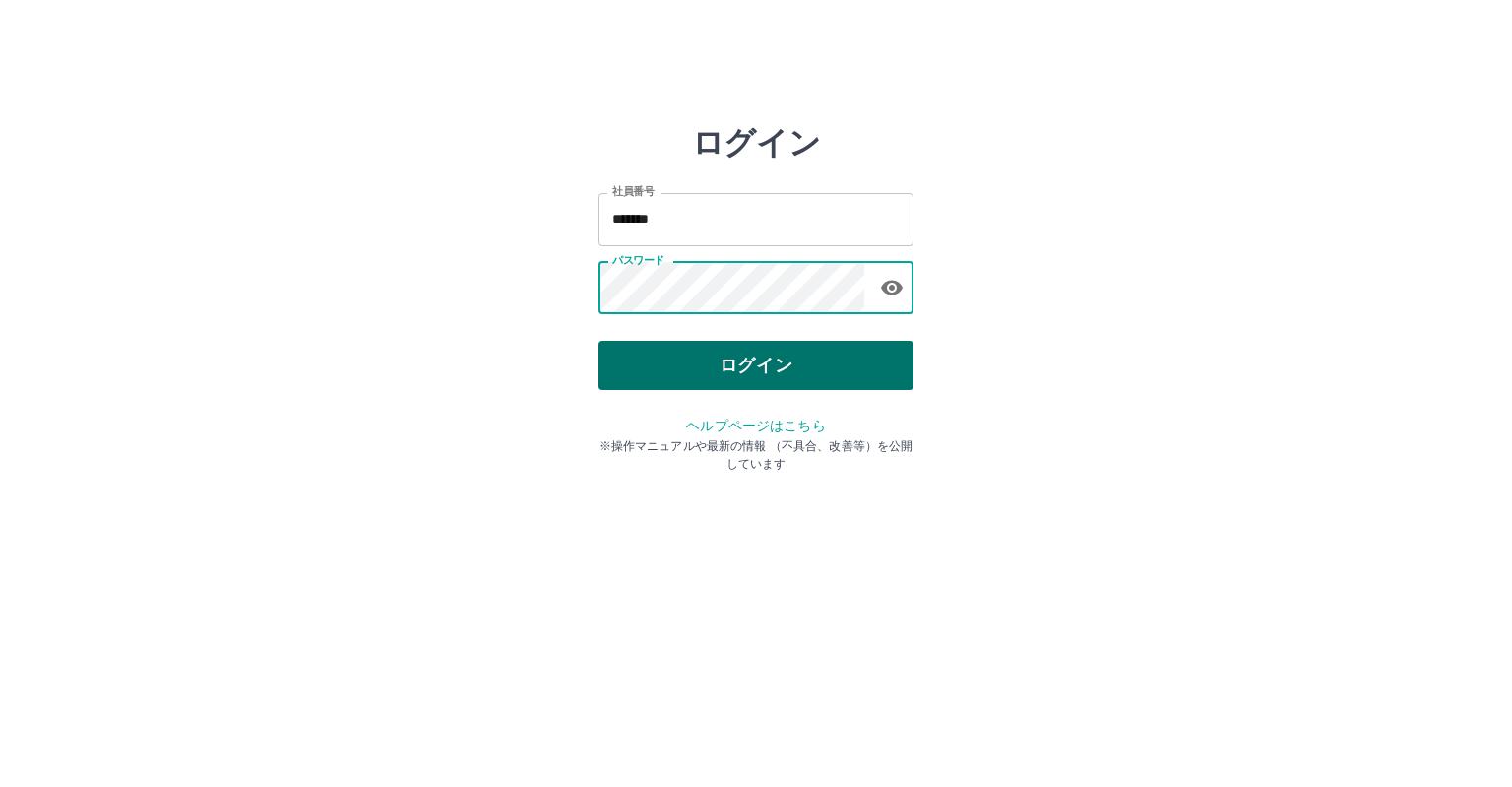 click on "ログイン" at bounding box center [756, 365] 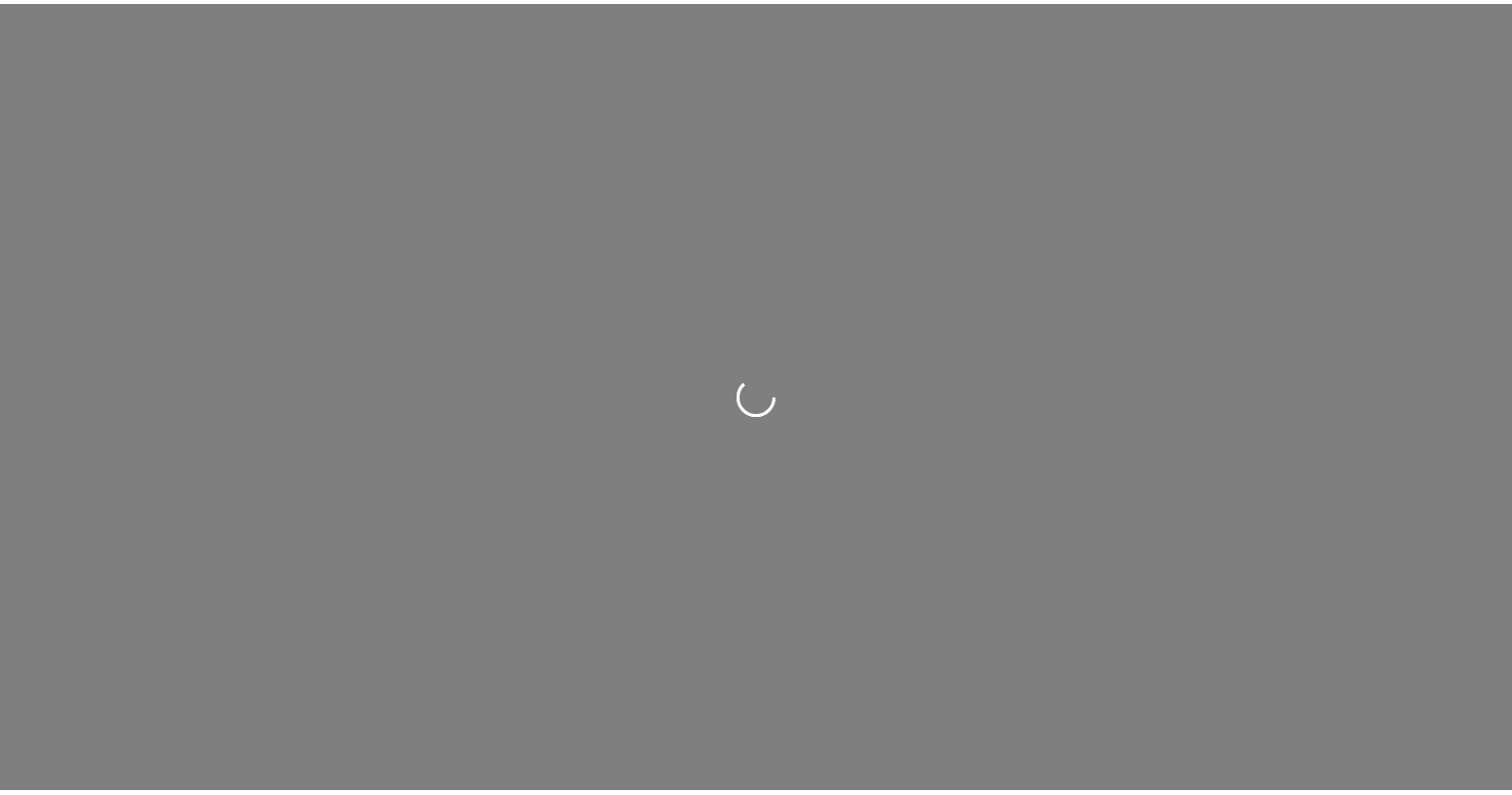 scroll, scrollTop: 0, scrollLeft: 0, axis: both 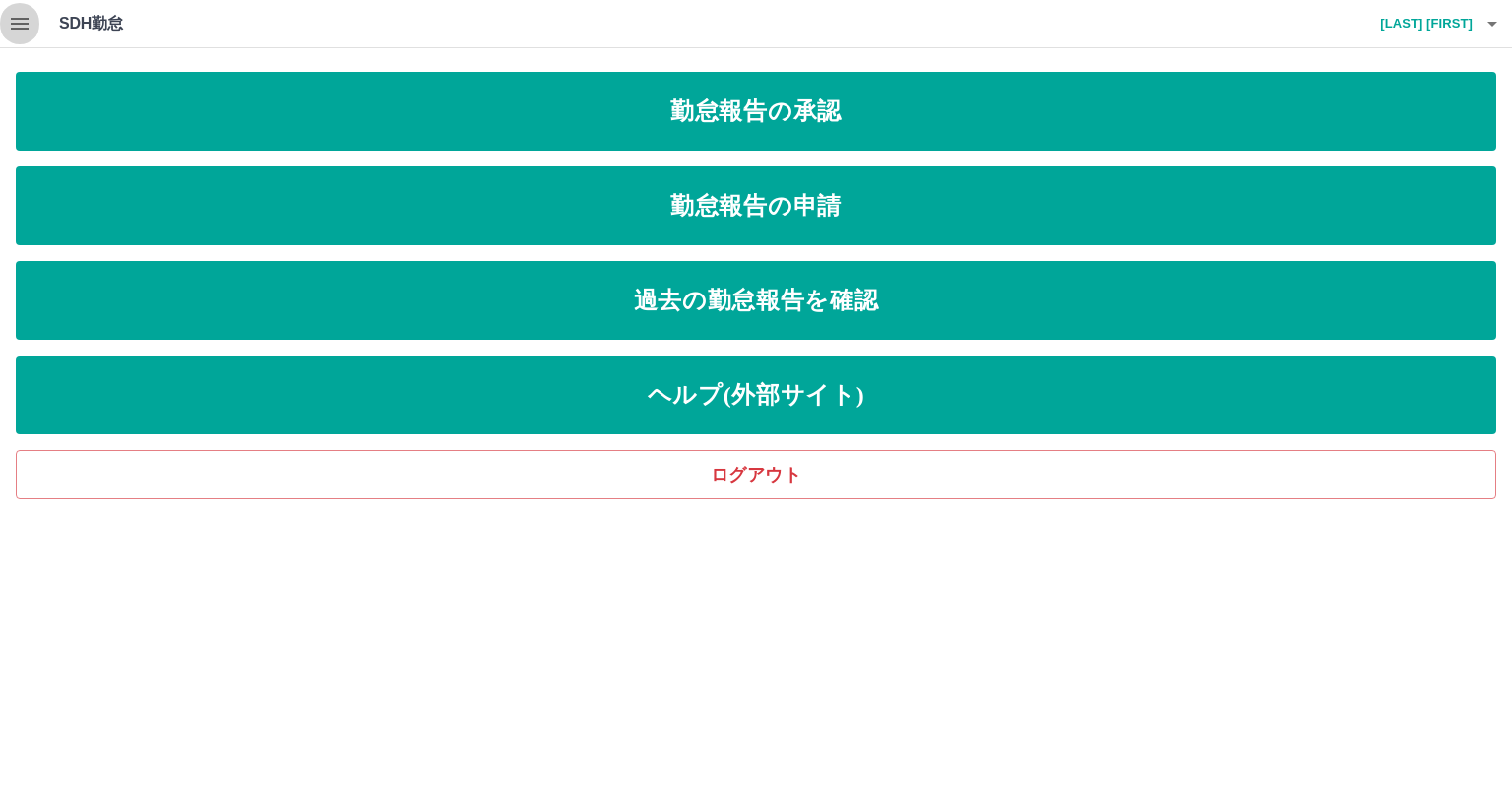 click 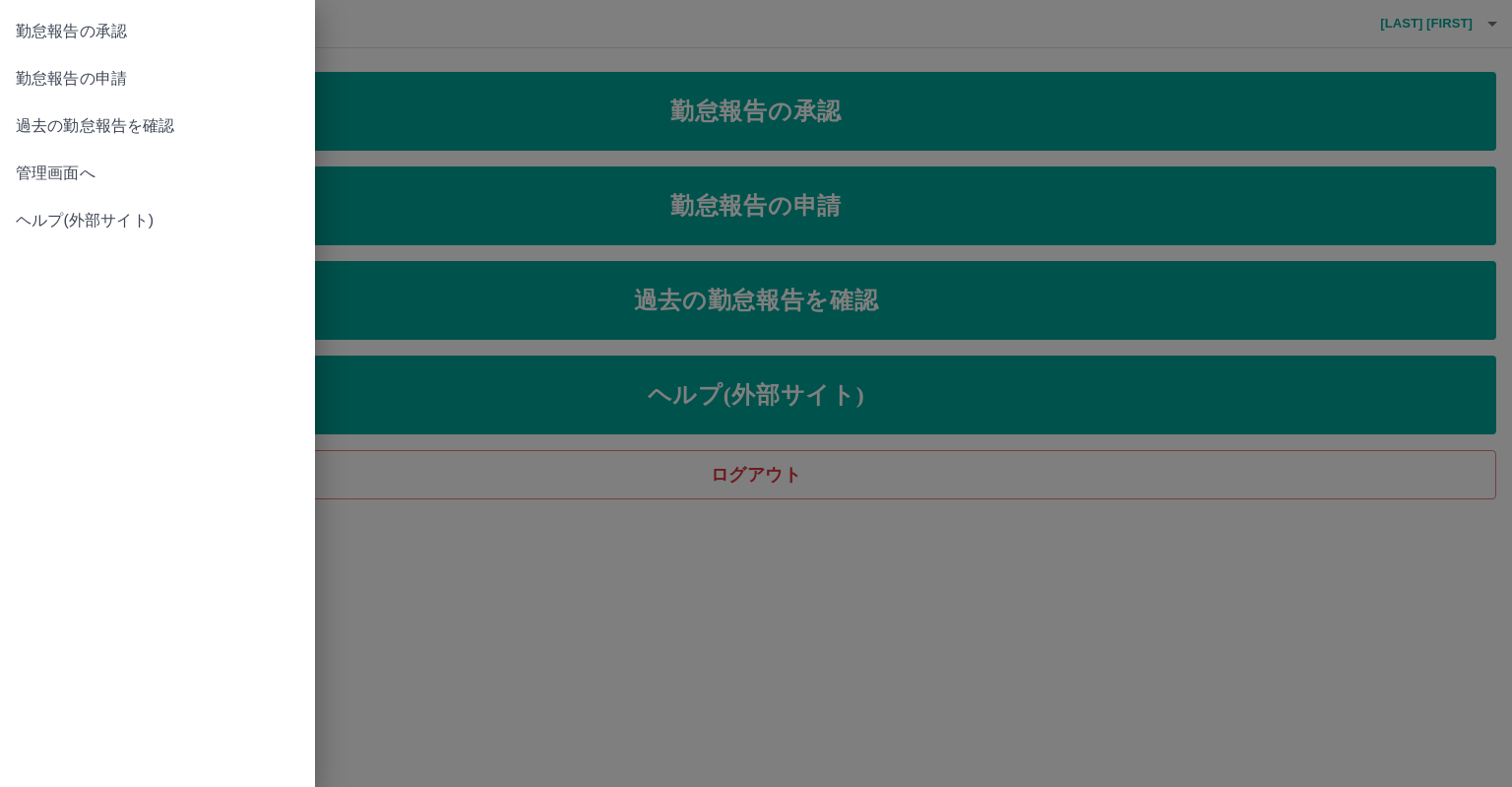 click on "管理画面へ" at bounding box center [158, 173] 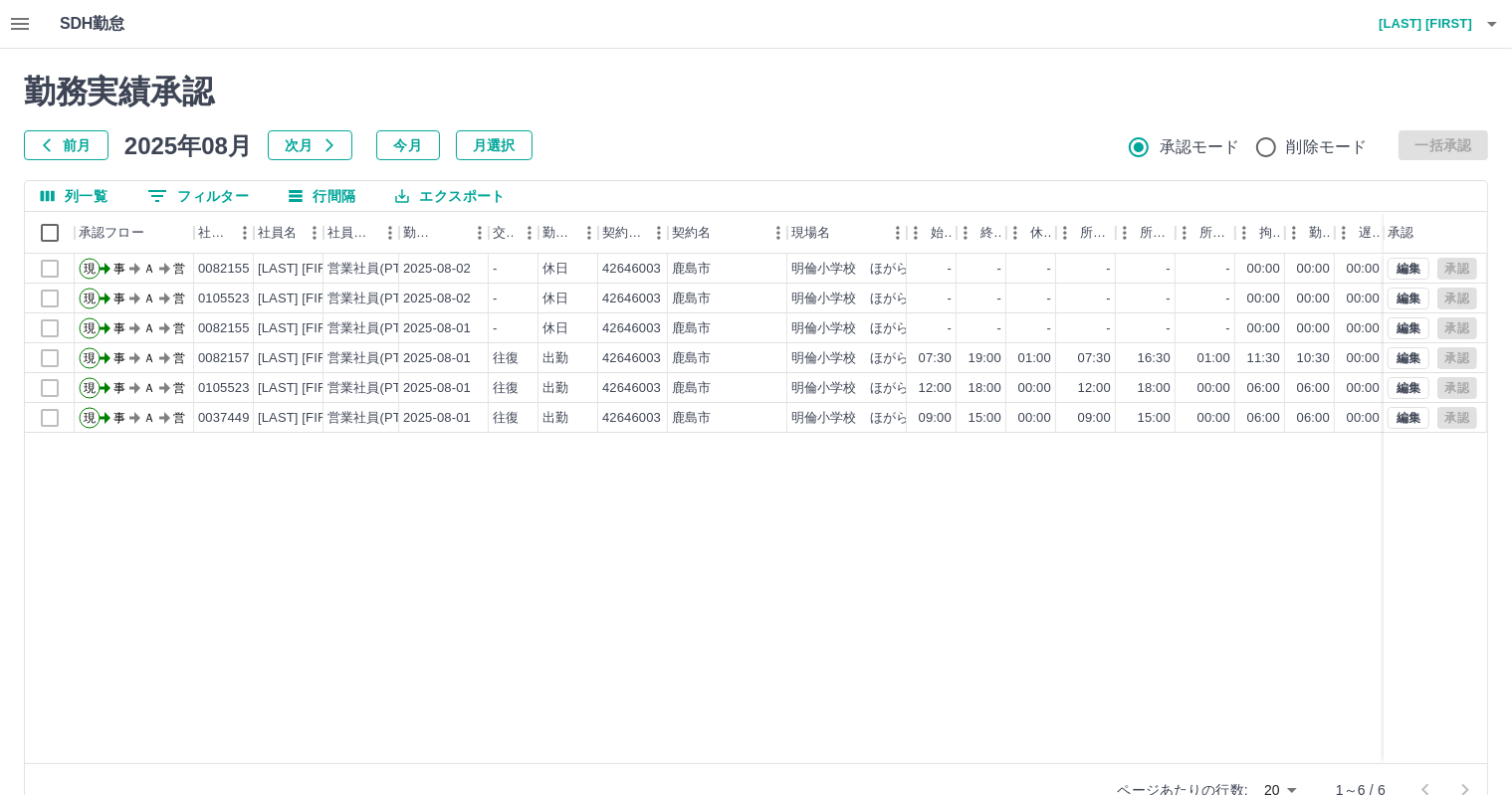 click on "前月" at bounding box center [66, 145] 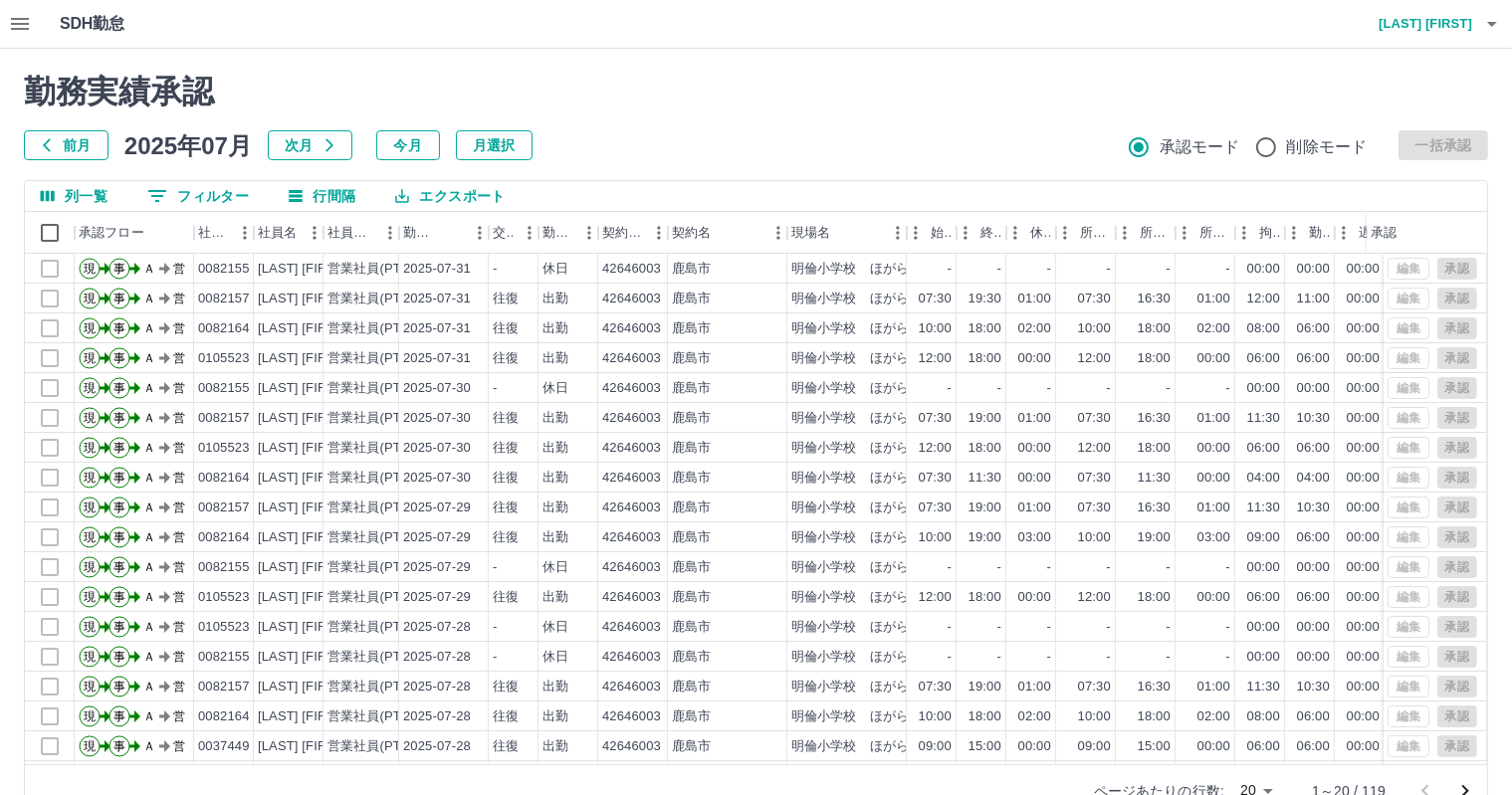 click on "SDH勤怠 香田　智子 勤務実績承認 前月 2025年07月 次月 今月 月選択 承認モード 削除モード 一括承認 列一覧 0 フィルター 行間隔 エクスポート 承認フロー 社員番号 社員名 社員区分 勤務日 交通費 勤務区分 契約コード 契約名 現場名 始業 終業 休憩 所定開始 所定終業 所定休憩 拘束 勤務 遅刻等 コメント ステータス 承認 現 事 Ａ 営 0082155 尾﨑　由紀子 営業社員(PT契約) 2025-07-31  -  休日 42646003 鹿島市 明倫小学校　ほがらかクラブC - - - - - - 00:00 00:00 00:00 AM承認待 現 事 Ａ 営 0082157 香田　智子 営業社員(PT契約) 2025-07-31 往復 出勤 42646003 鹿島市 明倫小学校　ほがらかクラブC 07:30 19:30 01:00 07:30 16:30 01:00 12:00 11:00 00:00 最終児童対応の為３０分延長 AM承認待 現 事 Ａ 営 0082164 井手　啓子 営業社員(PT契約) 2025-07-31 往復 出勤 42646003 鹿島市 明倫小学校　ほがらかクラブC" at bounding box center (756, 420) 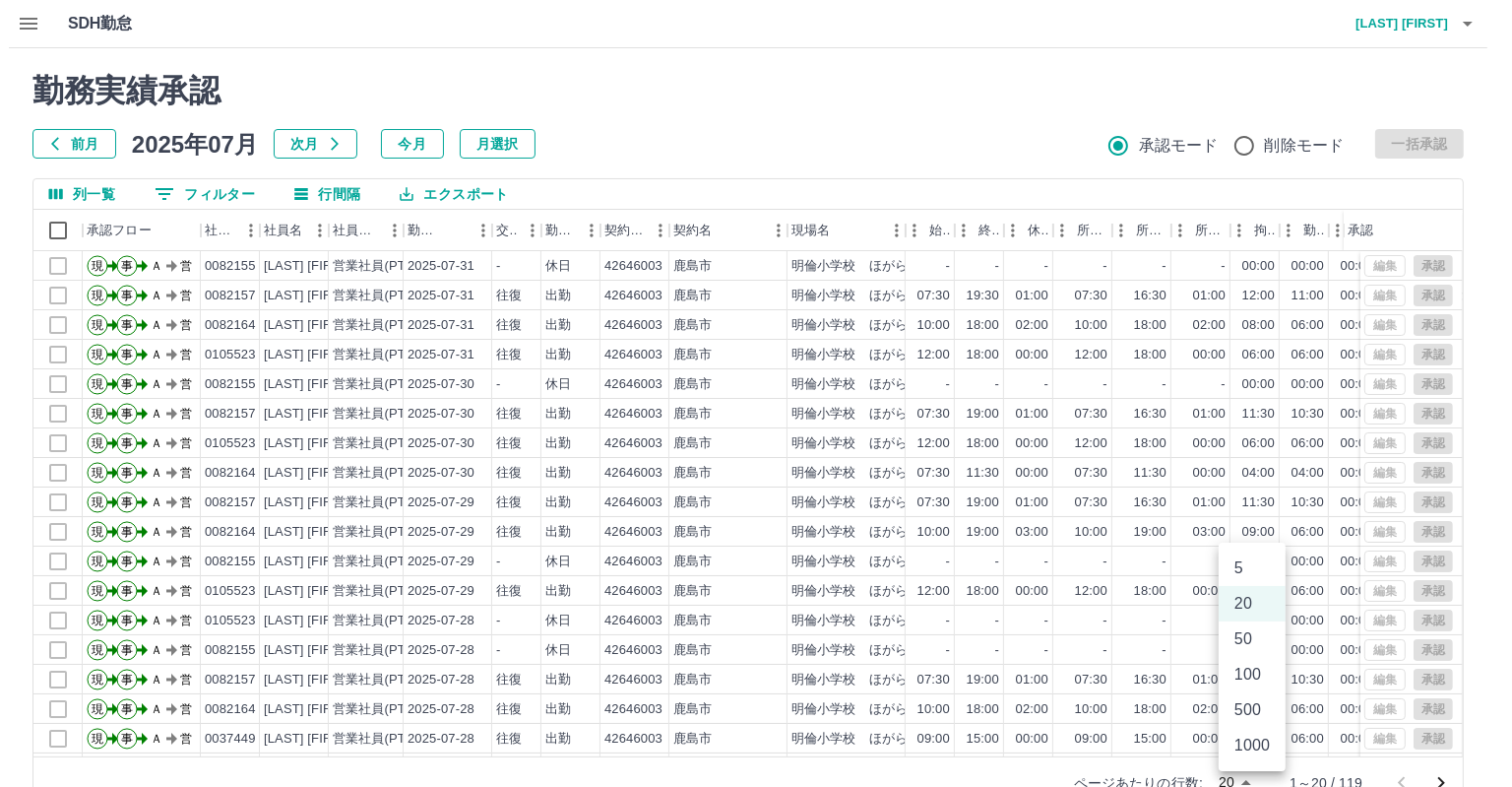 scroll, scrollTop: 9, scrollLeft: 0, axis: vertical 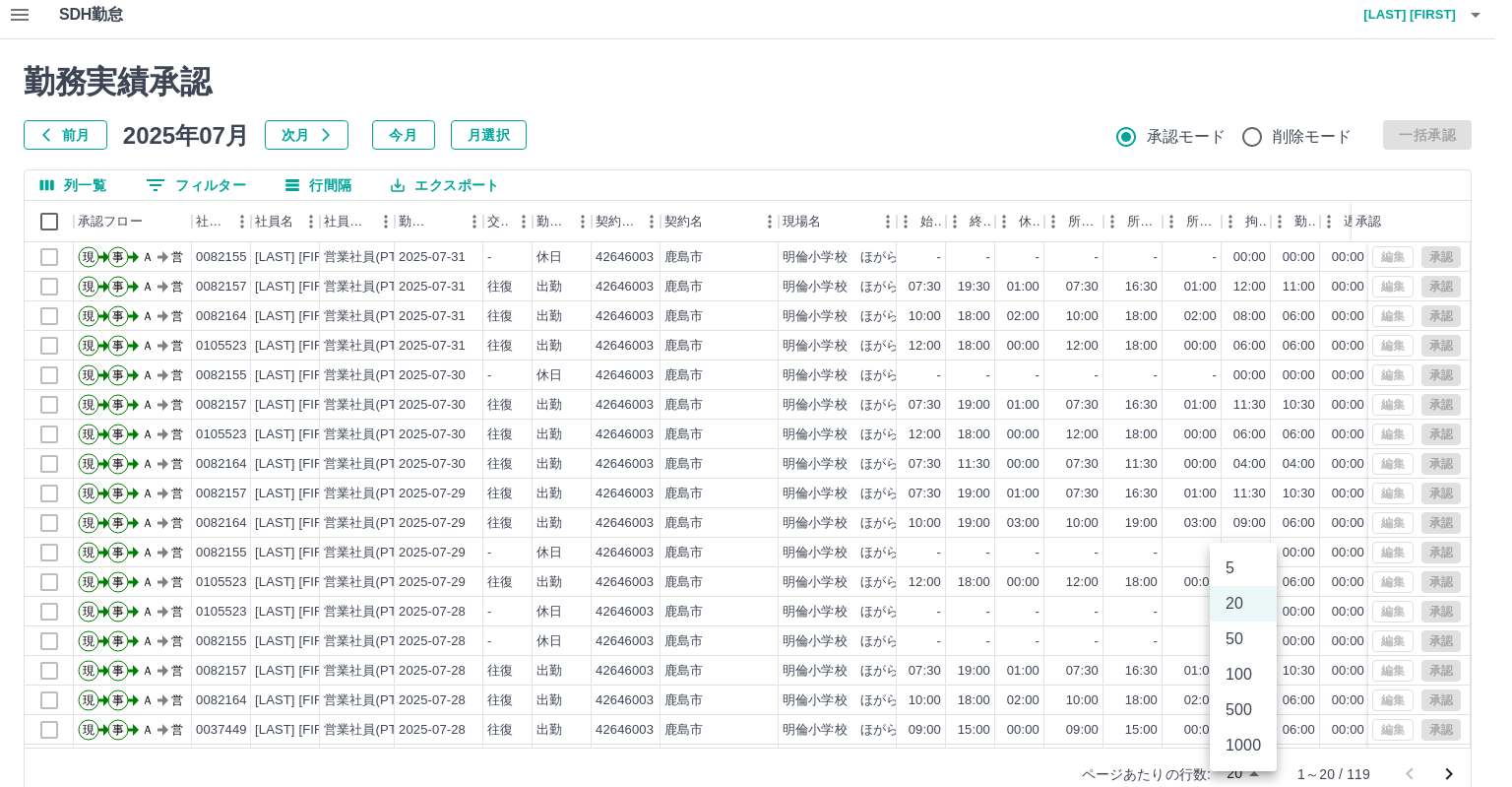 click on "500" at bounding box center (1243, 710) 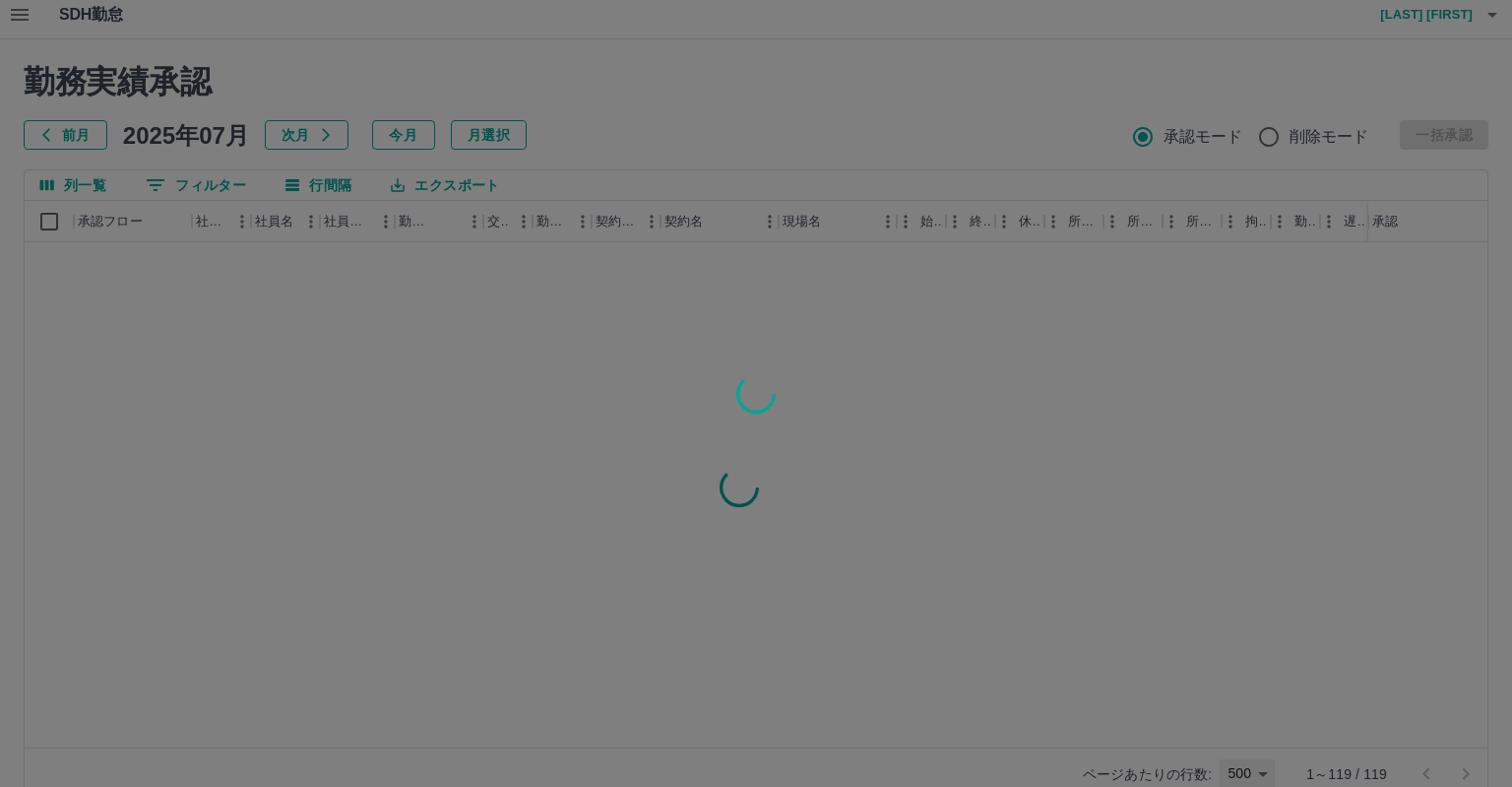 type on "***" 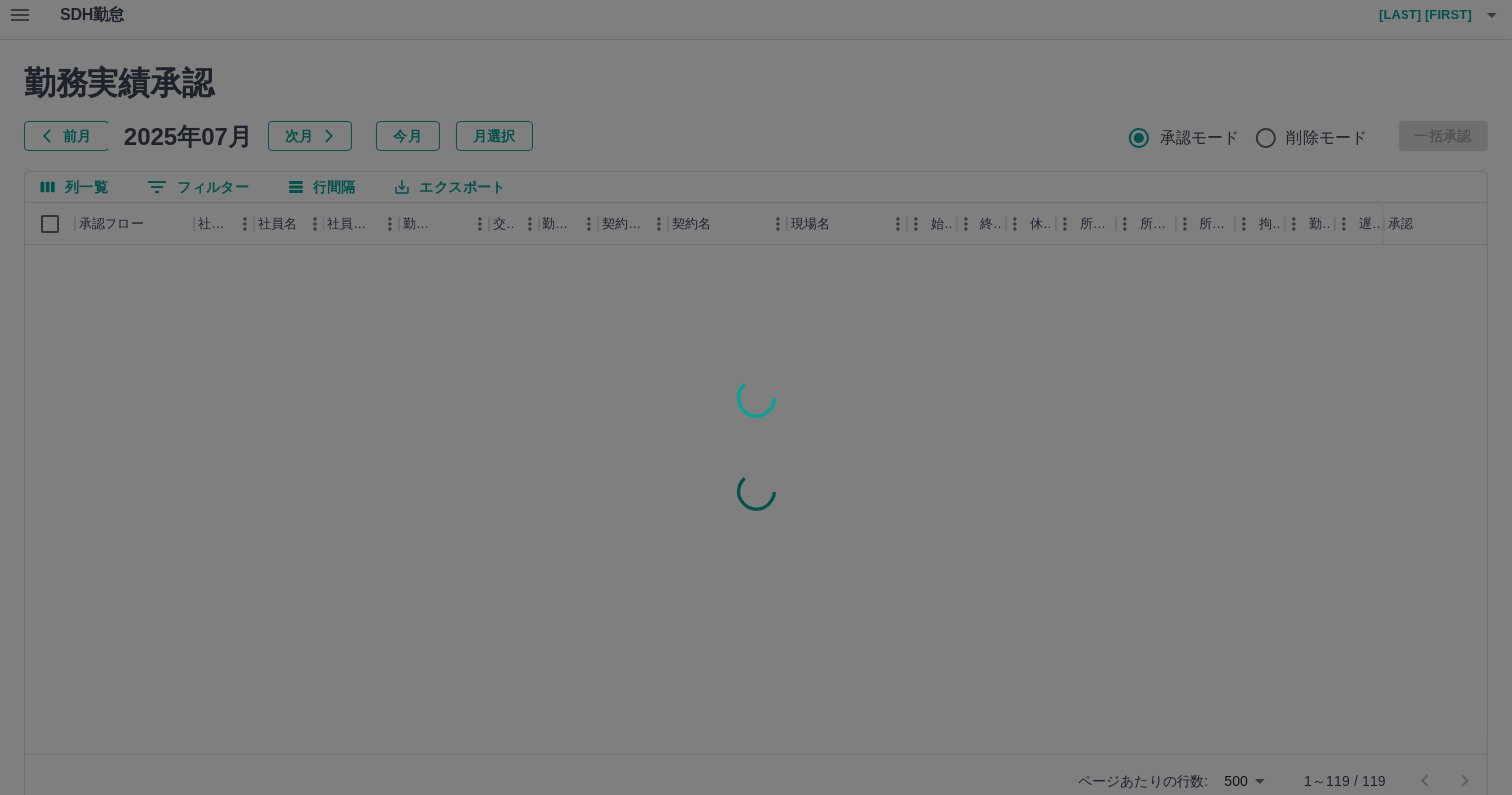 click at bounding box center (756, 397) 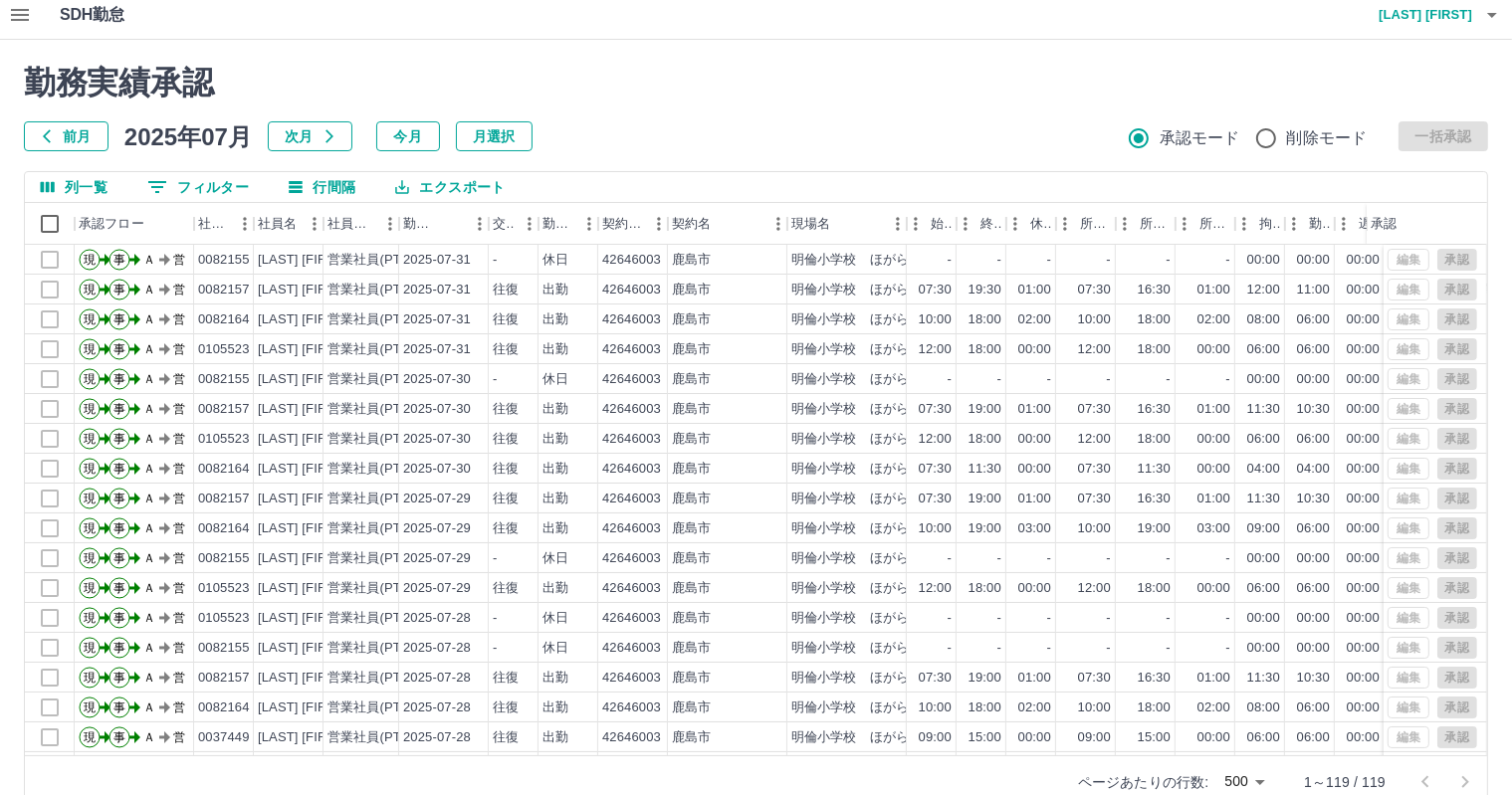 click 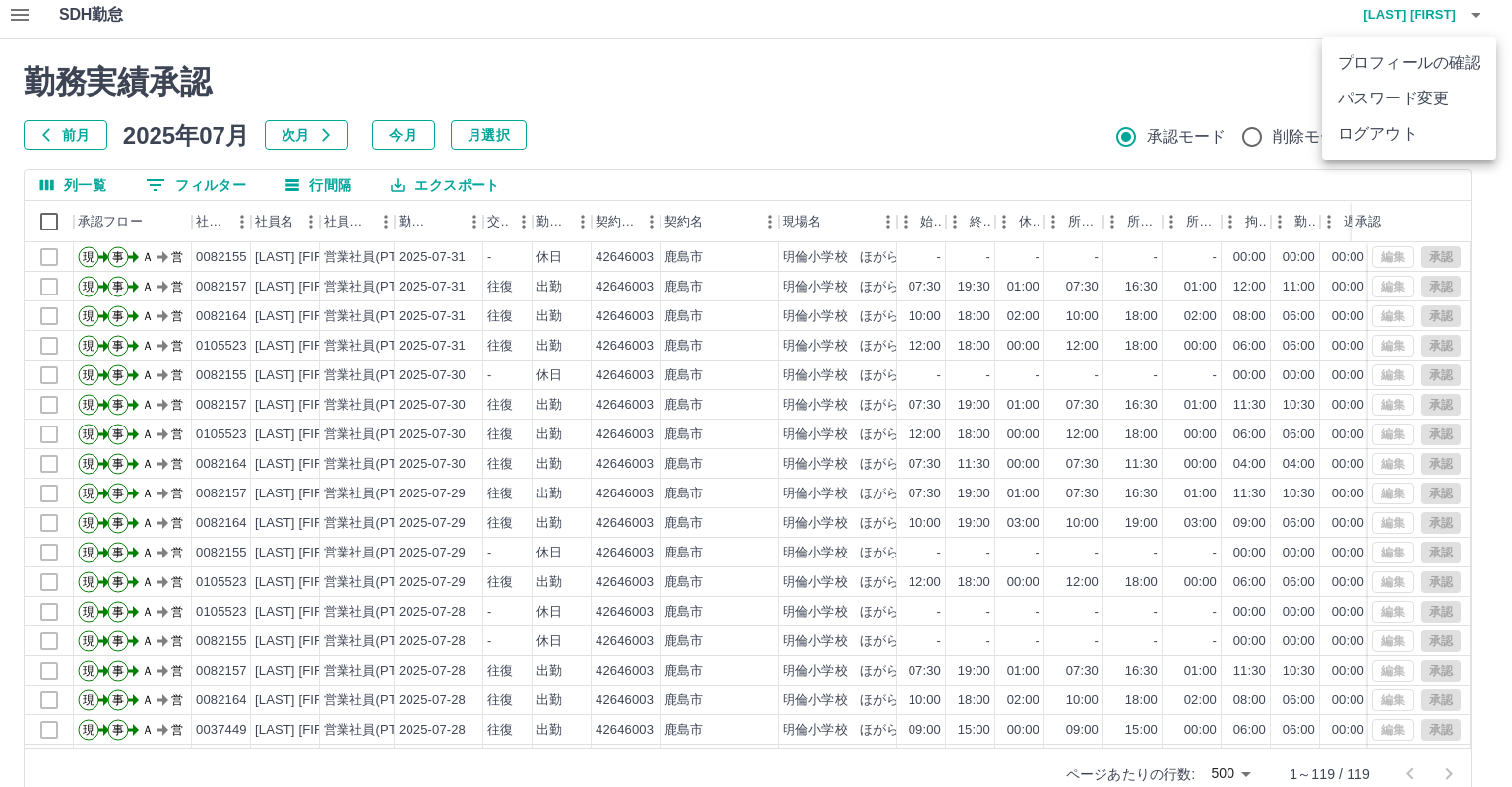 click on "ログアウト" at bounding box center [1409, 134] 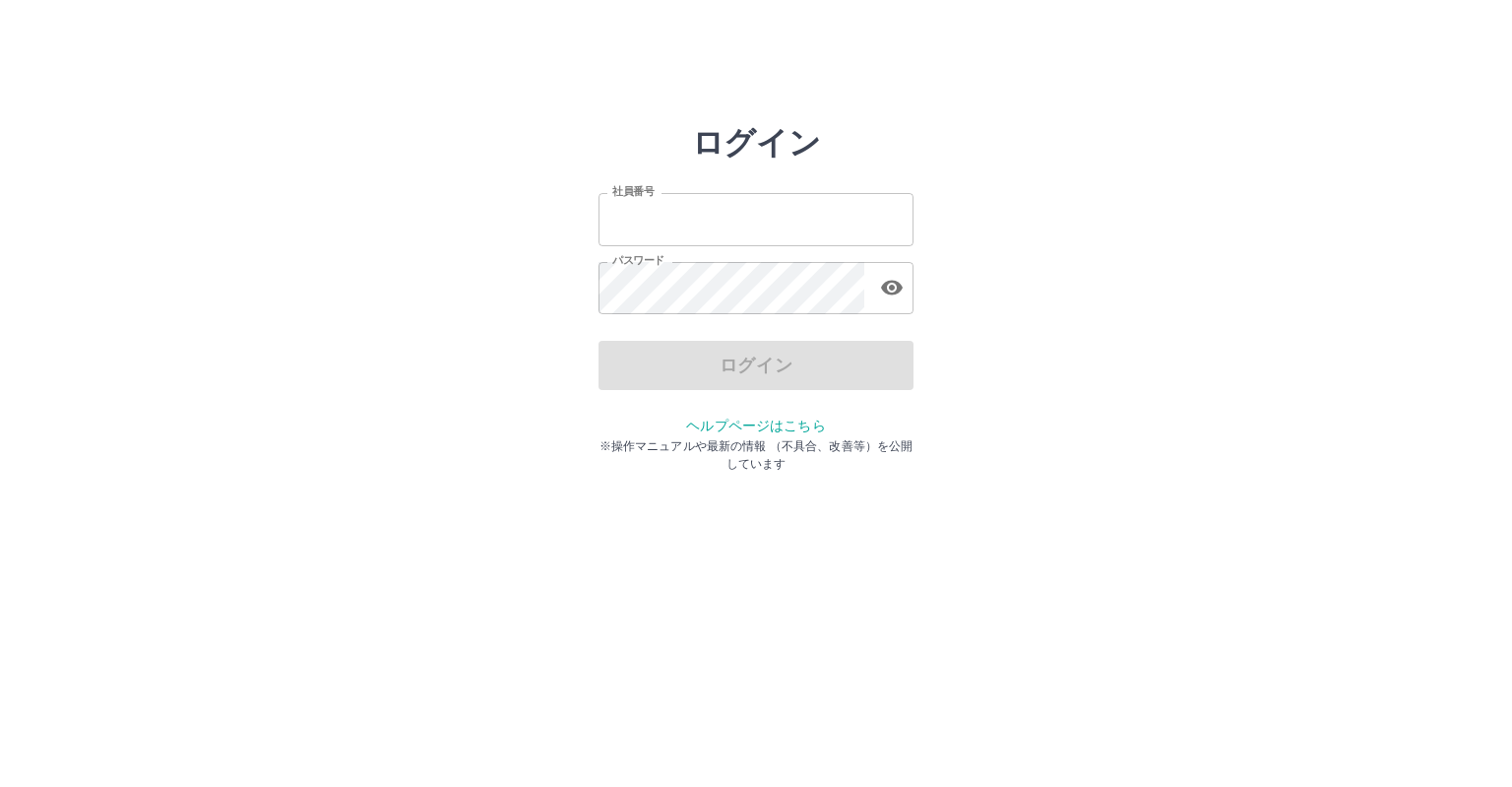 scroll, scrollTop: 0, scrollLeft: 0, axis: both 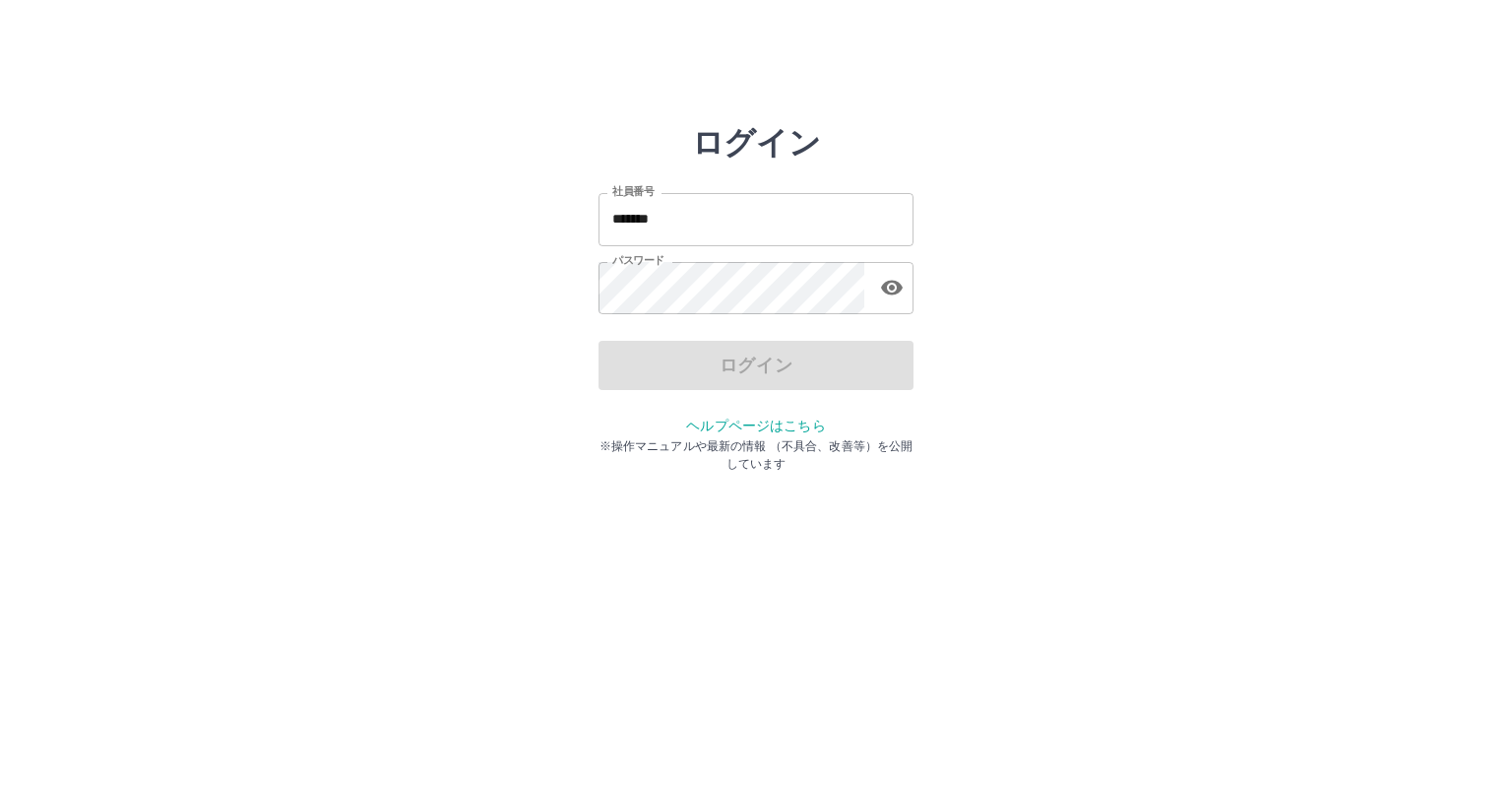 click on "*******" at bounding box center [756, 219] 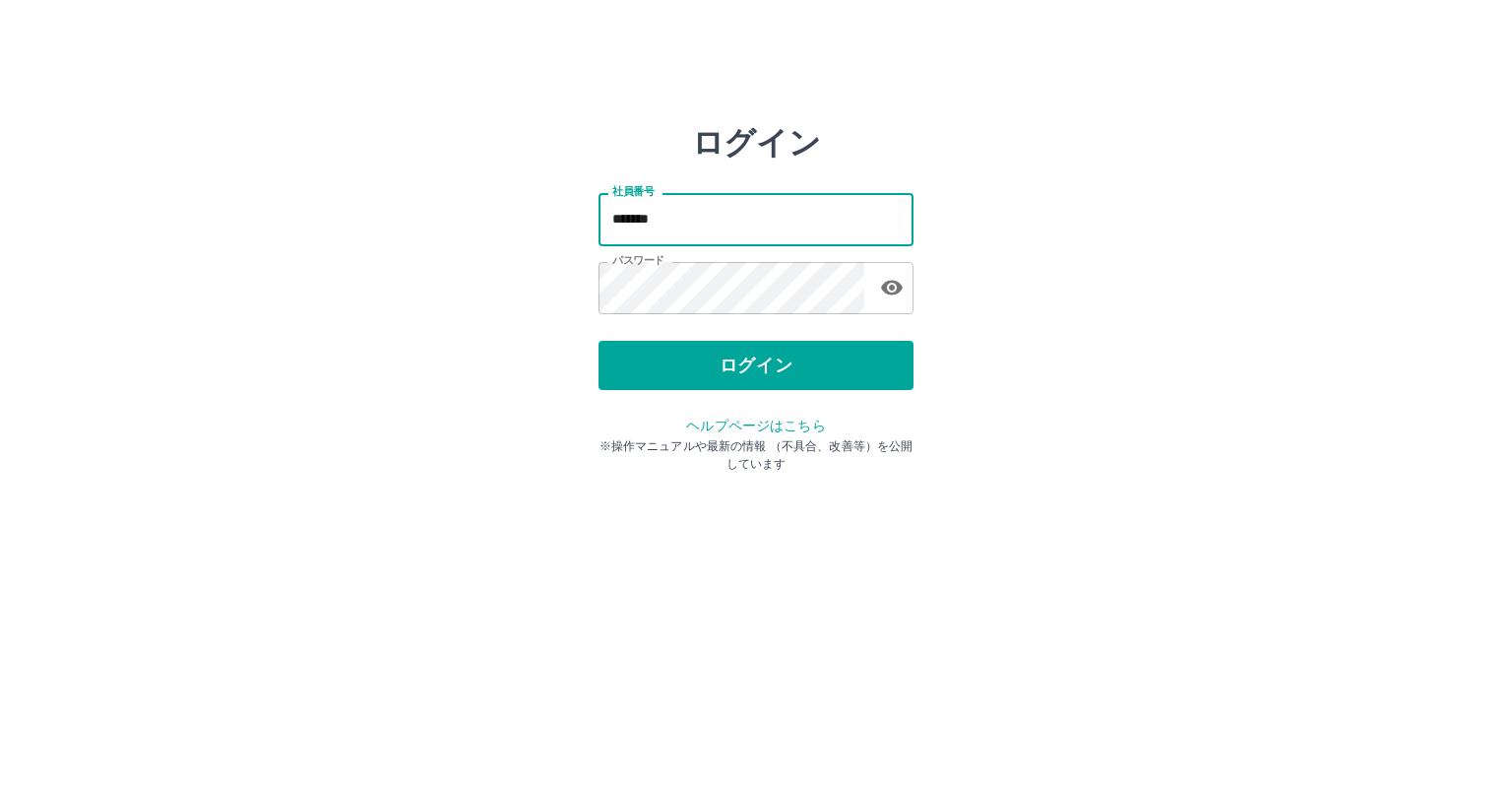 click on "*******" at bounding box center [756, 219] 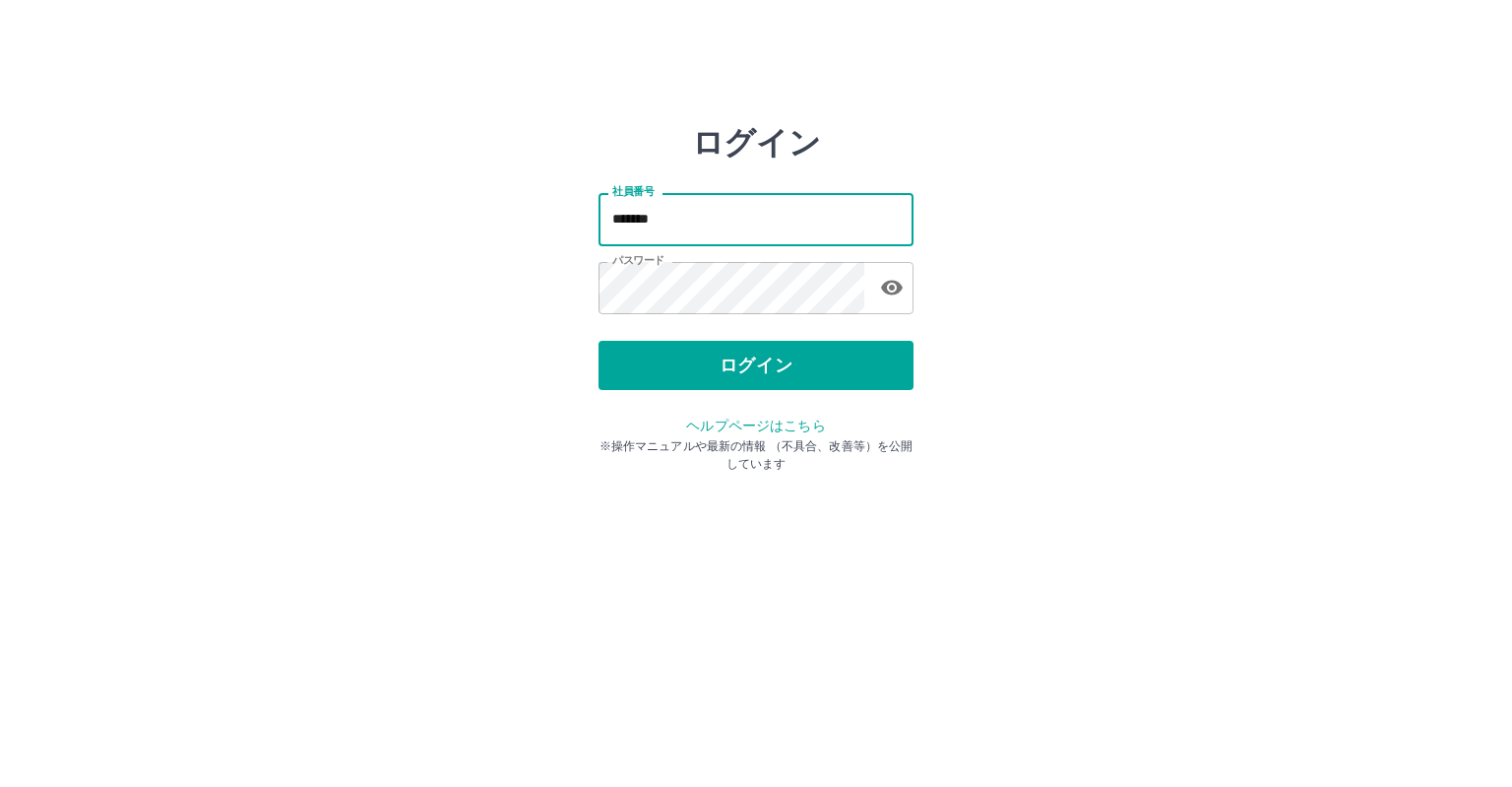 type on "*******" 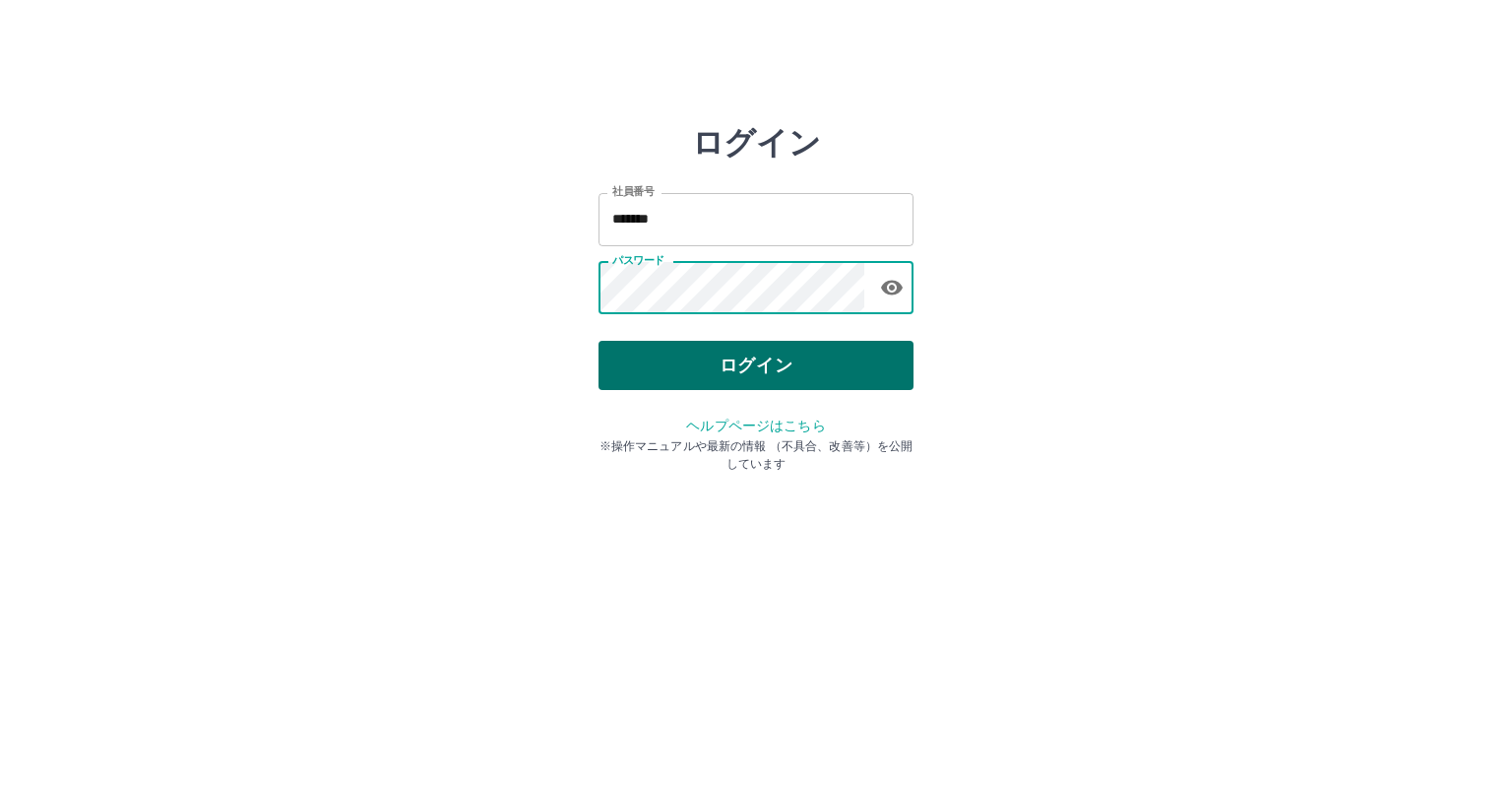 click on "ログイン" at bounding box center [756, 365] 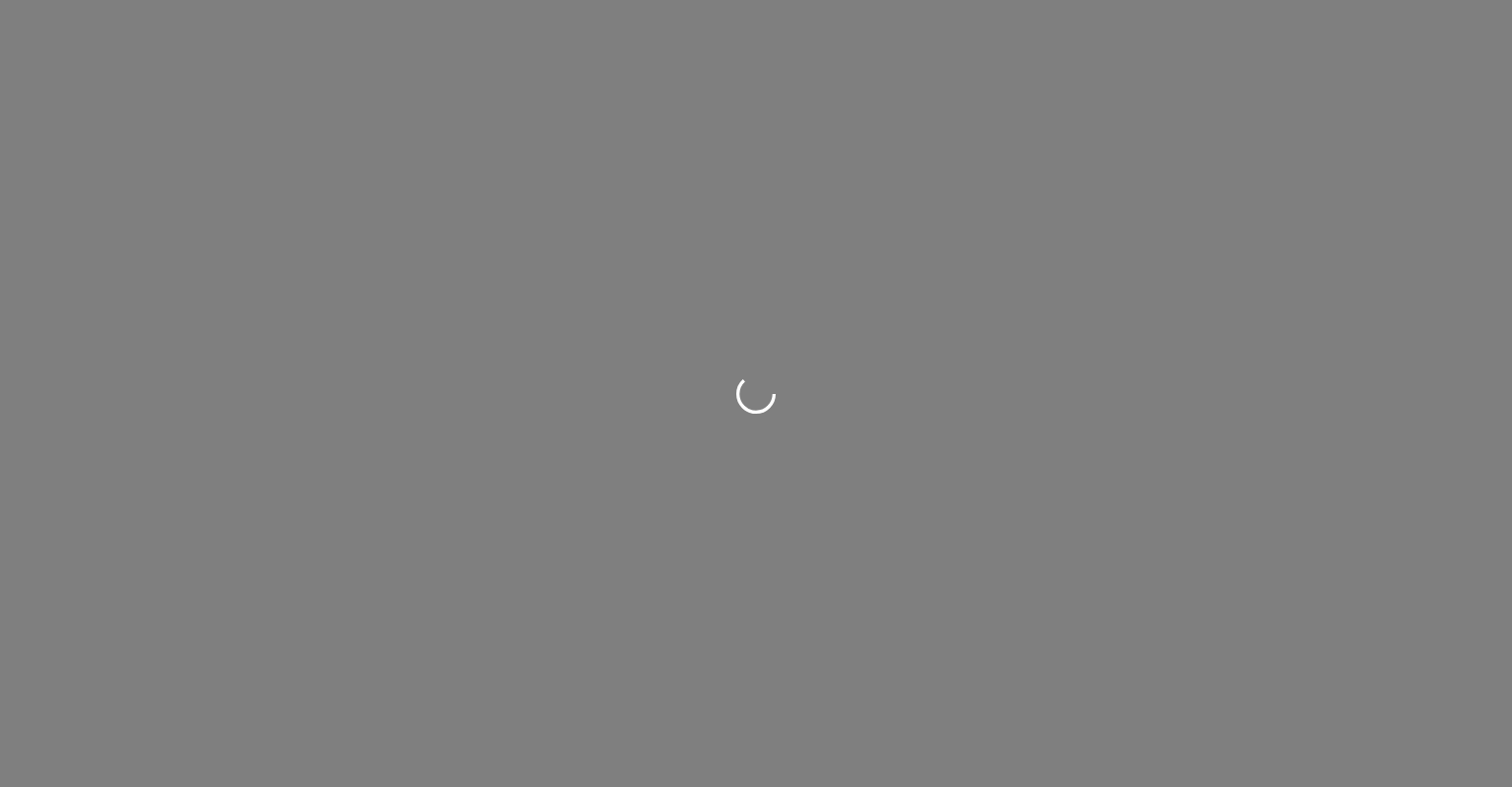 scroll, scrollTop: 0, scrollLeft: 0, axis: both 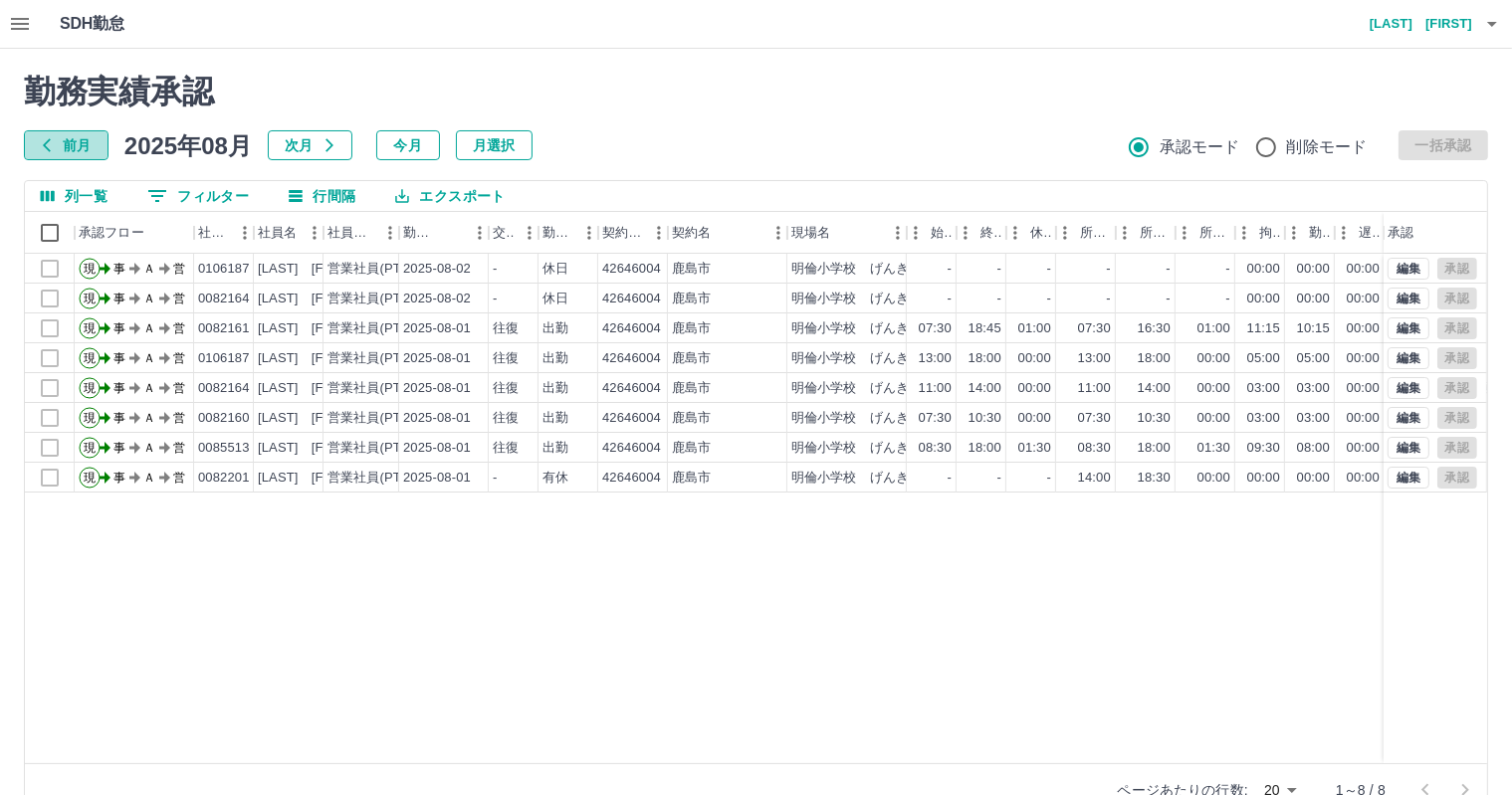 click on "前月" at bounding box center [66, 145] 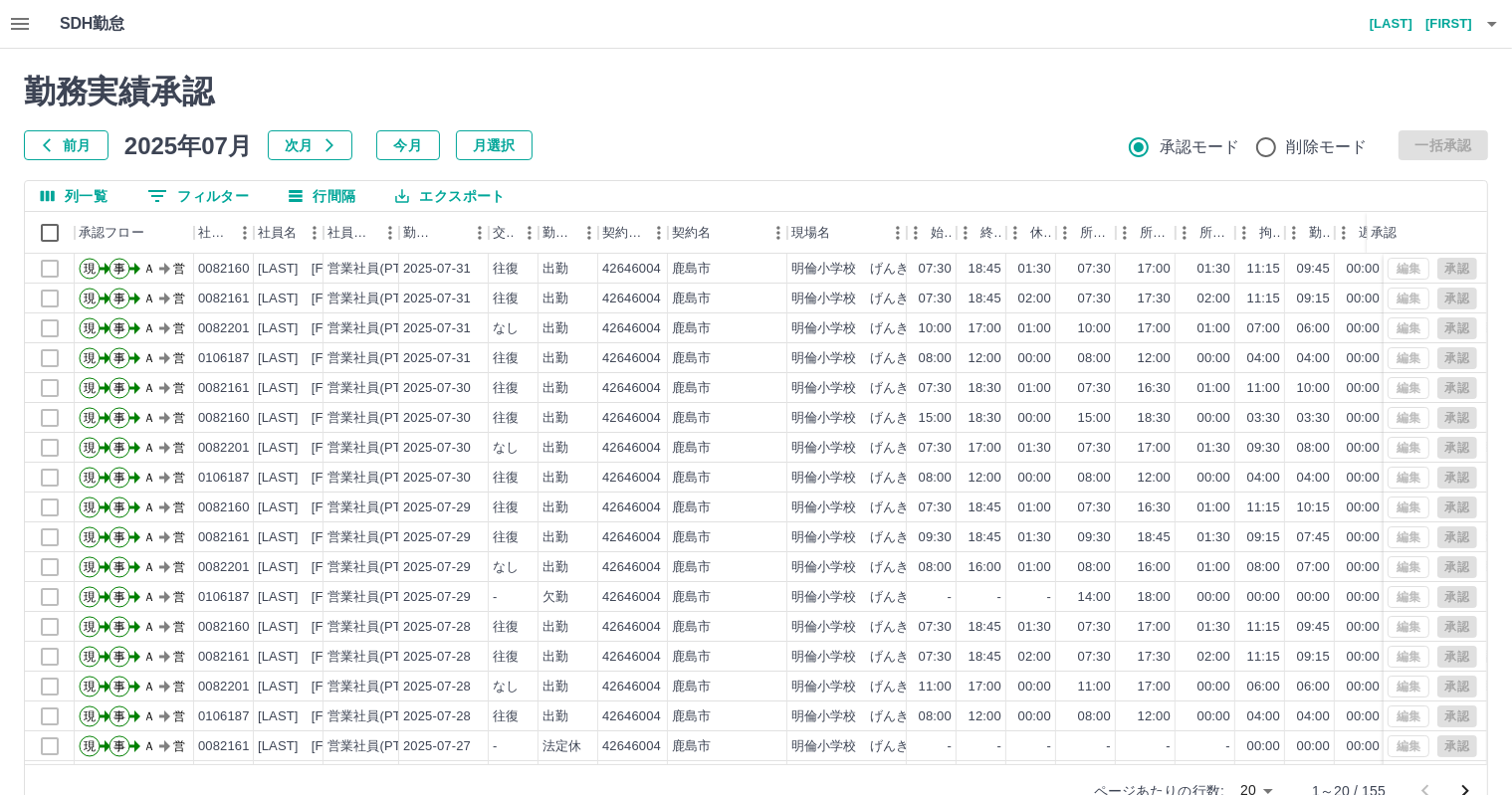 scroll, scrollTop: 102, scrollLeft: 0, axis: vertical 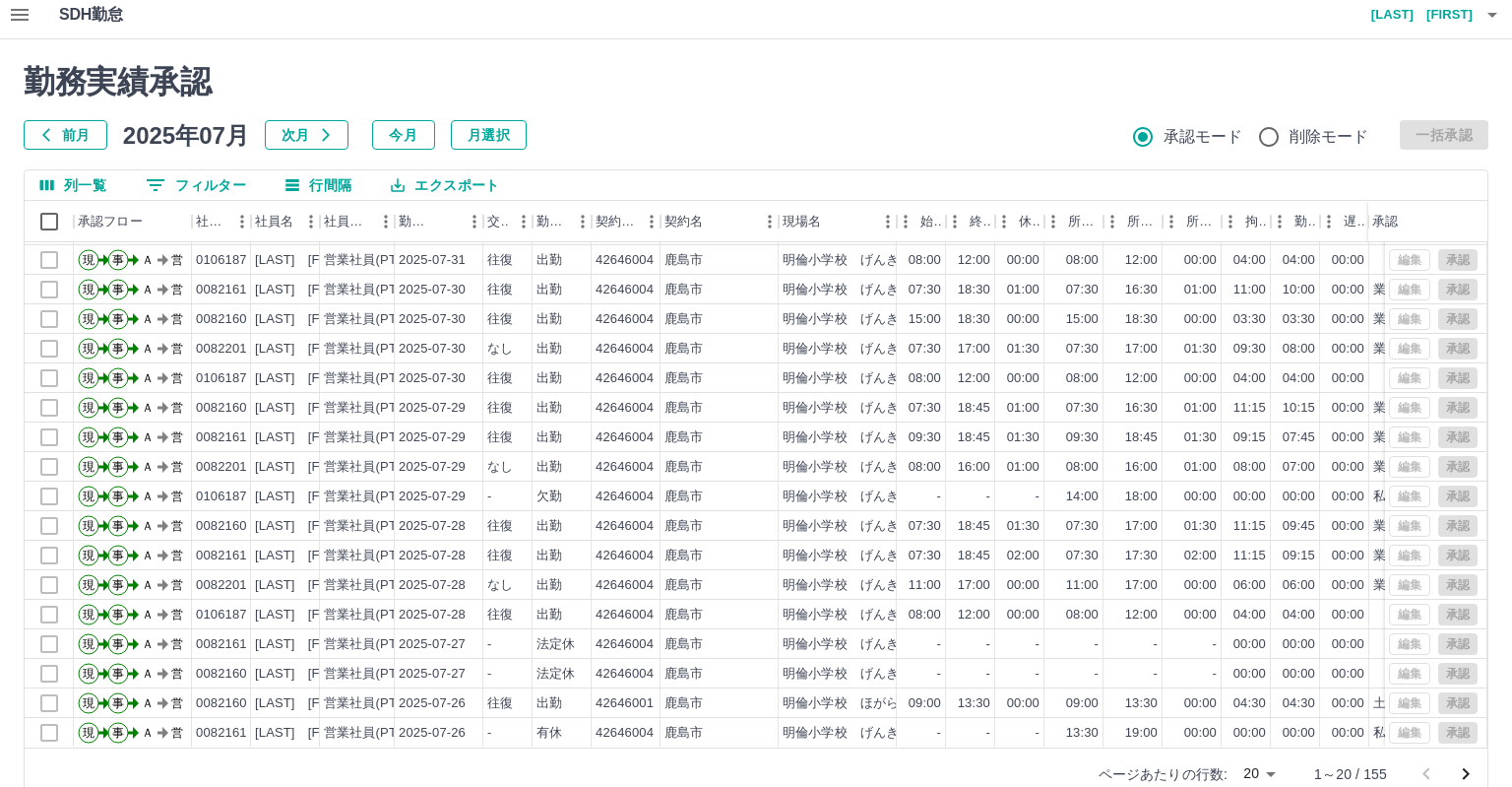 click on "SDH勤怠 川﨑　公代 勤務実績承認 前月 2025年07月 次月 今月 月選択 承認モード 削除モード 一括承認 列一覧 0 フィルター 行間隔 エクスポート 承認フロー 社員番号 社員名 社員区分 勤務日 交通費 勤務区分 契約コード 契約名 現場名 始業 終業 休憩 所定開始 所定終業 所定休憩 拘束 勤務 遅刻等 コメント ステータス 承認 現 事 Ａ 営 0082161 峰松　直行 営業社員(PT契約) 2025-07-31 往復 出勤 42646004 鹿島市 明倫小学校　げんきクラブ 07:30 18:45 02:00 07:30 17:30 02:00 11:15 09:15 00:00 業務終了 AM承認待 現 事 Ａ 営 0082201 山口　須美 営業社員(PT契約) 2025-07-31 なし 出勤 42646004 鹿島市 明倫小学校　げんきクラブ 10:00 17:00 01:00 10:00 17:00 01:00 07:00 06:00 00:00 業務終了　交通費無し　支払い票あり AM承認待 現 事 Ａ 営 0106187 峰松　行子 営業社員(PT契約) 2025-07-31 往復 出勤 42646004 鹿島市" at bounding box center [756, 407] 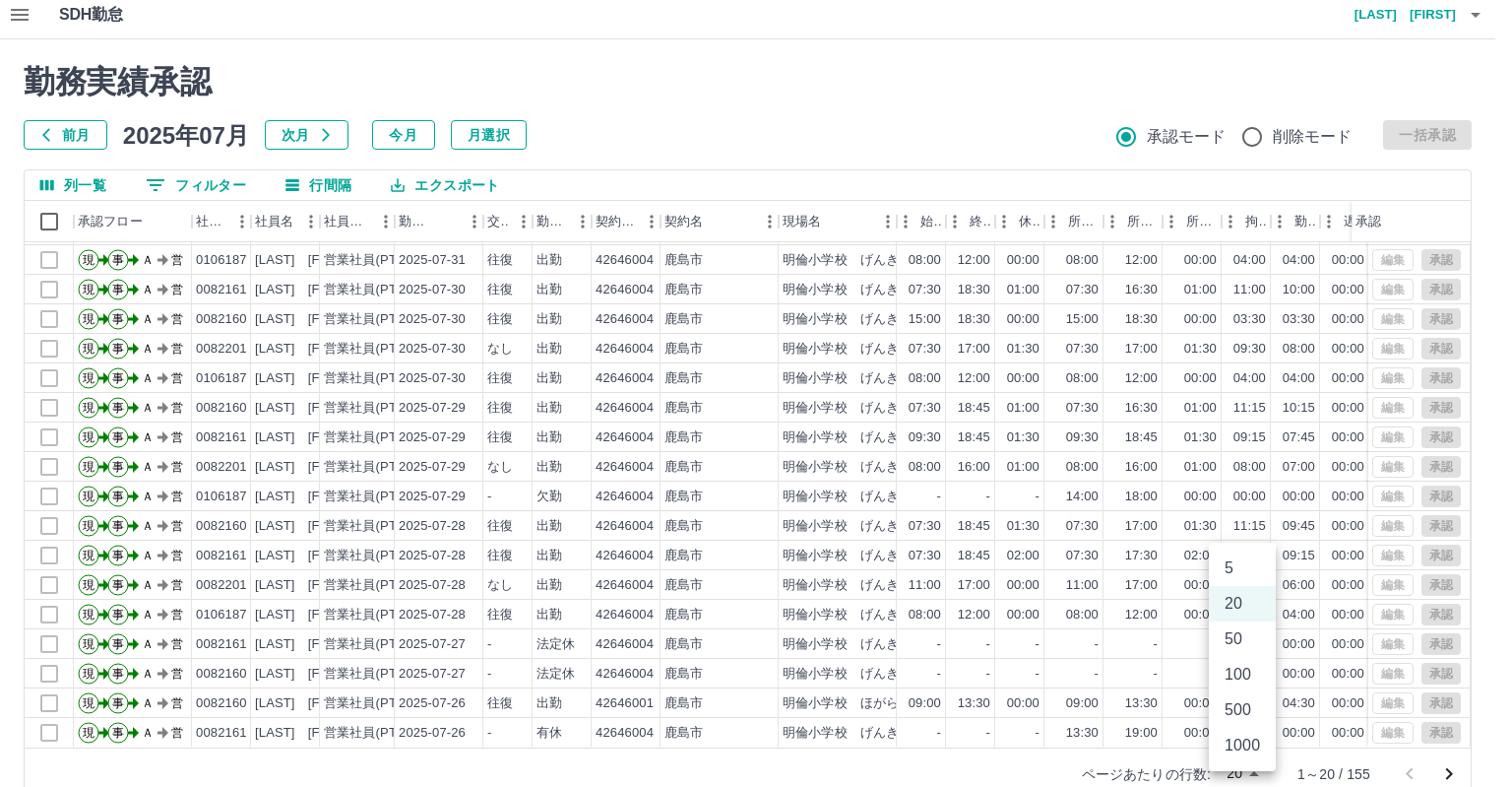 click on "100" at bounding box center [1242, 675] 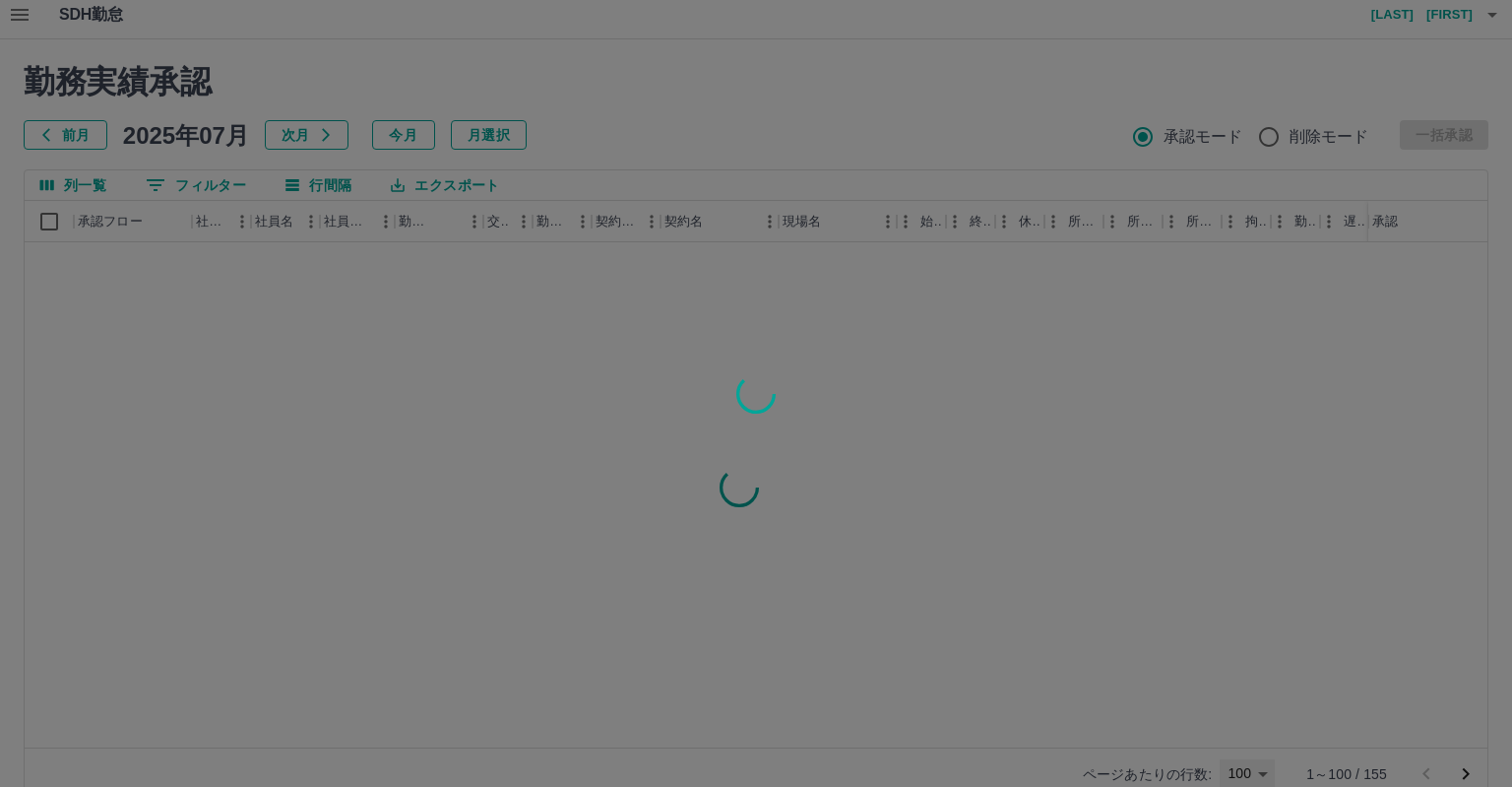 type on "***" 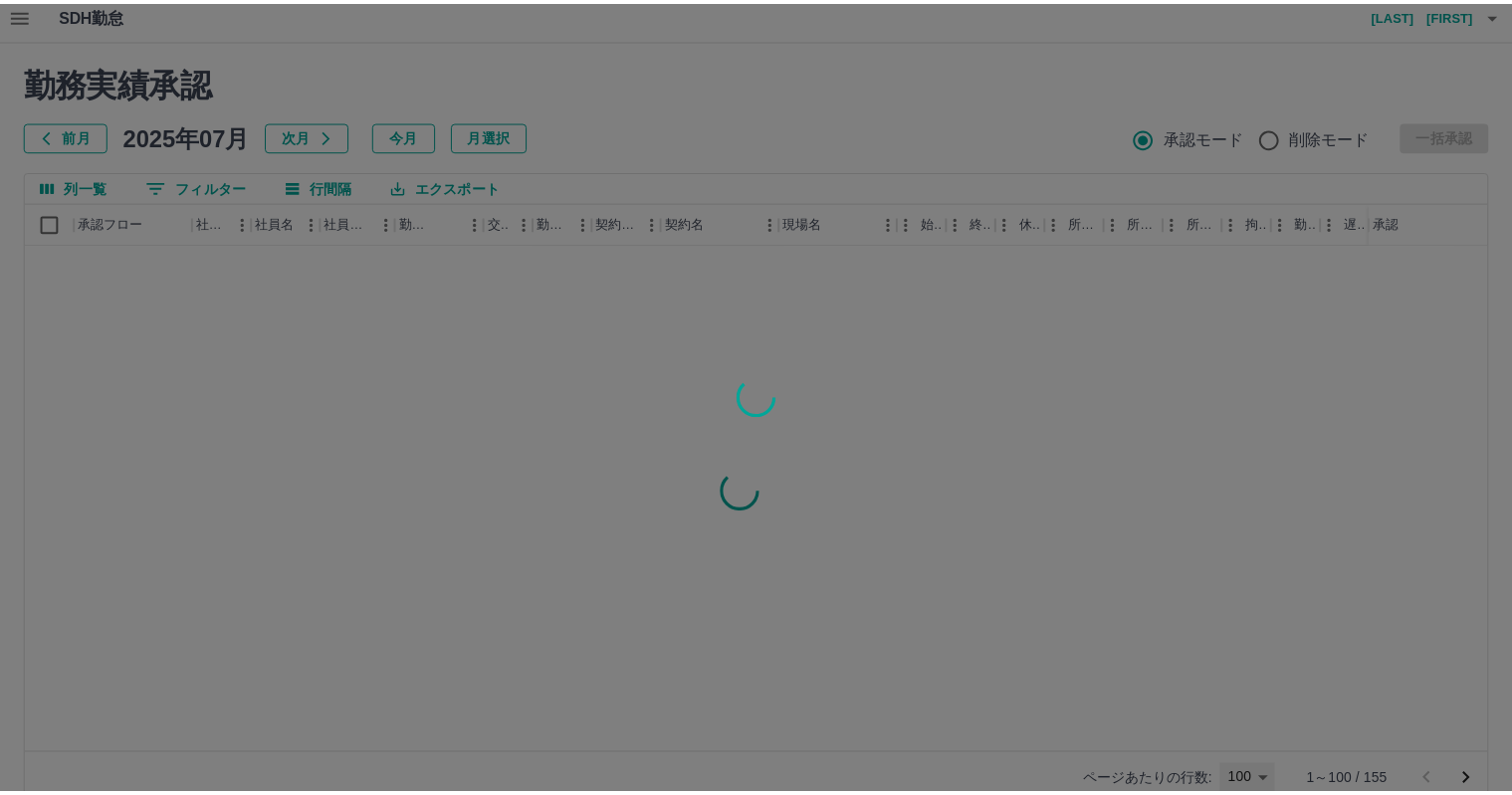 scroll, scrollTop: 0, scrollLeft: 0, axis: both 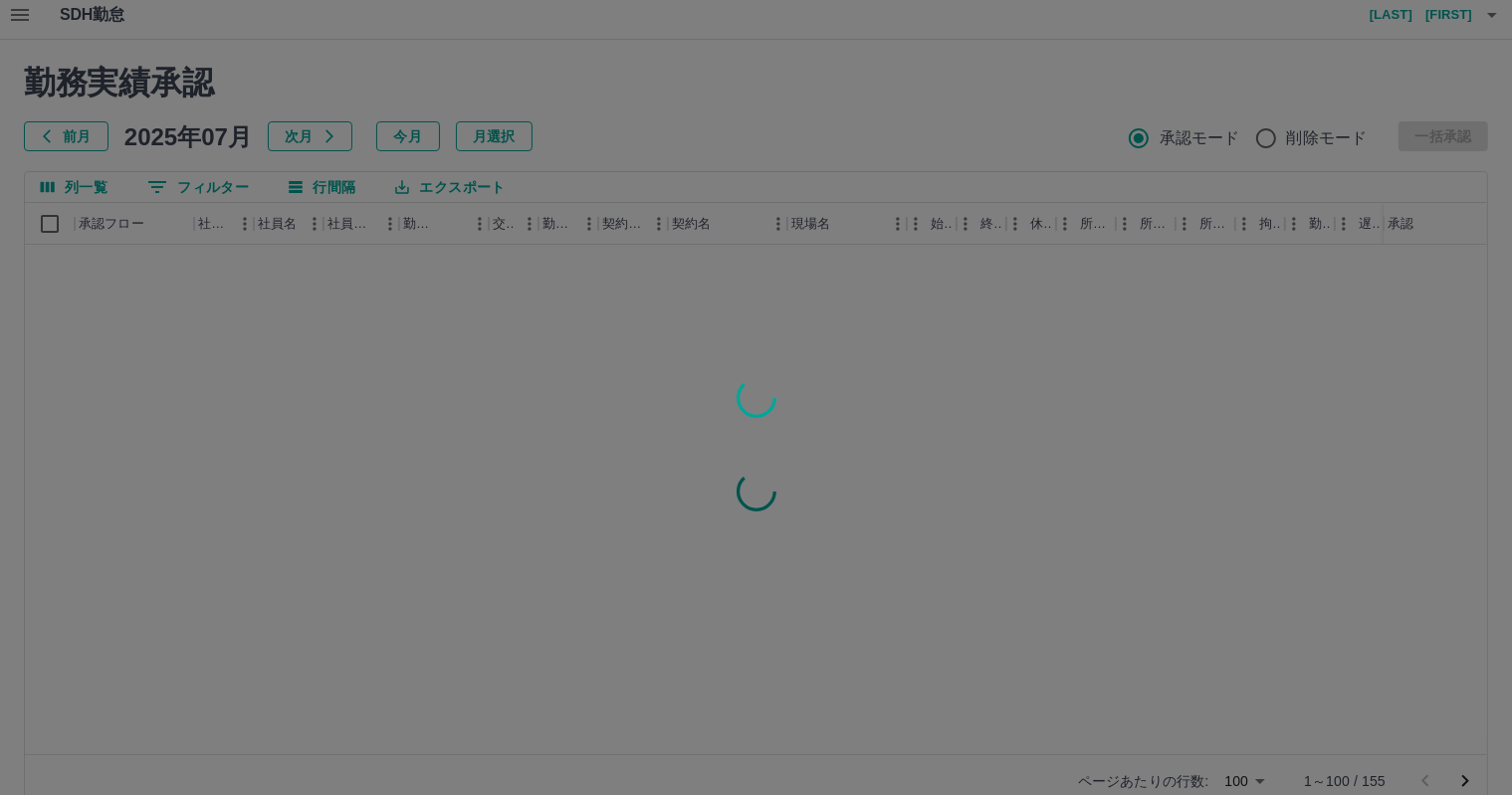 click at bounding box center [756, 397] 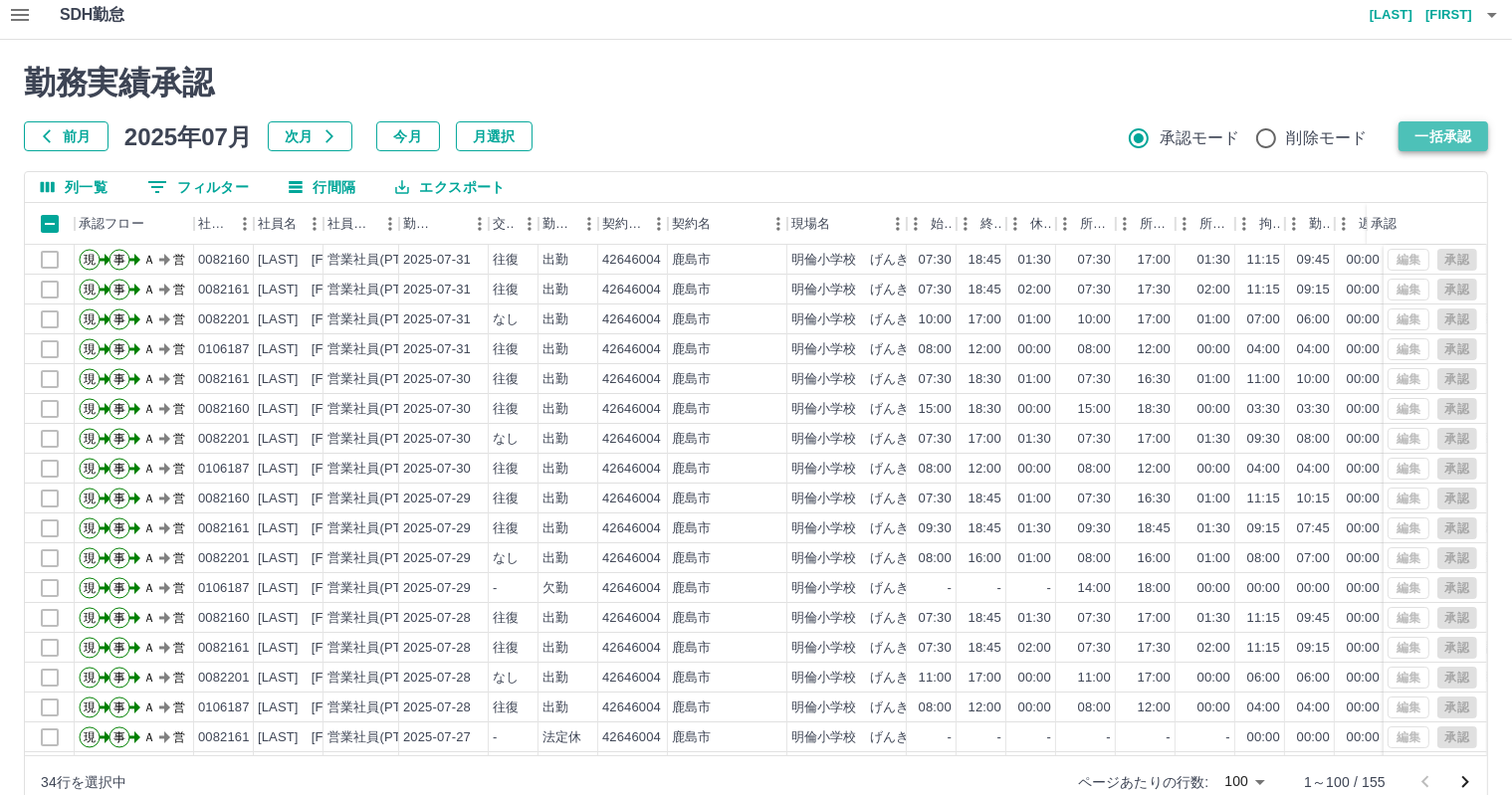 click on "一括承認" at bounding box center [1443, 136] 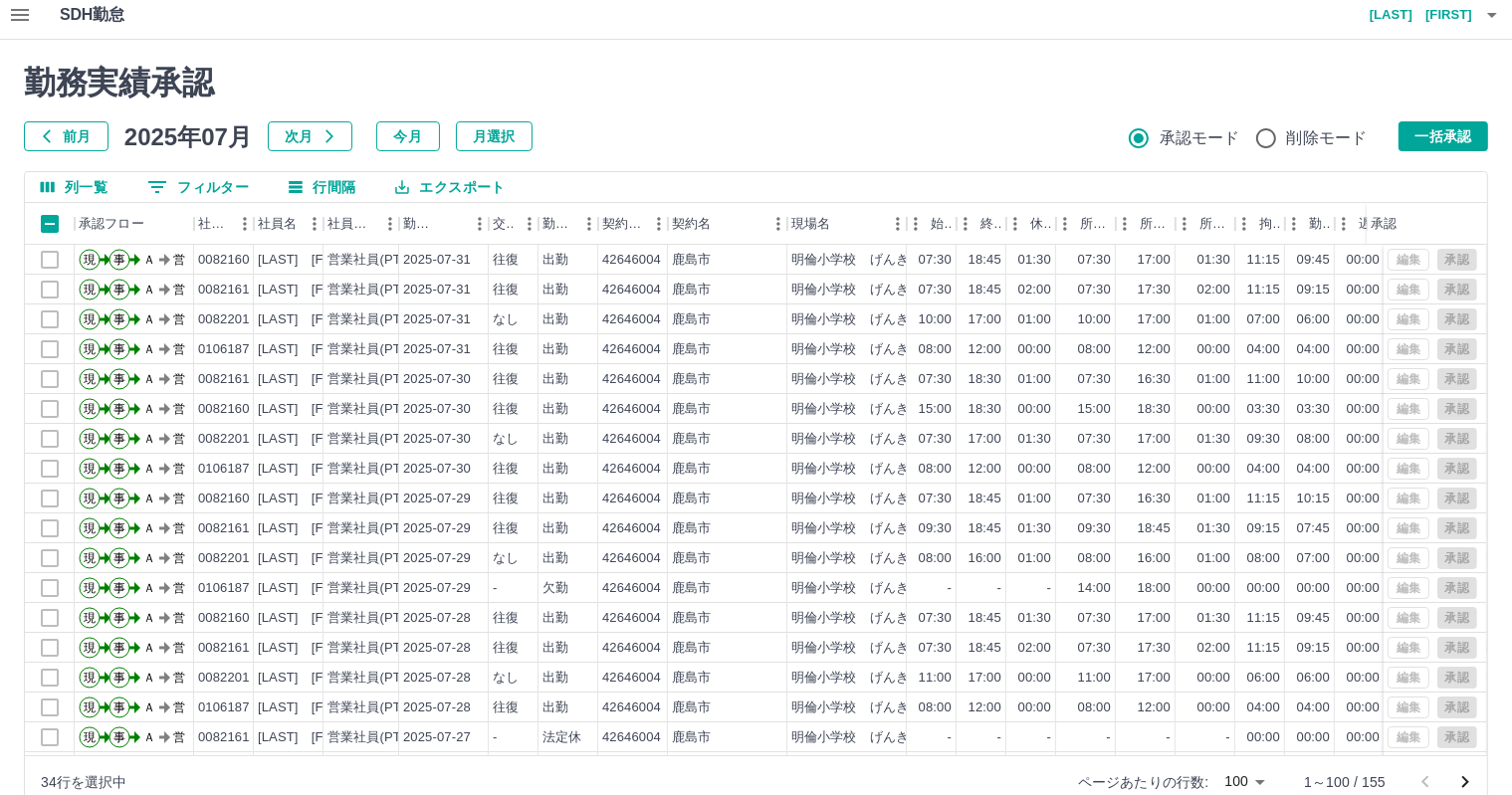 scroll, scrollTop: 0, scrollLeft: 0, axis: both 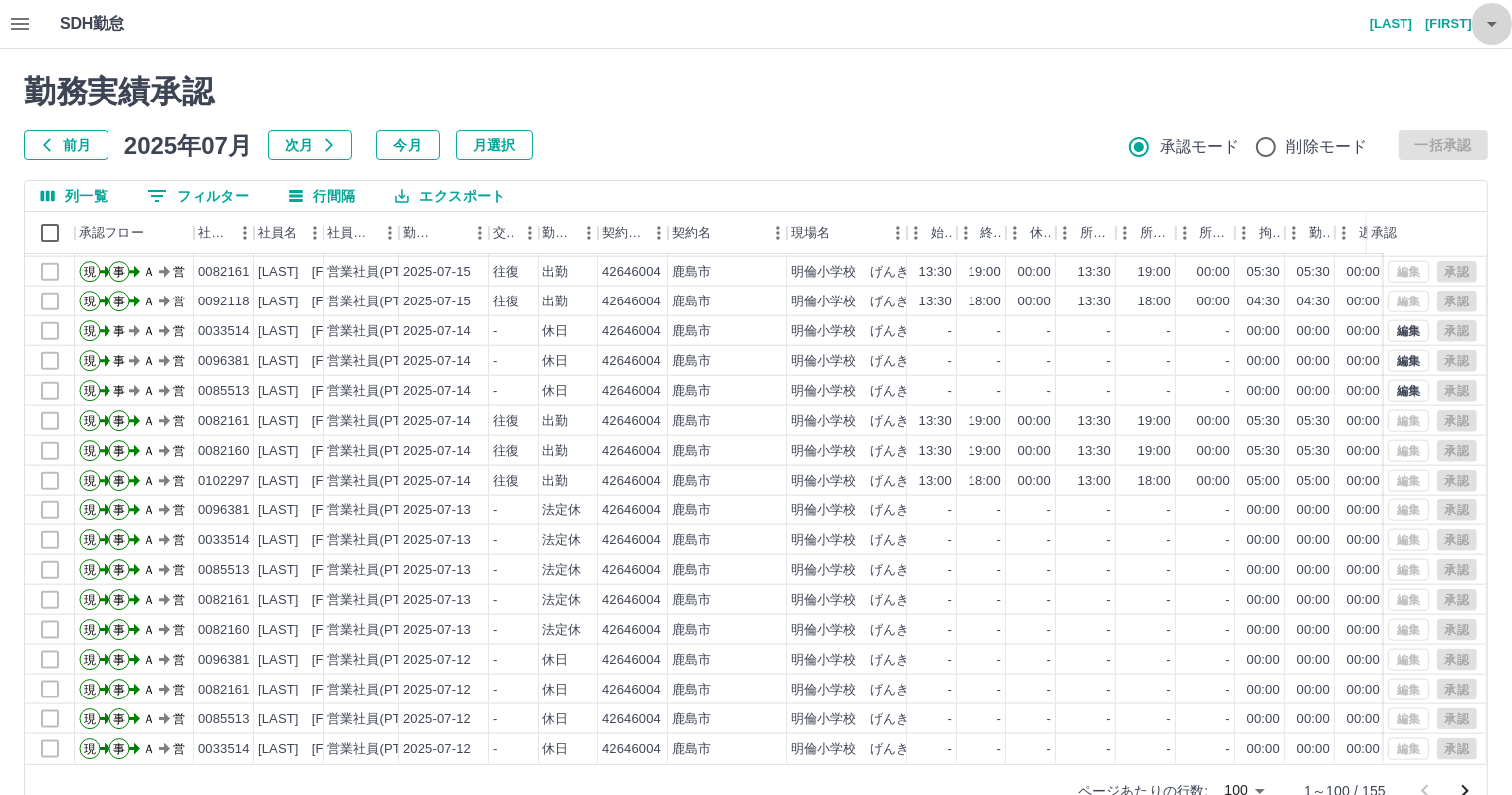 click 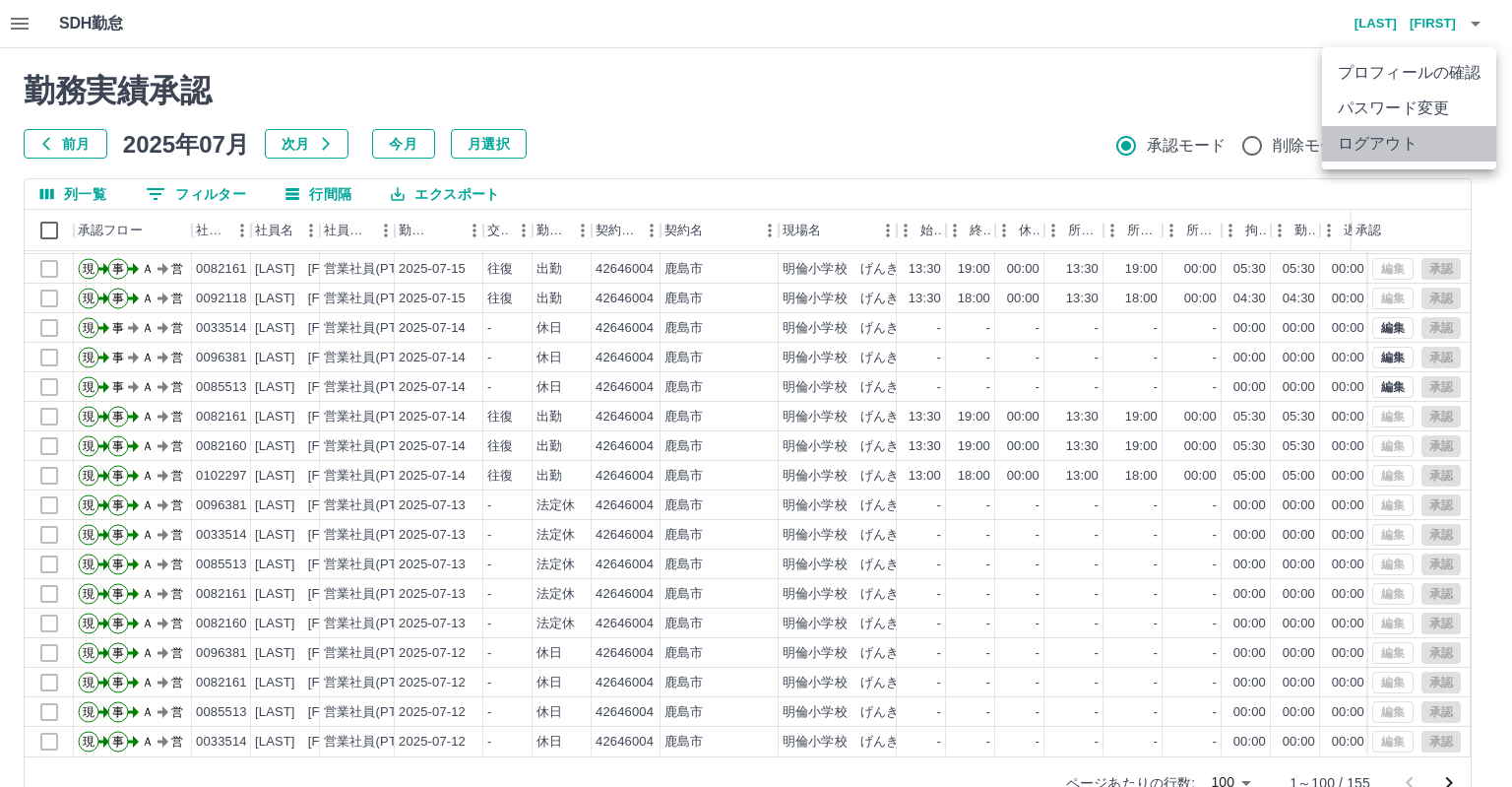 click on "ログアウト" at bounding box center (1409, 144) 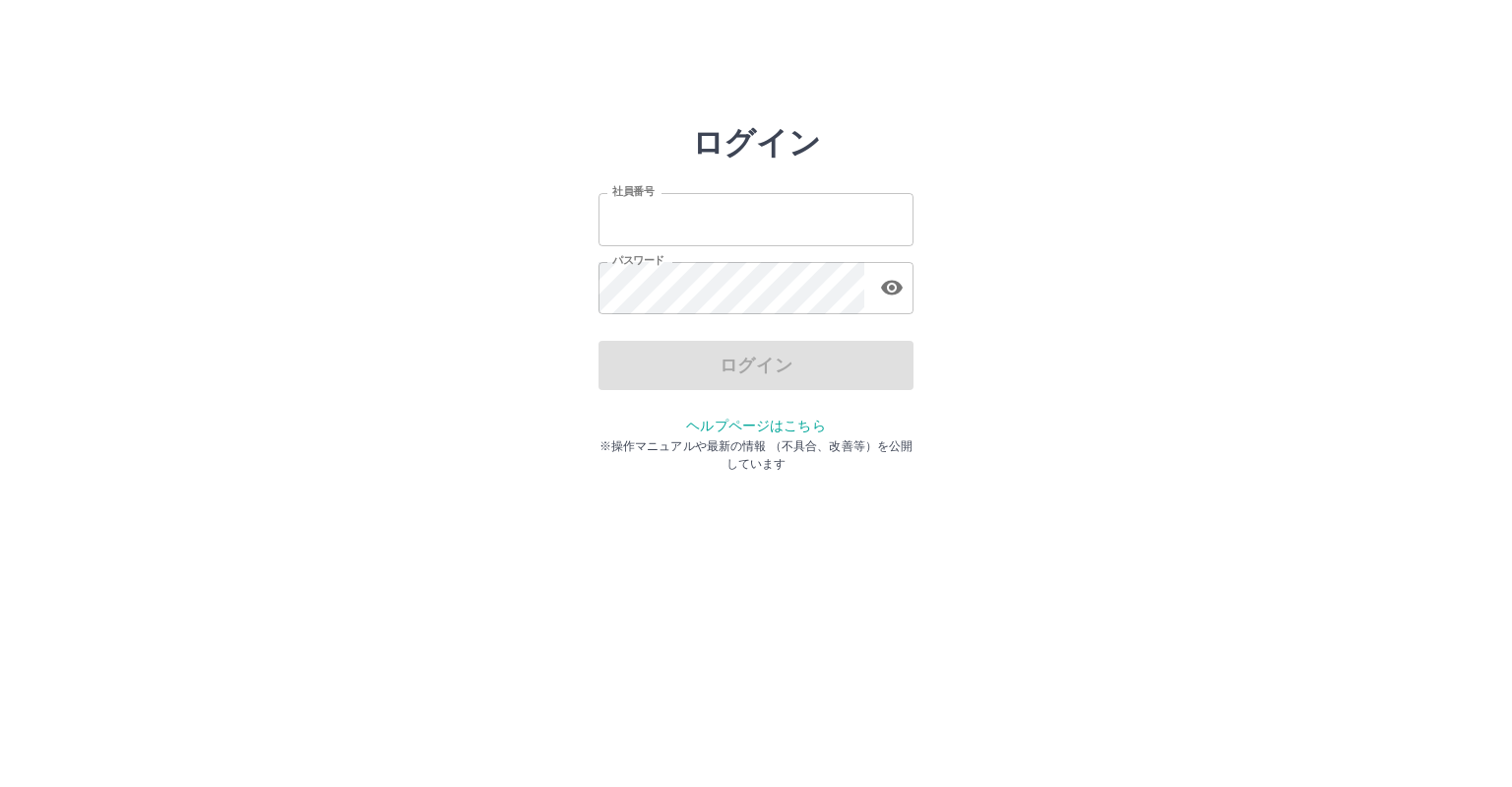 scroll, scrollTop: 0, scrollLeft: 0, axis: both 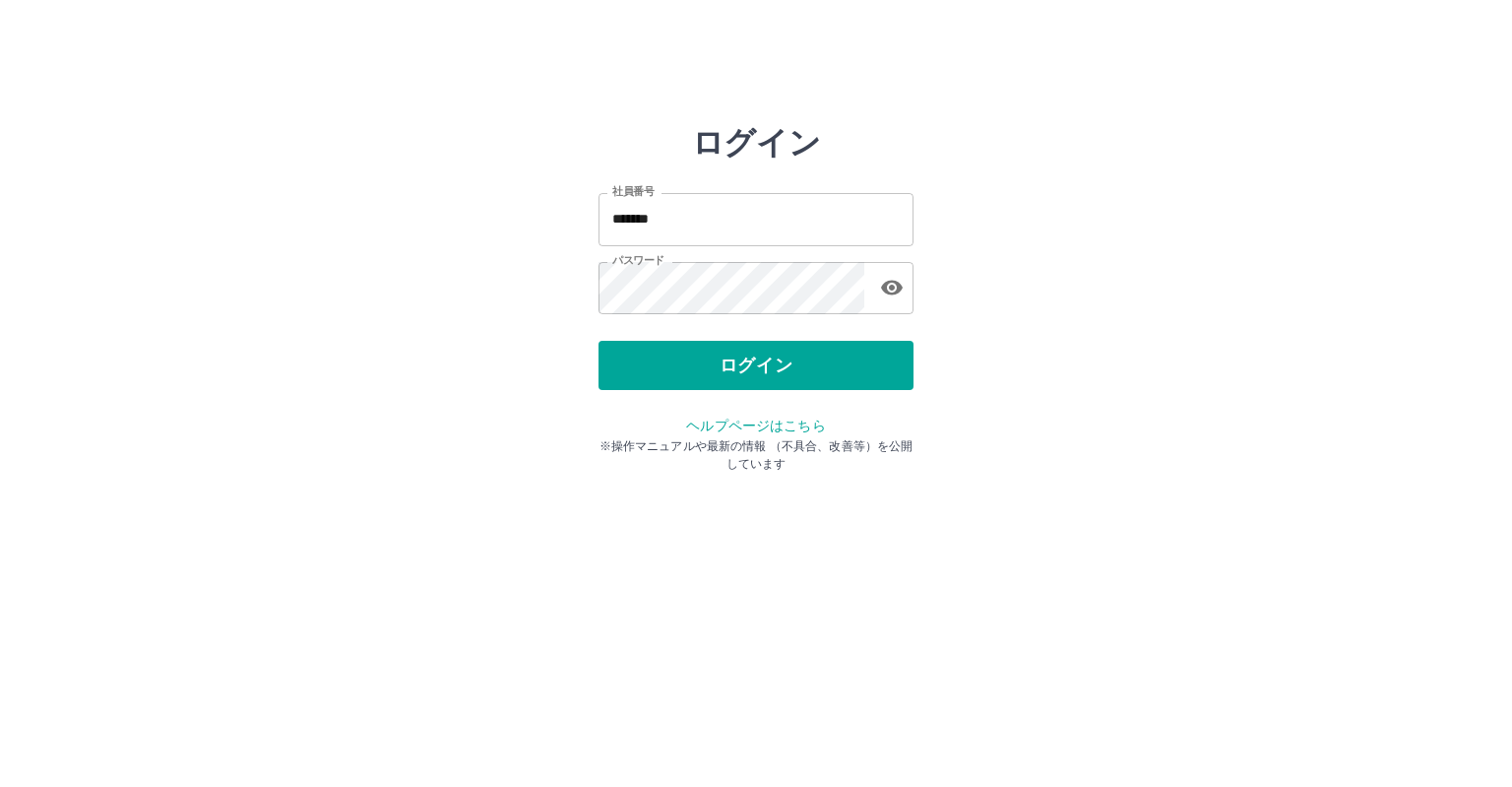 click on "*******" at bounding box center [756, 219] 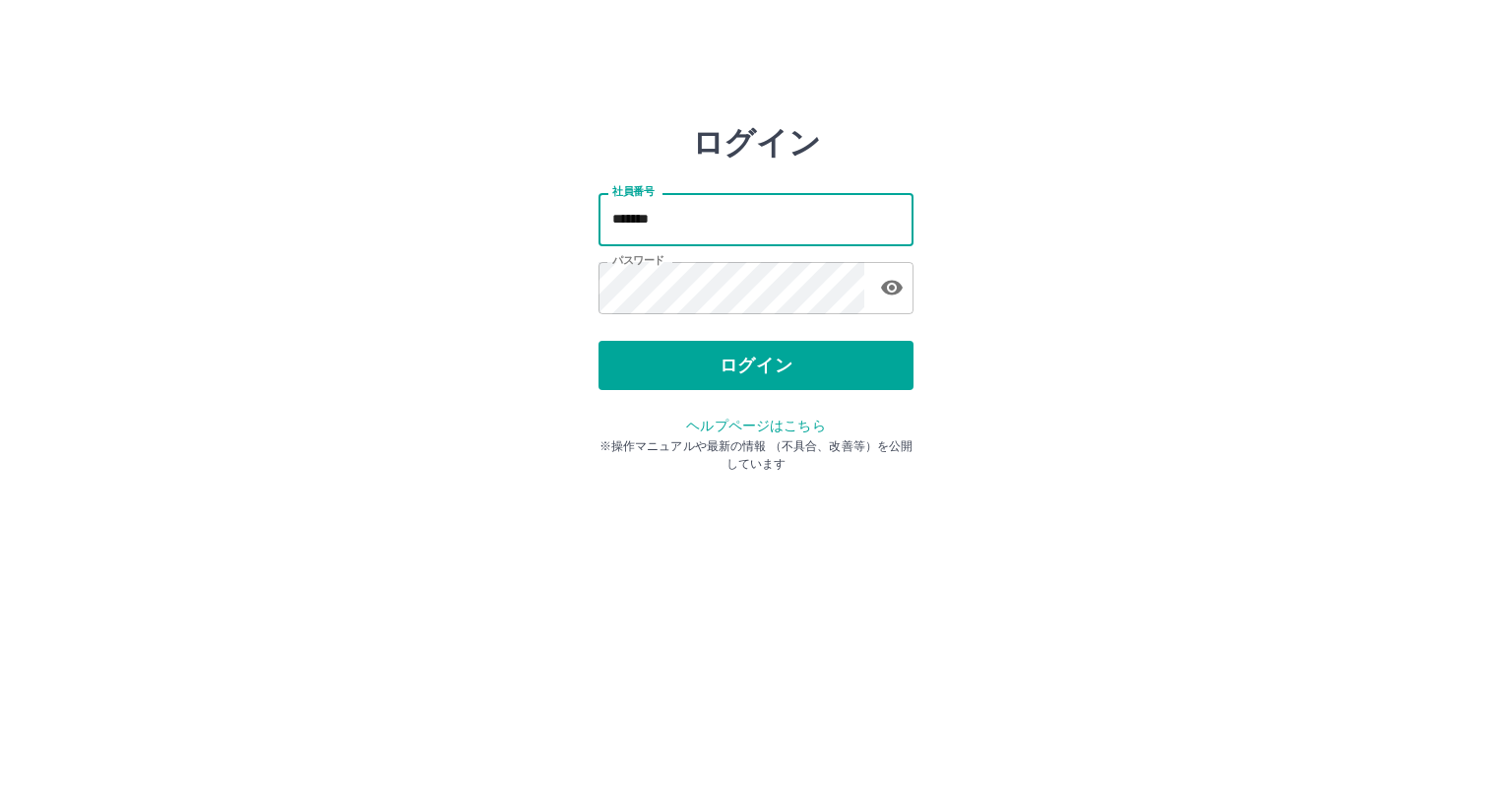click on "*******" at bounding box center (756, 219) 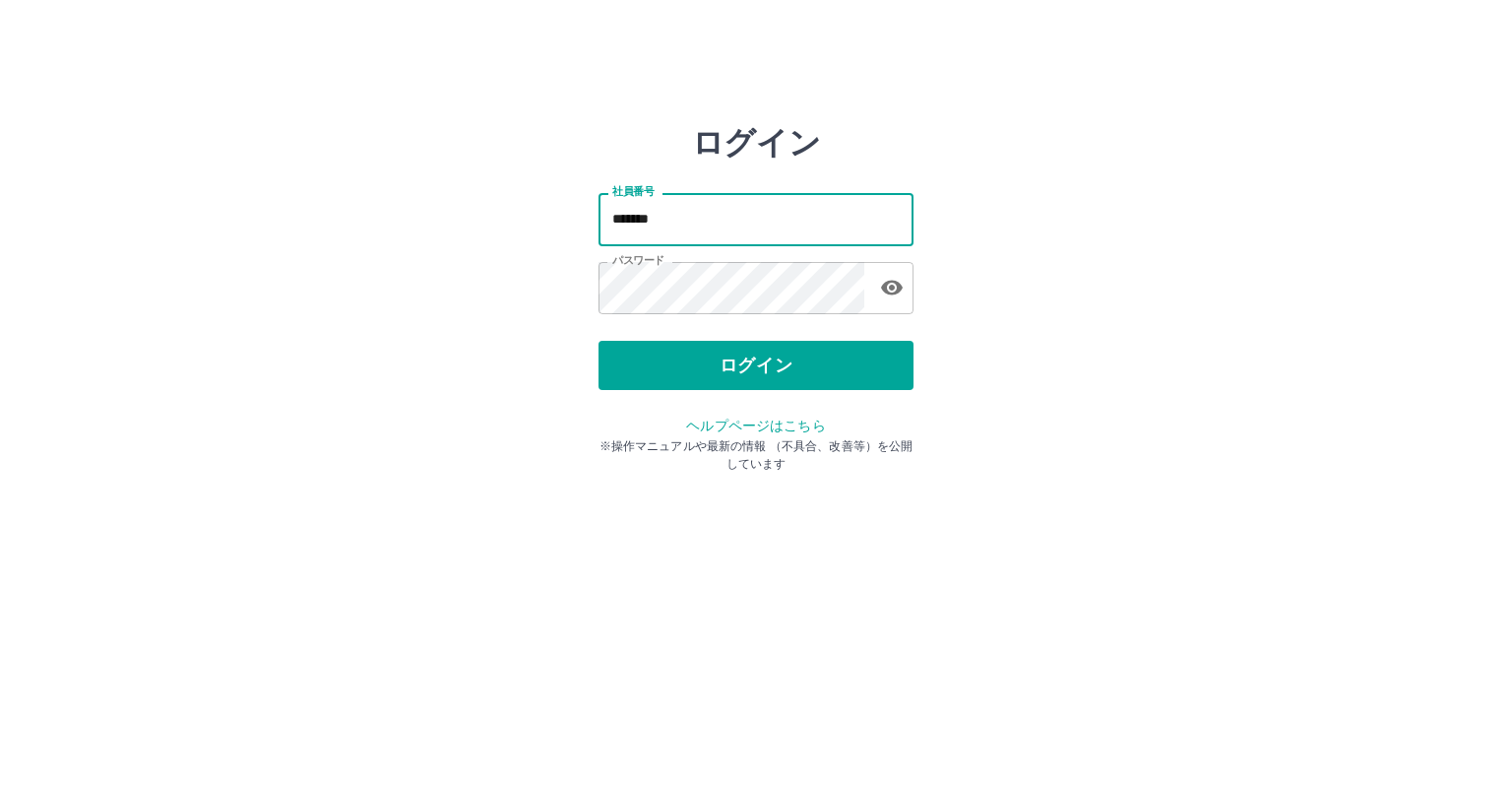 type on "*******" 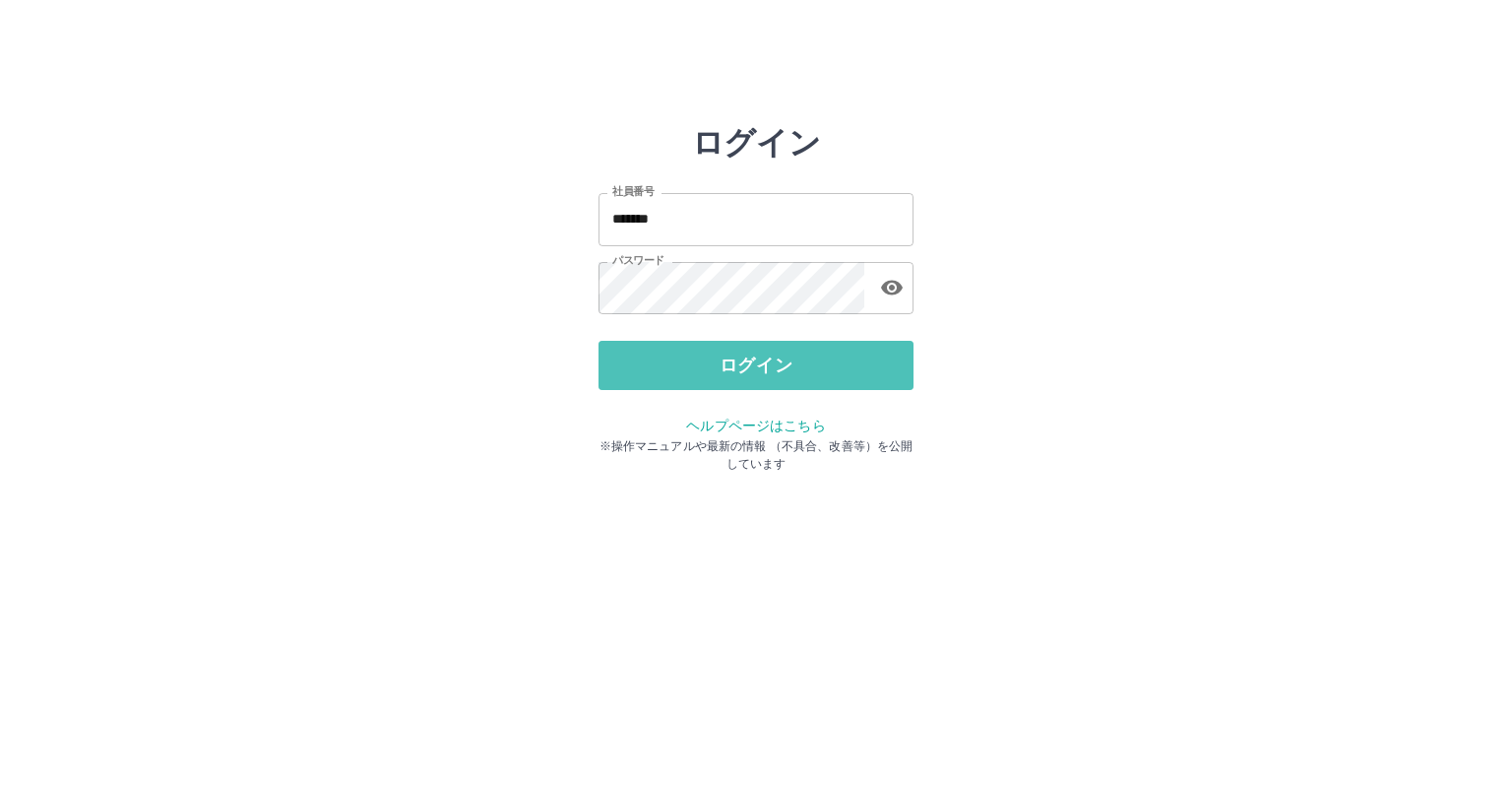click on "ログイン" at bounding box center (756, 365) 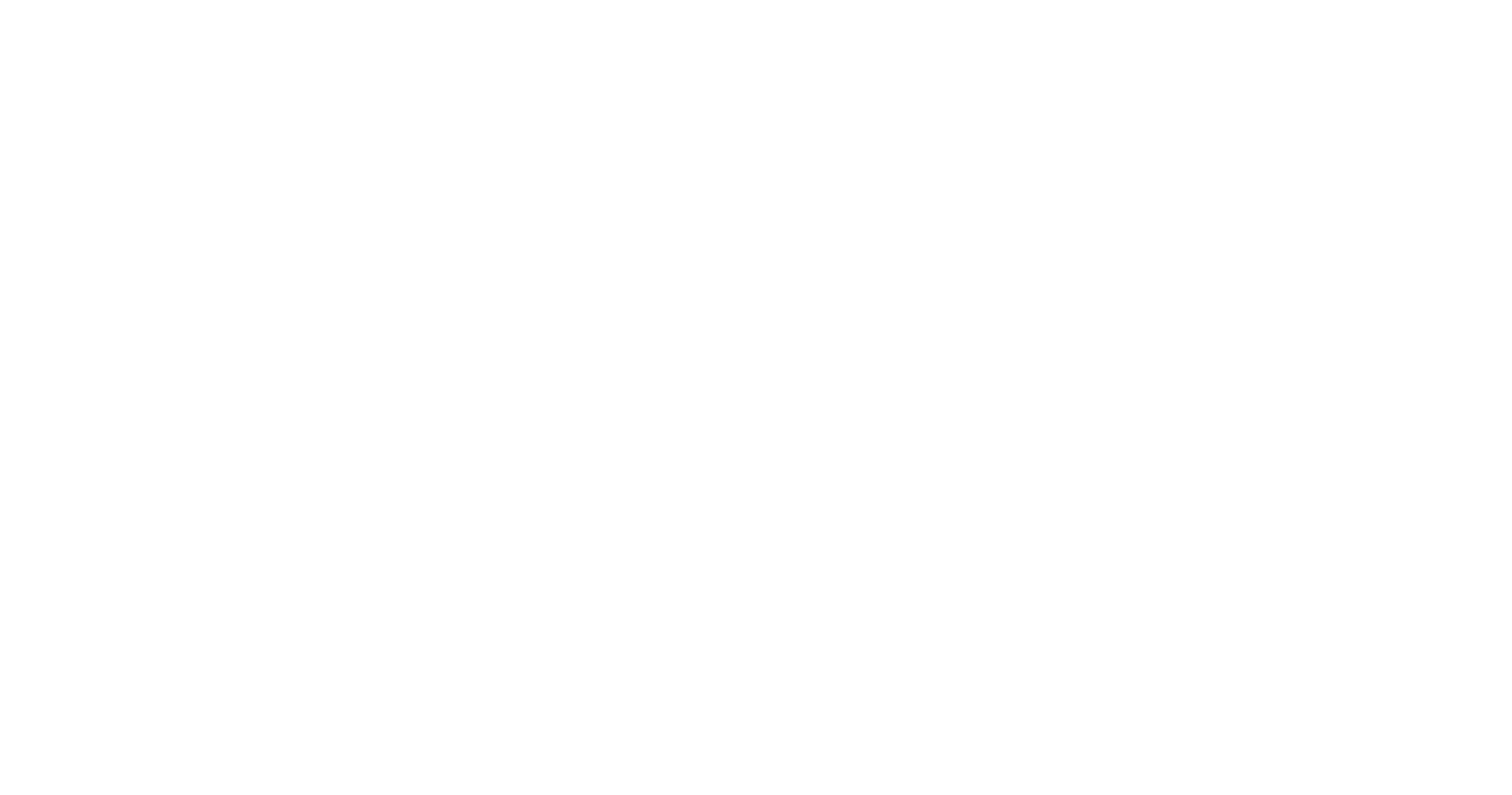 scroll, scrollTop: 0, scrollLeft: 0, axis: both 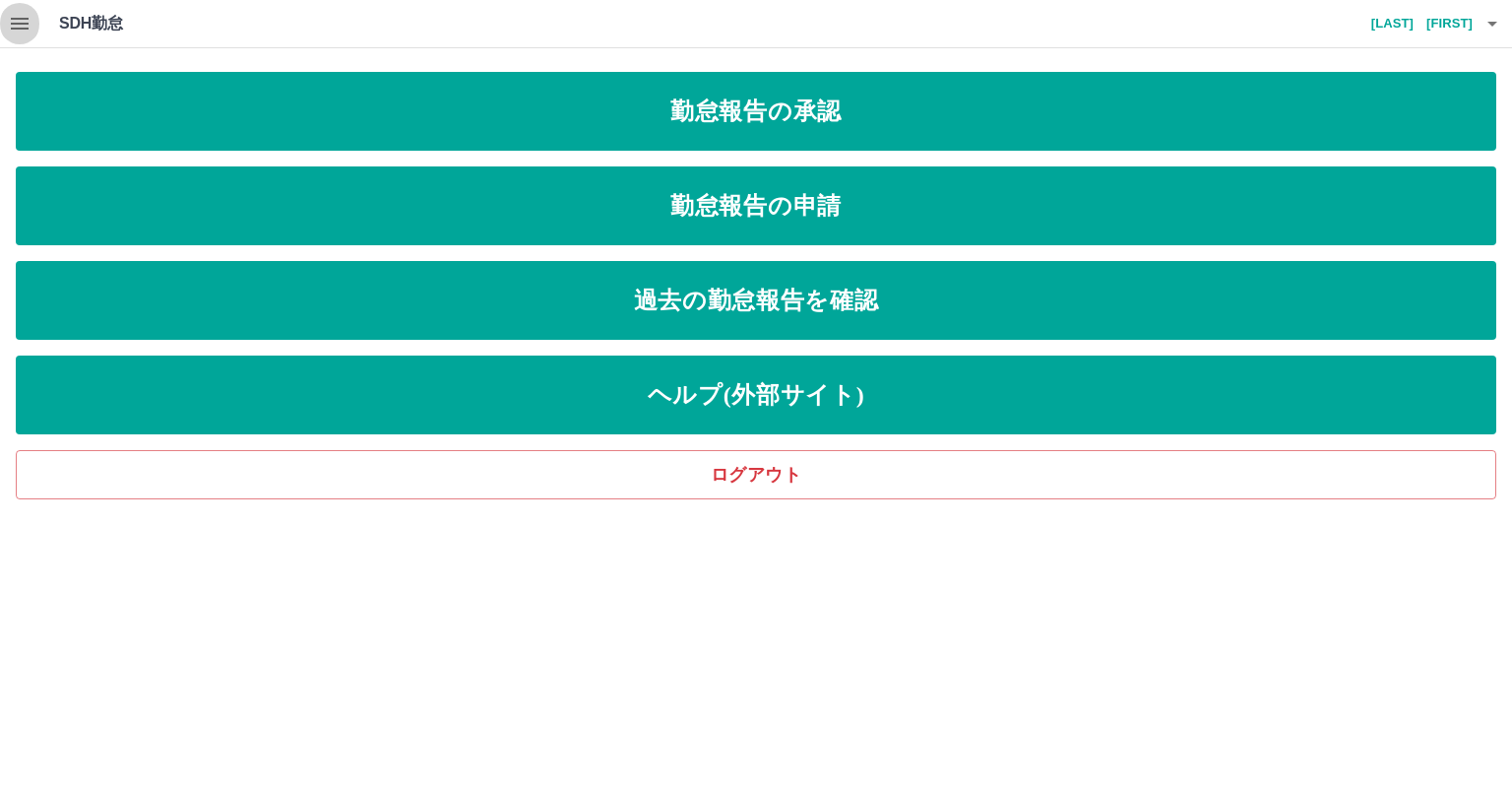click 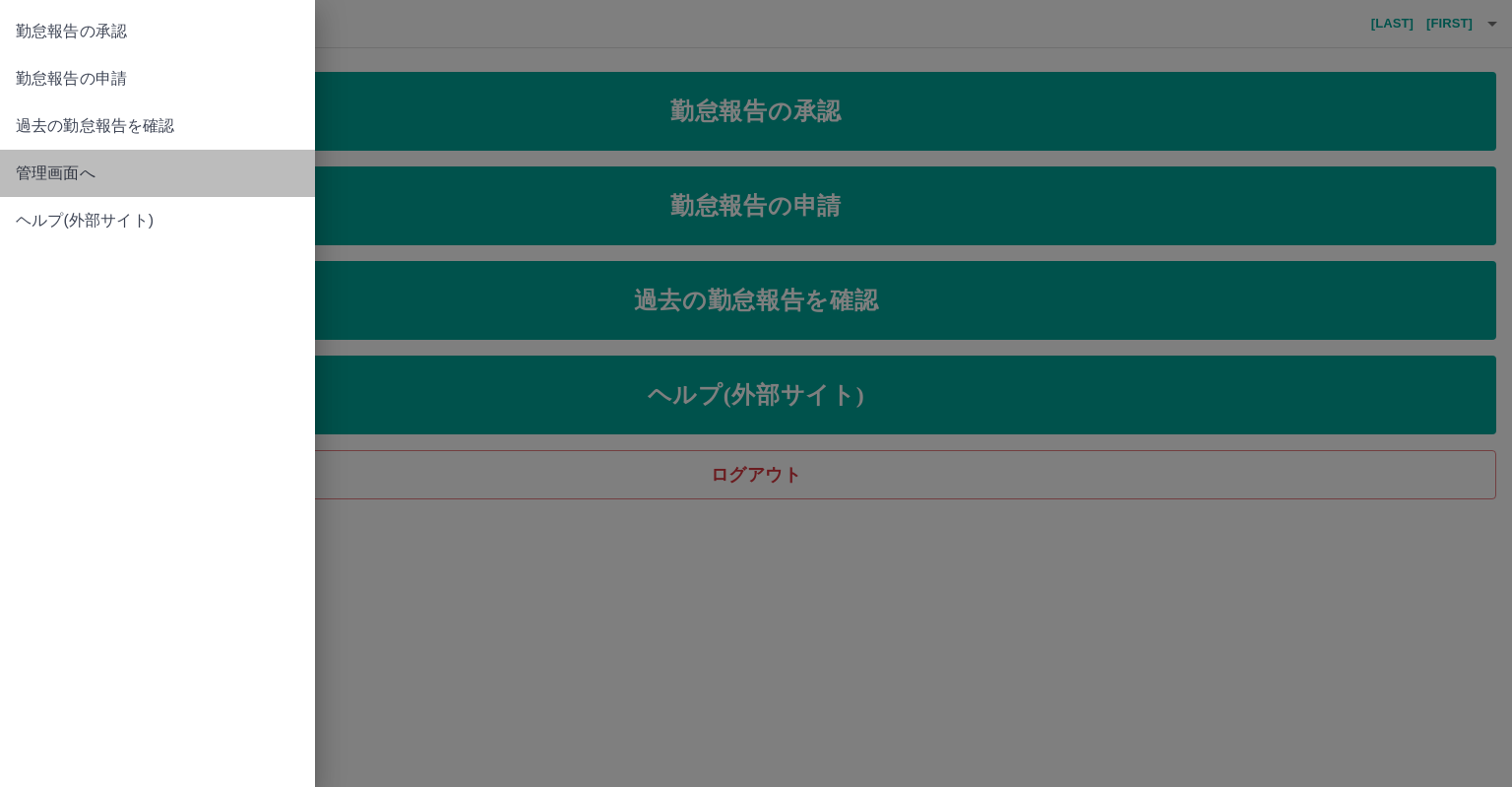 click on "管理画面へ" at bounding box center [158, 173] 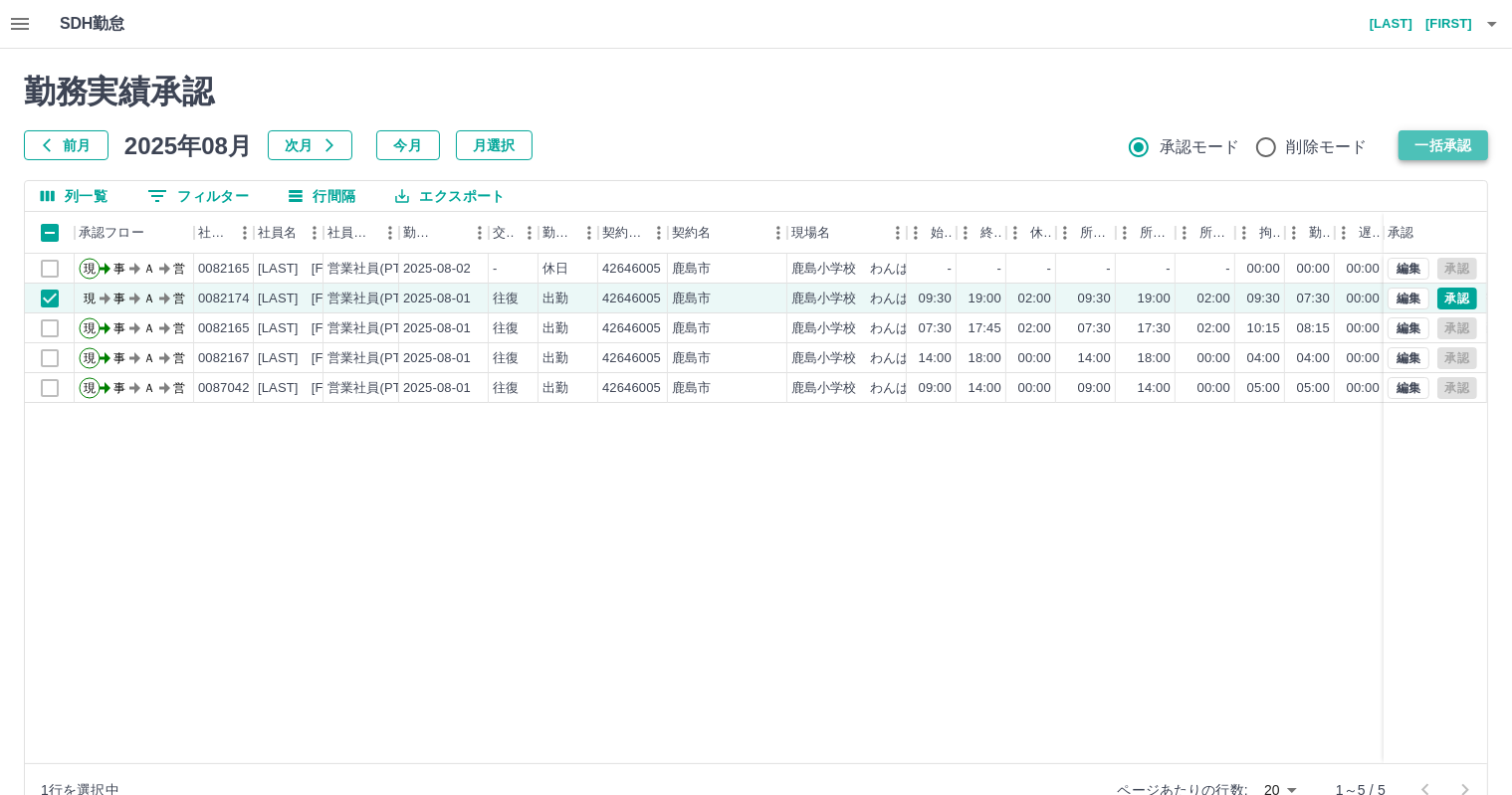 click on "一括承認" at bounding box center [1443, 145] 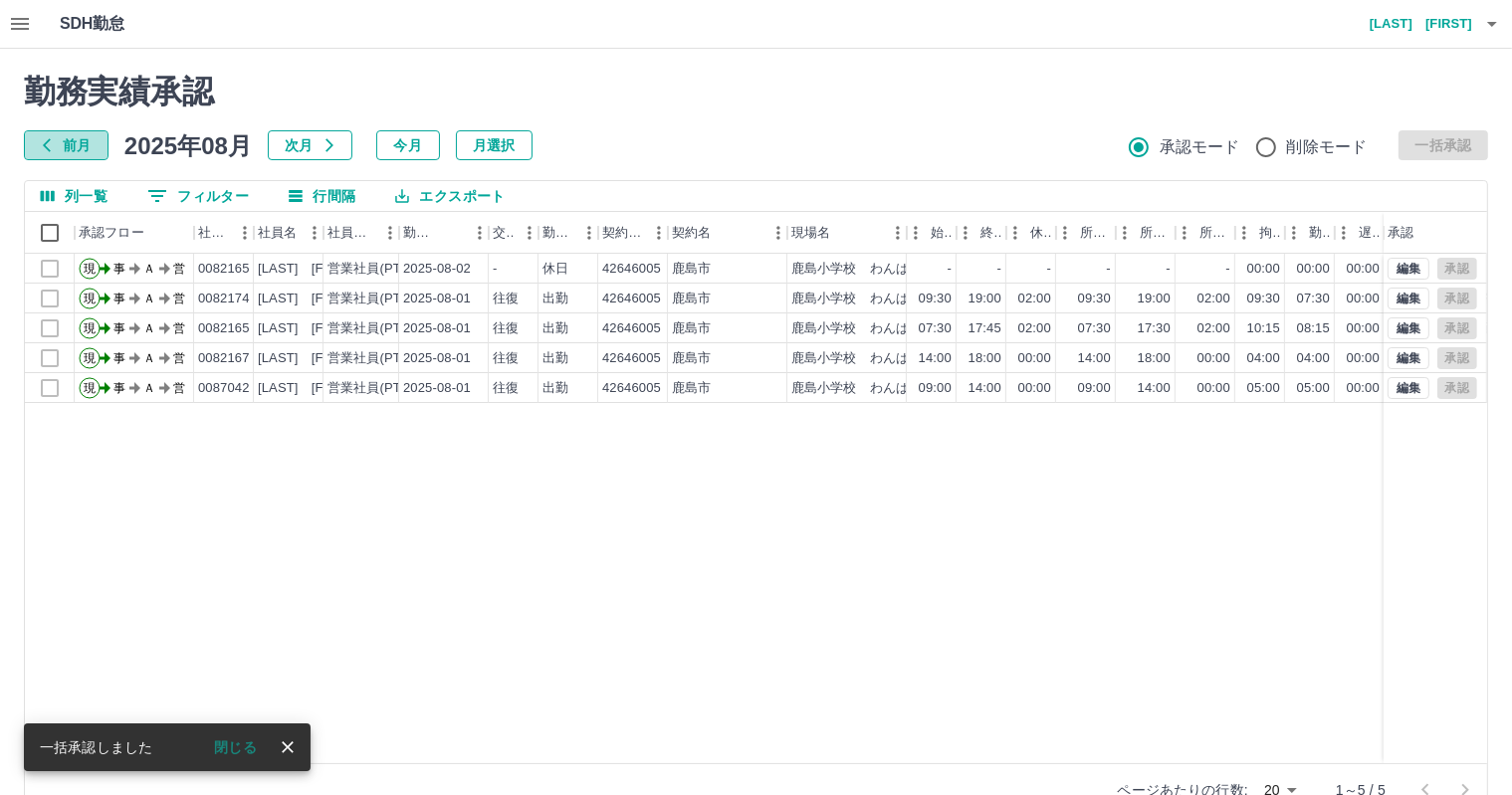 click on "前月" at bounding box center [66, 145] 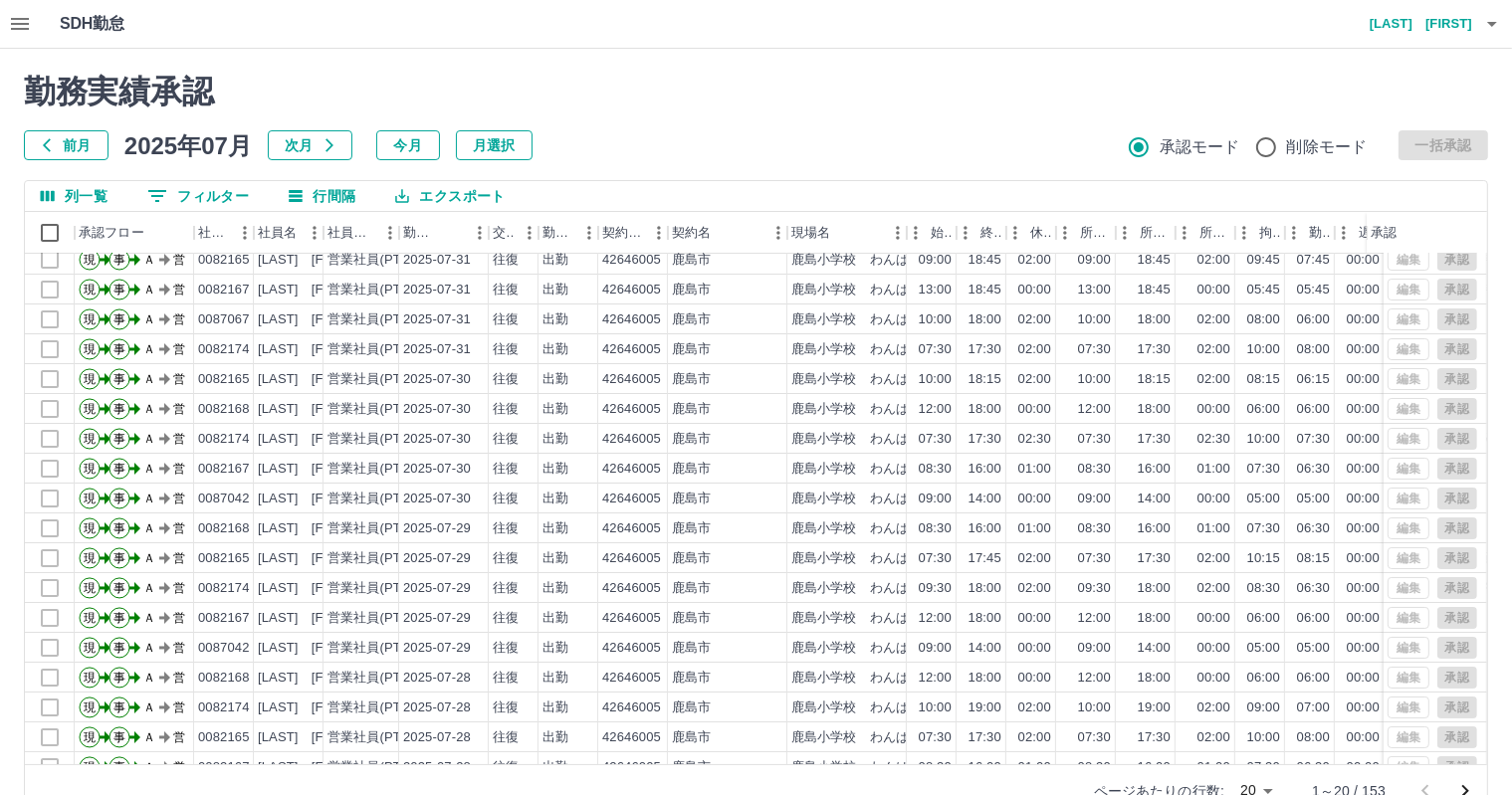 scroll, scrollTop: 102, scrollLeft: 0, axis: vertical 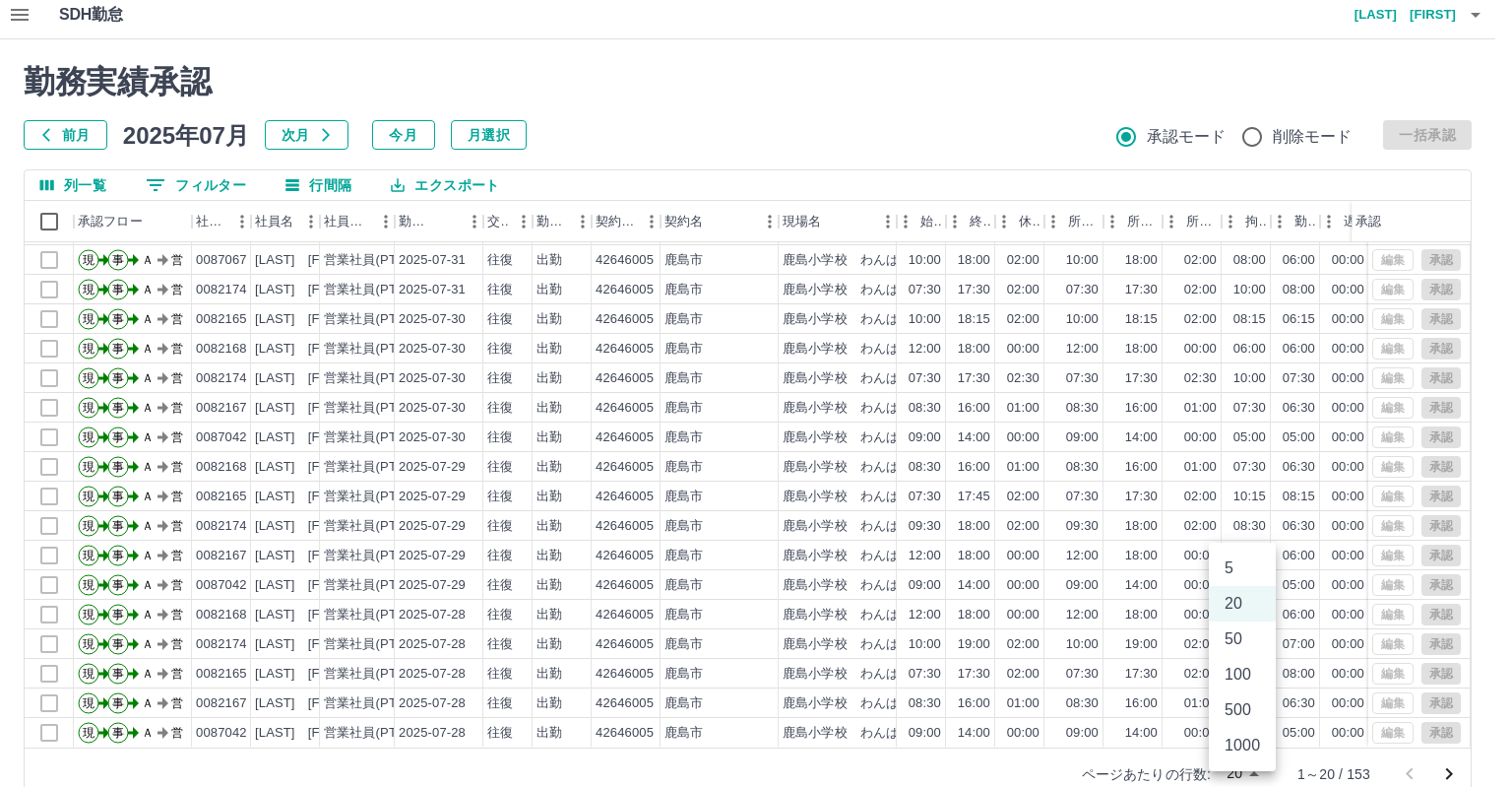 click on "SDH勤怠 [LAST]　[FIRST] 勤務実績承認 前月 2025年07月 次月 今月 月選択 承認モード 削除モード 一括承認 列一覧 0 フィルター 行間隔 エクスポート 承認フロー 社員番号 社員名 社員区分 勤務日 交通費 勤務区分 契約コード 契約名 現場名 始業 終業 休憩 所定開始 所定終業 所定休憩 拘束 勤務 遅刻等 コメント ステータス 承認 現 事 Ａ 営 0082168 [LAST]　[FIRST] 営業社員(PT契約) 2025-07-31 往復 出勤 42646005 [CITY] [CITY]小学校　わんぱくクラブ　パンダ 08:30 16:00 01:00 08:30 16:00 01:00 07:30 06:30 00:00 AM承認待 現 事 Ａ 営 0082165 [LAST]　[FIRST] 営業社員(PT契約) 2025-07-31 往復 出勤 42646005 [CITY] [CITY]小学校　わんぱくクラブ　パンダ 09:00 18:45 02:00 09:00 18:45 02:00 09:45 07:45 00:00 業務終了　15分時短 AM承認待 現 事 Ａ 営 0082167 [LAST]　[FIRST] 営業社員(PT契約) 2025-07-31 往復 出勤 42646005 [CITY]" at bounding box center (756, 407) 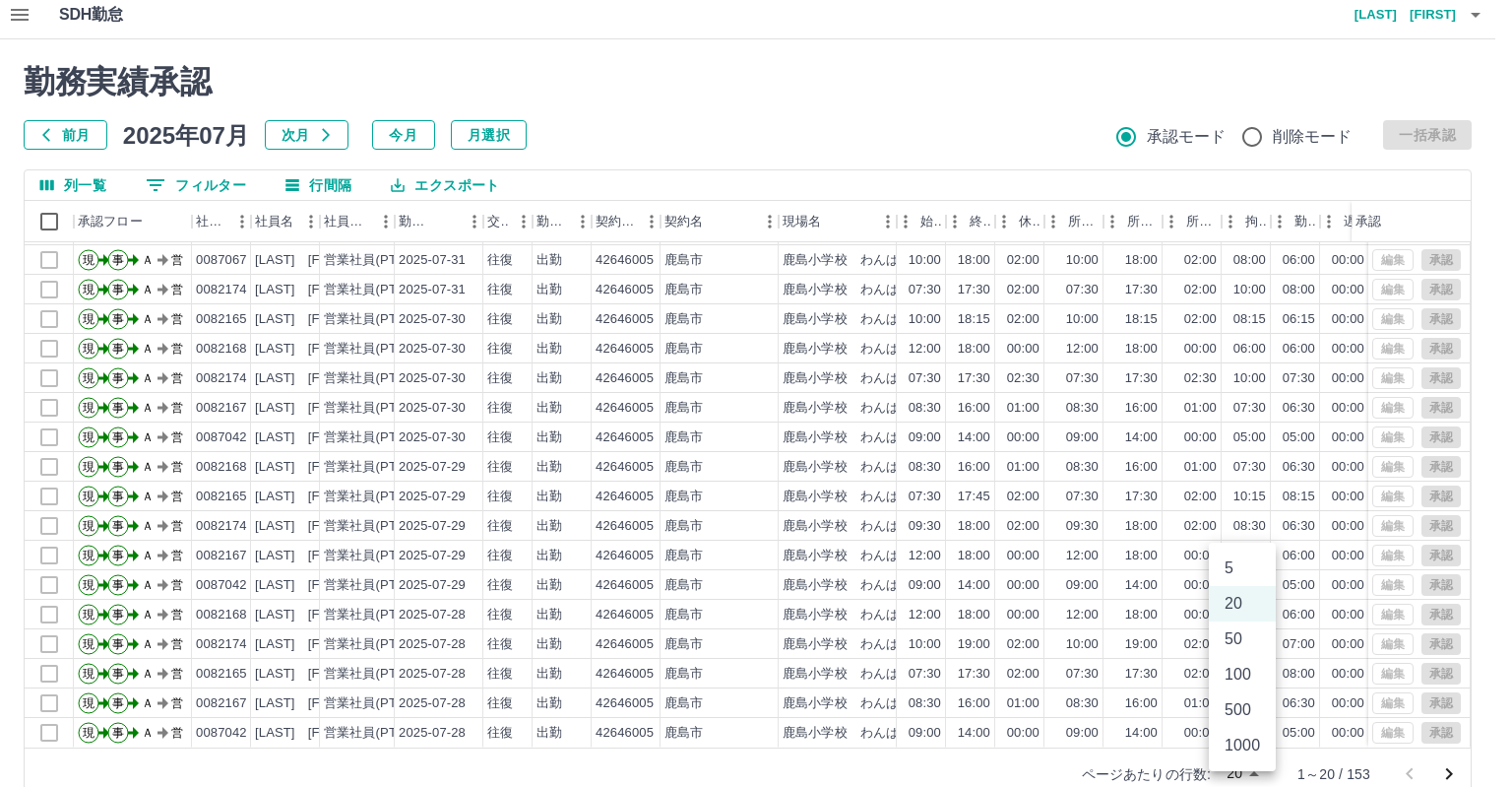click on "500" at bounding box center (1242, 710) 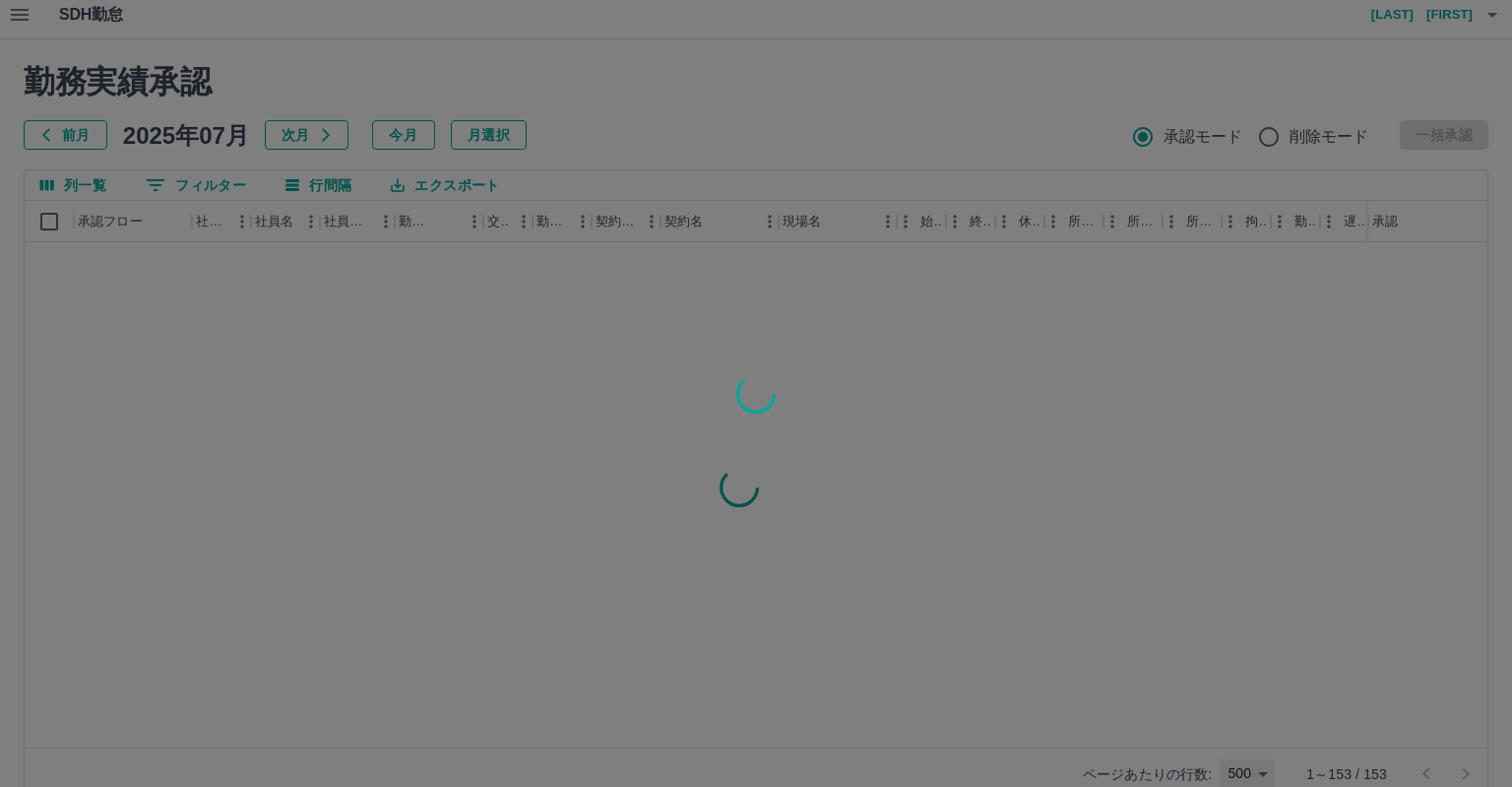 type on "***" 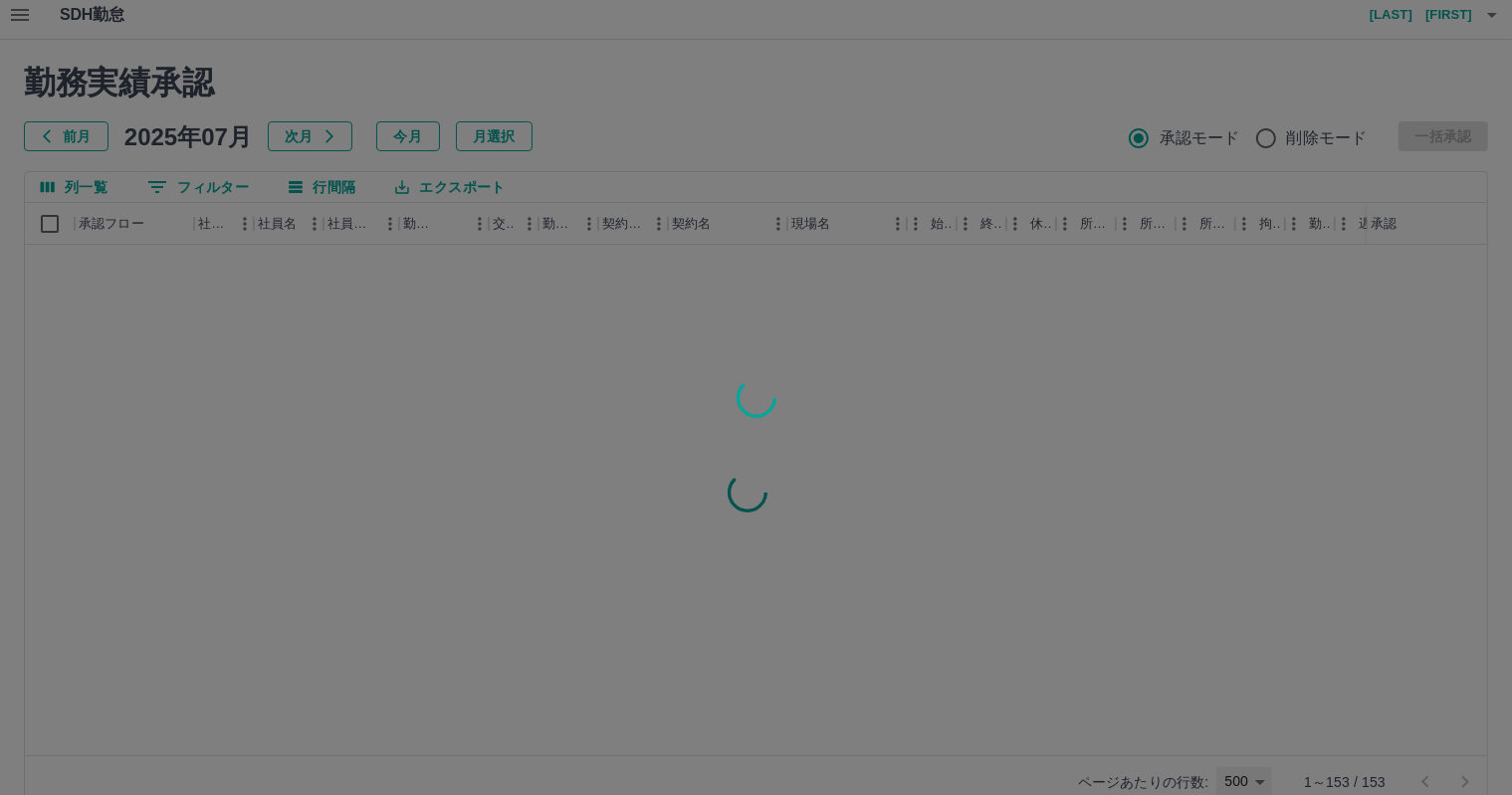 scroll, scrollTop: 0, scrollLeft: 0, axis: both 